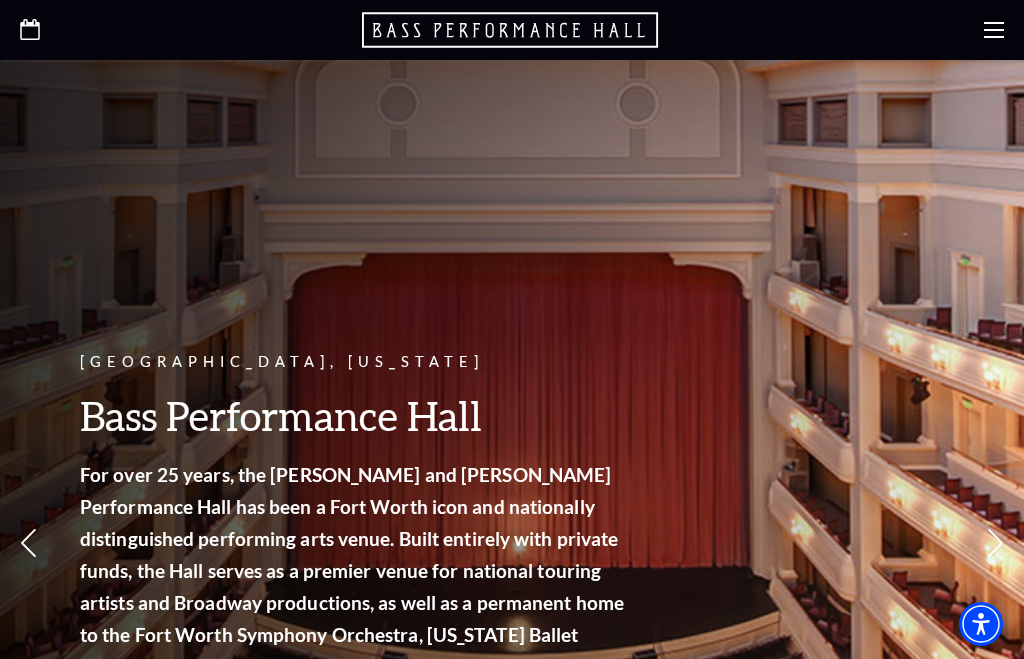 scroll, scrollTop: 0, scrollLeft: 0, axis: both 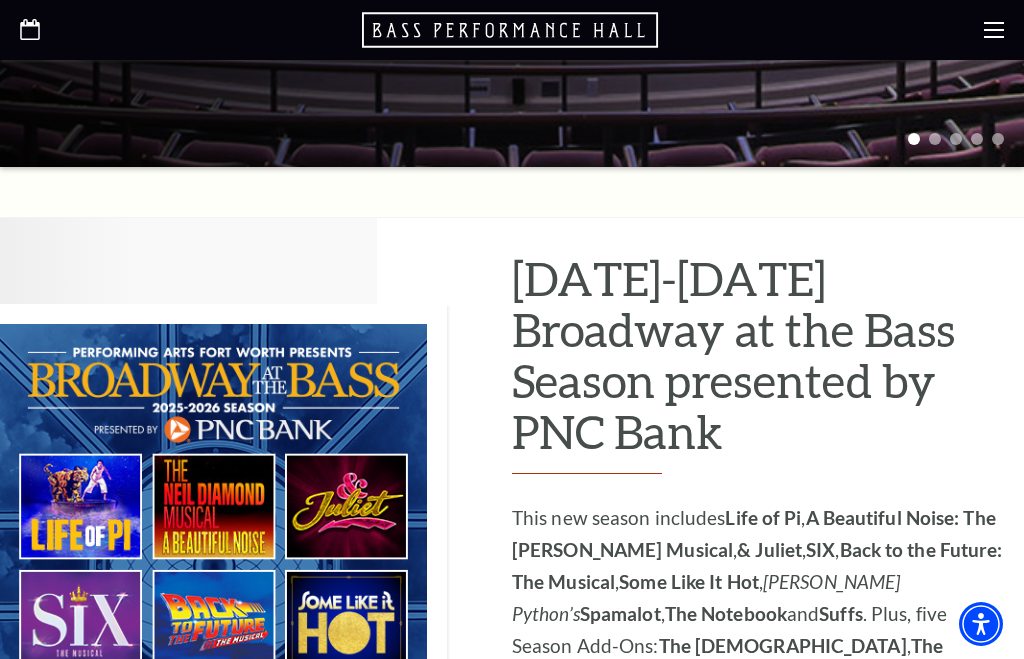 click at bounding box center [223, 567] 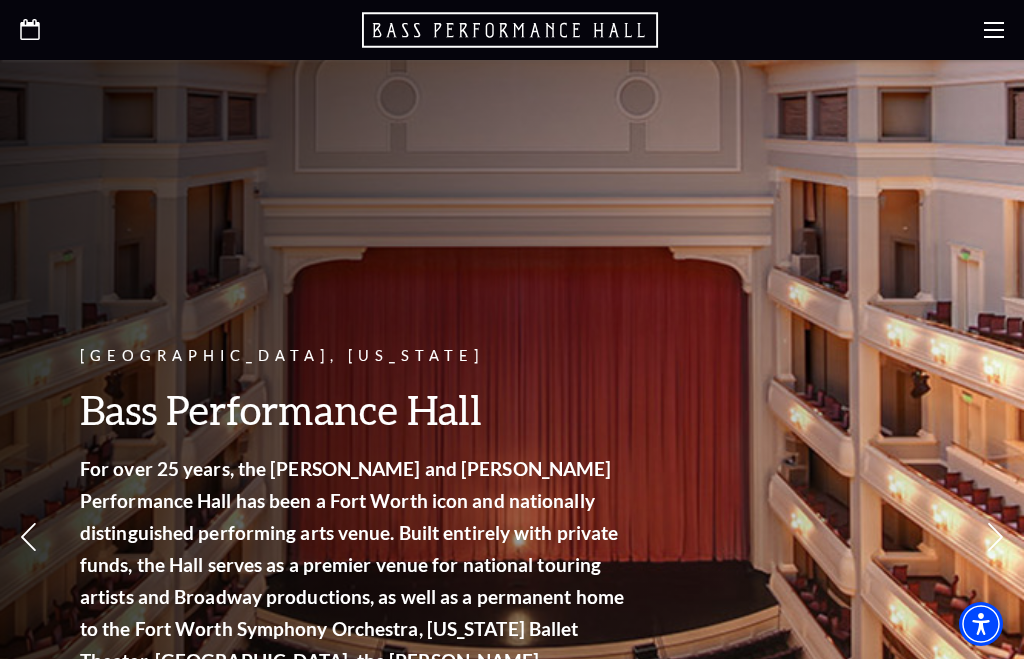 scroll, scrollTop: 0, scrollLeft: 0, axis: both 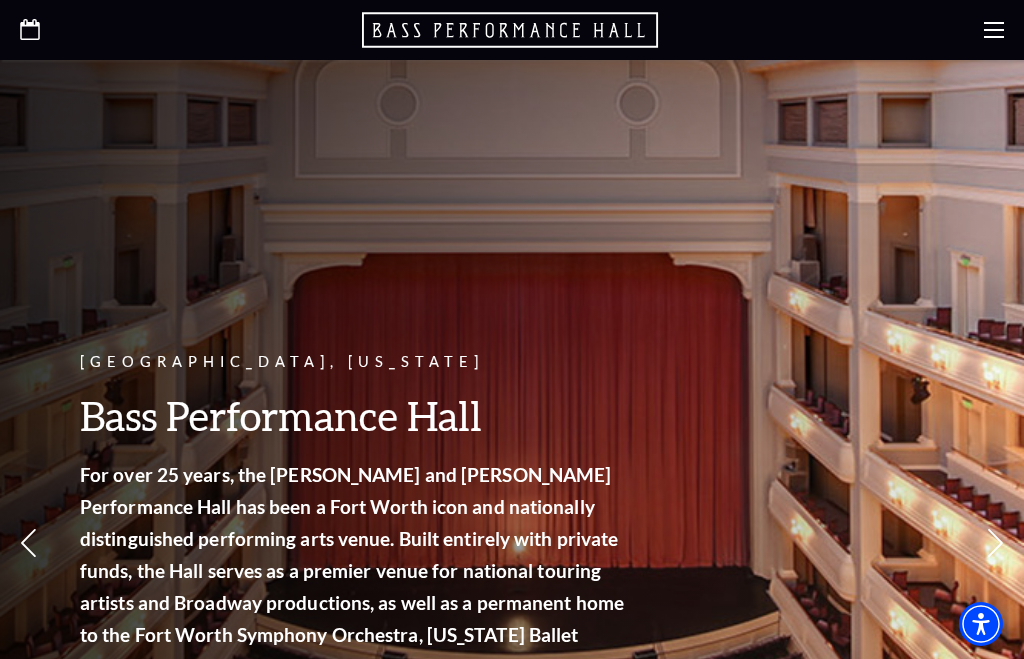 click 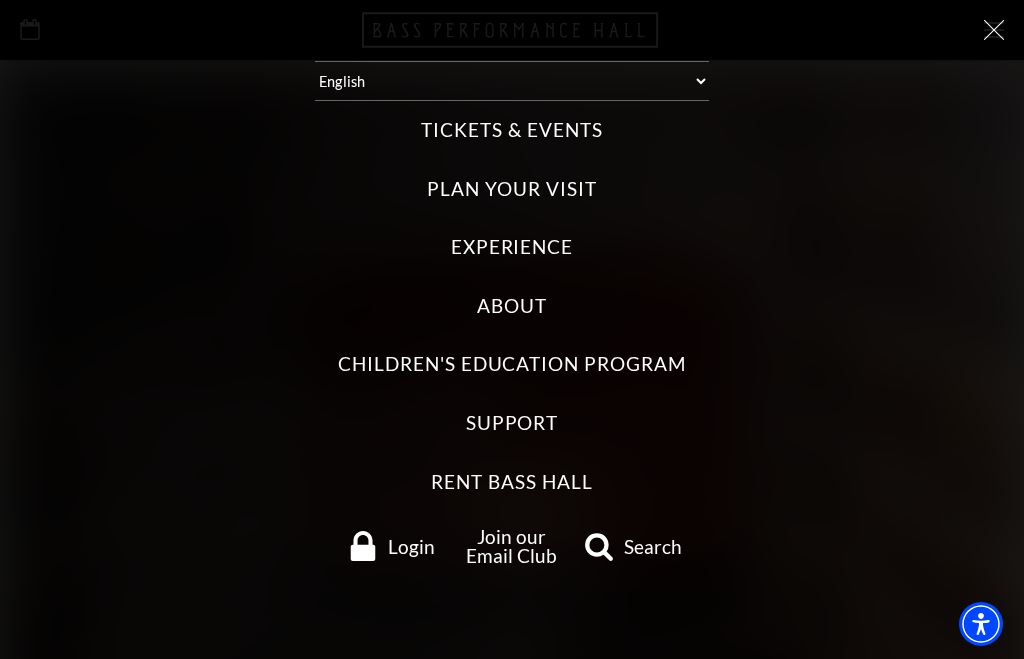click on "Tickets & Events" at bounding box center (511, 130) 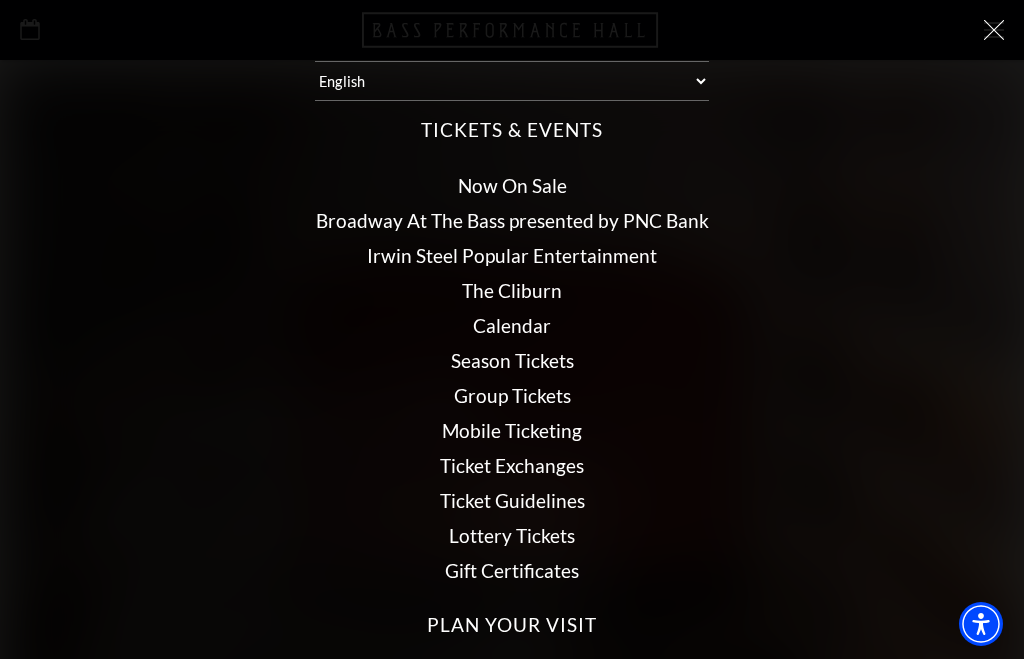 click on "Calendar" at bounding box center (512, 325) 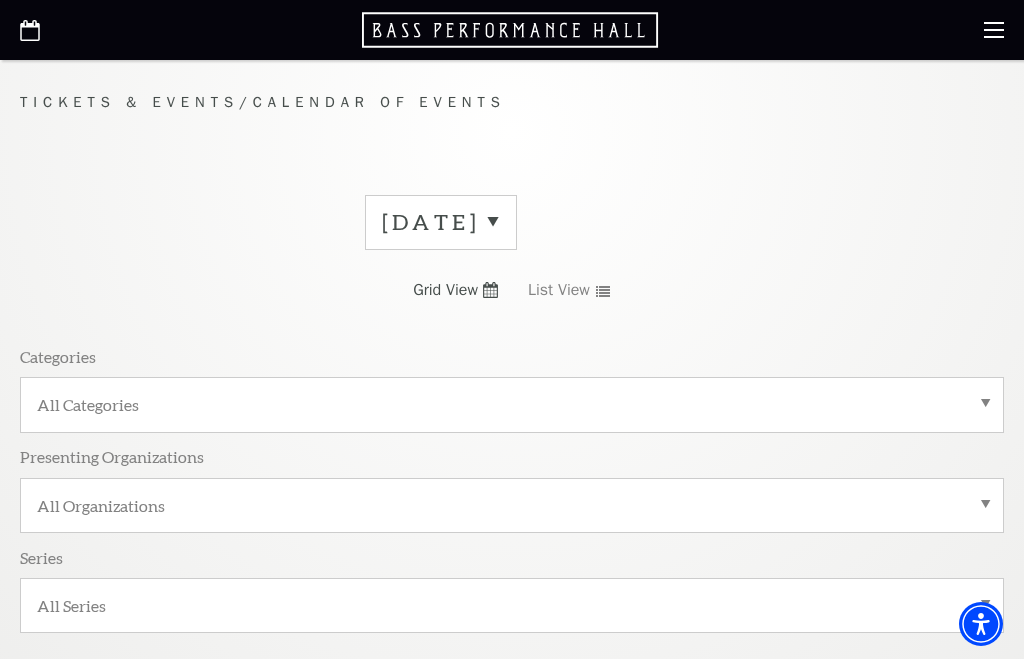 scroll, scrollTop: 0, scrollLeft: 0, axis: both 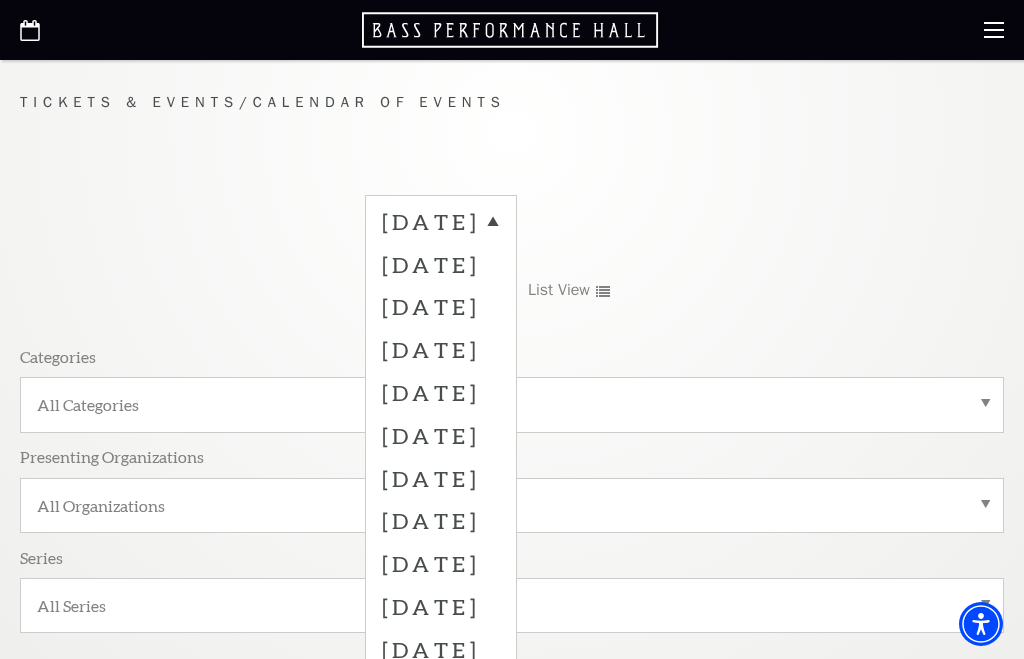 click on "September 2025" at bounding box center [441, 306] 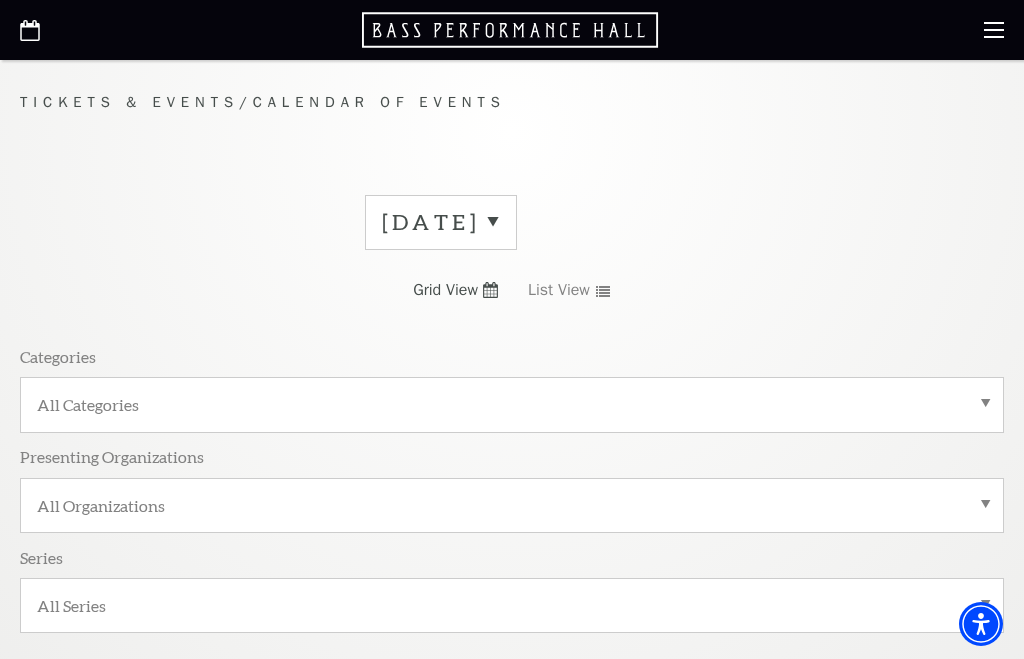 click on "July 2025" at bounding box center [441, 222] 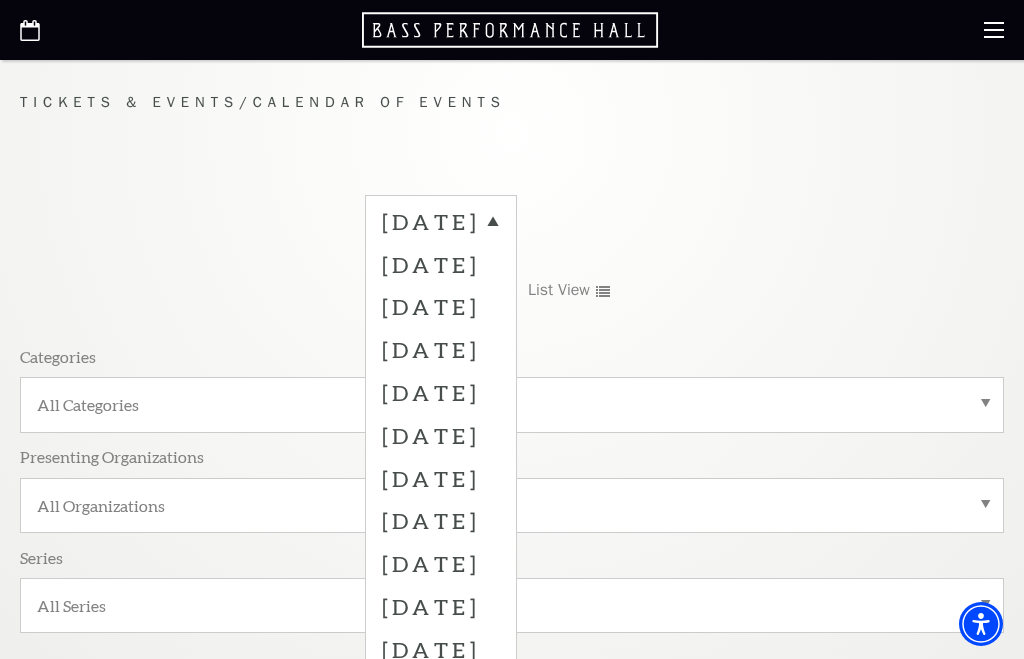 click on "September 2025" at bounding box center [441, 306] 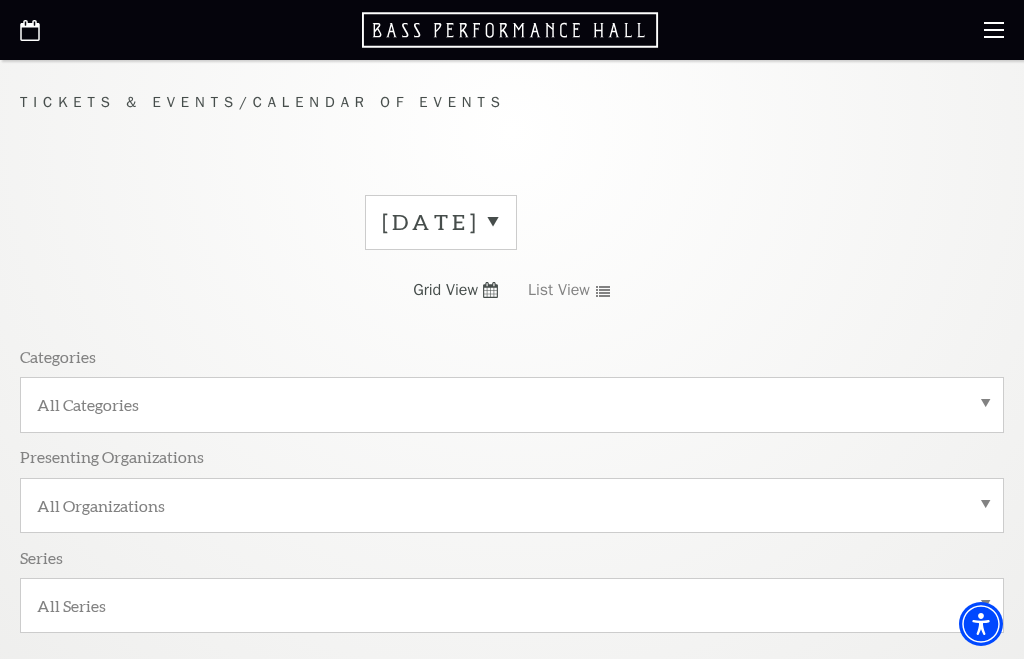 click on "July 2025" at bounding box center (441, 222) 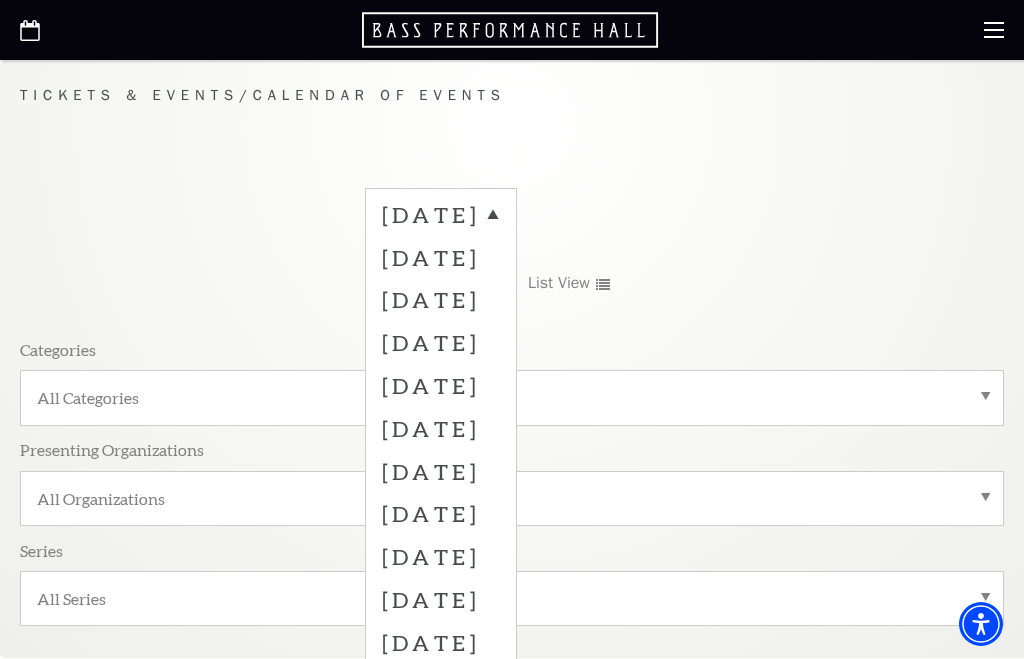 scroll, scrollTop: 0, scrollLeft: 0, axis: both 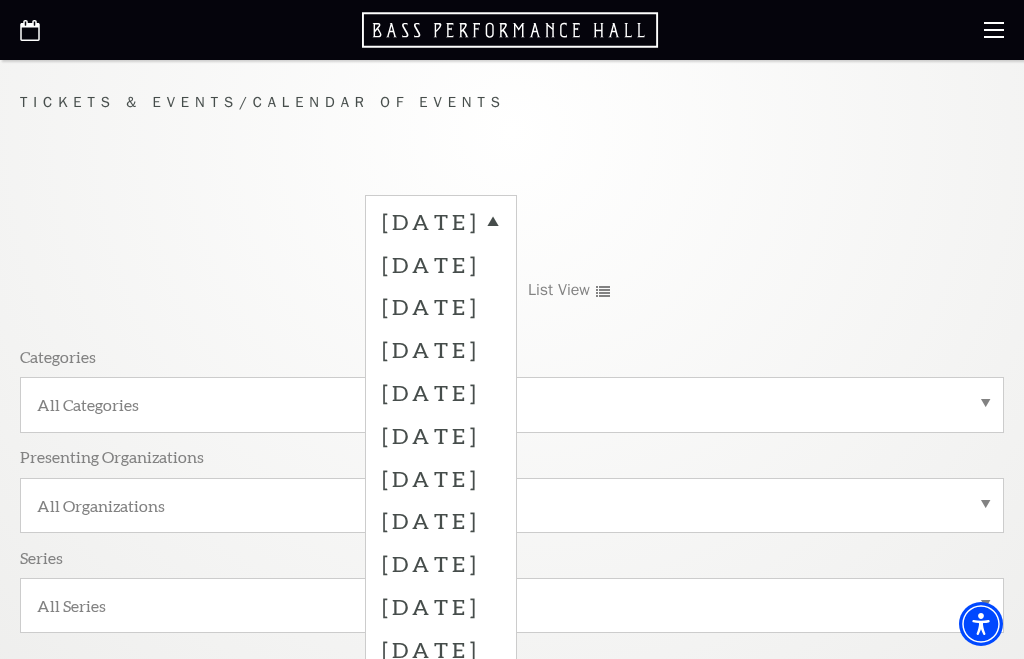 click on "July 2025   August 2025   September 2025   October 2025   November 2025   December 2025   January 2026   February 2026   March 2026   April 2026   May 2026   June 2026     Grid View     List View
Categories
All Categories
Presenting Organizations
All Organizations
Series
All Series" at bounding box center (512, 421) 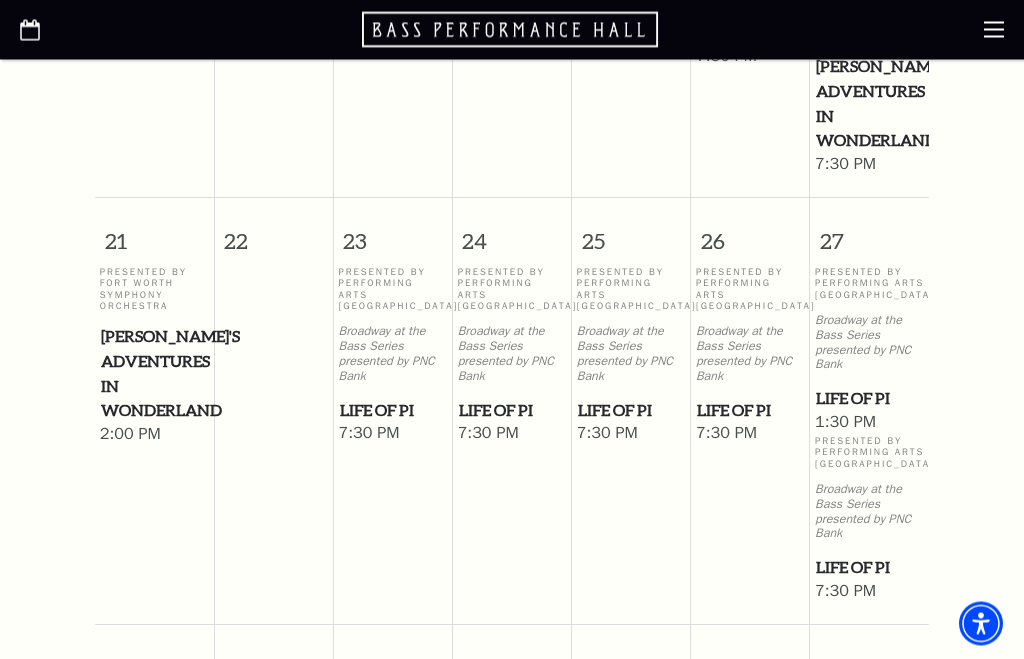 scroll, scrollTop: 1607, scrollLeft: 0, axis: vertical 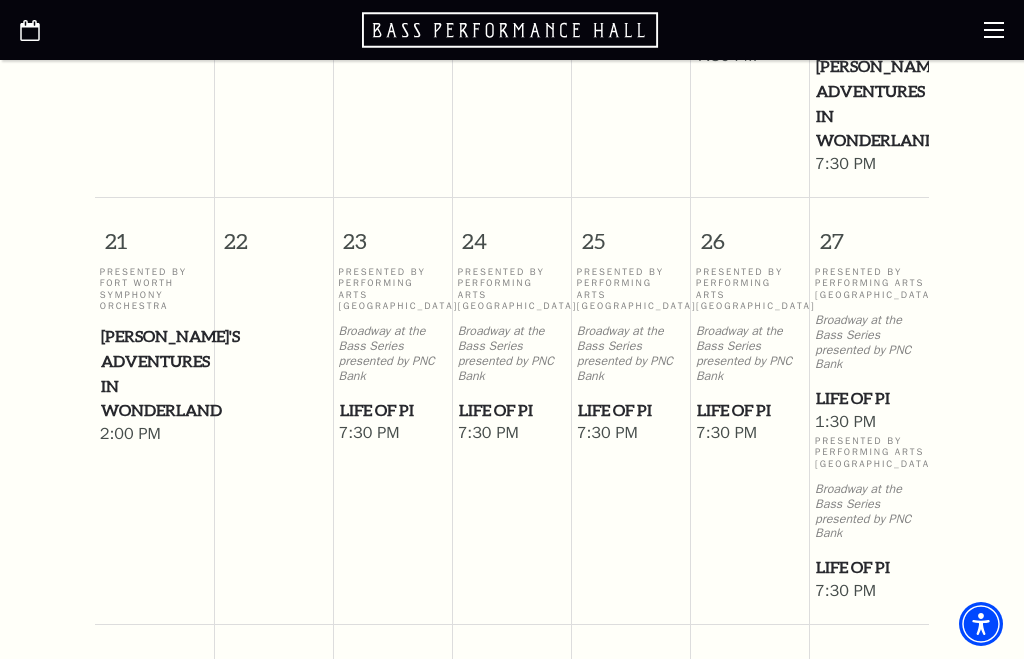 click on "Life of Pi" at bounding box center [869, 398] 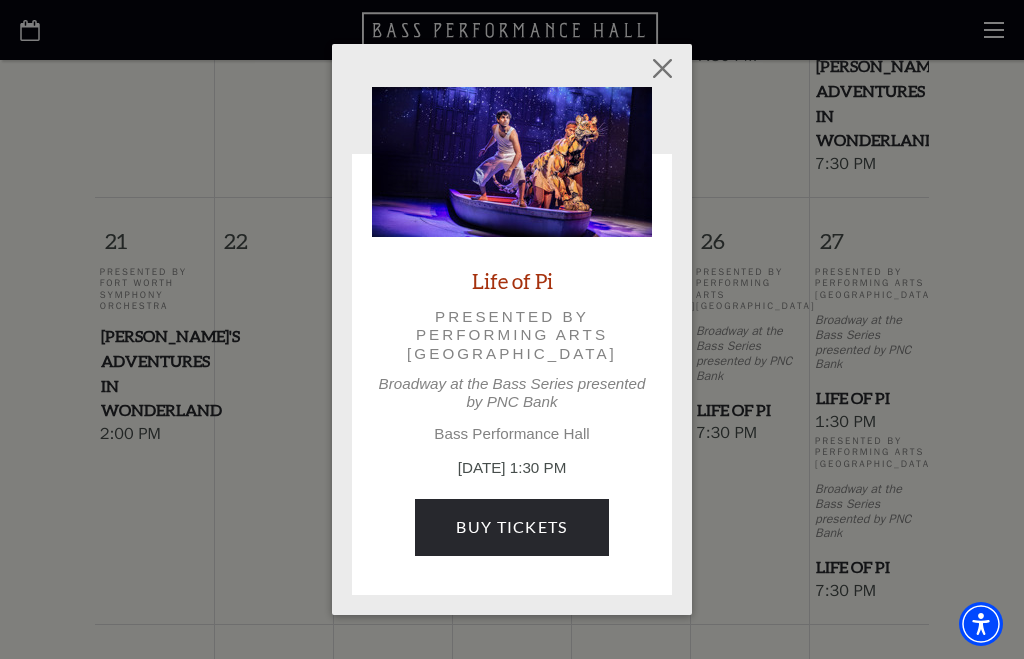 click on "Buy Tickets" at bounding box center [511, 527] 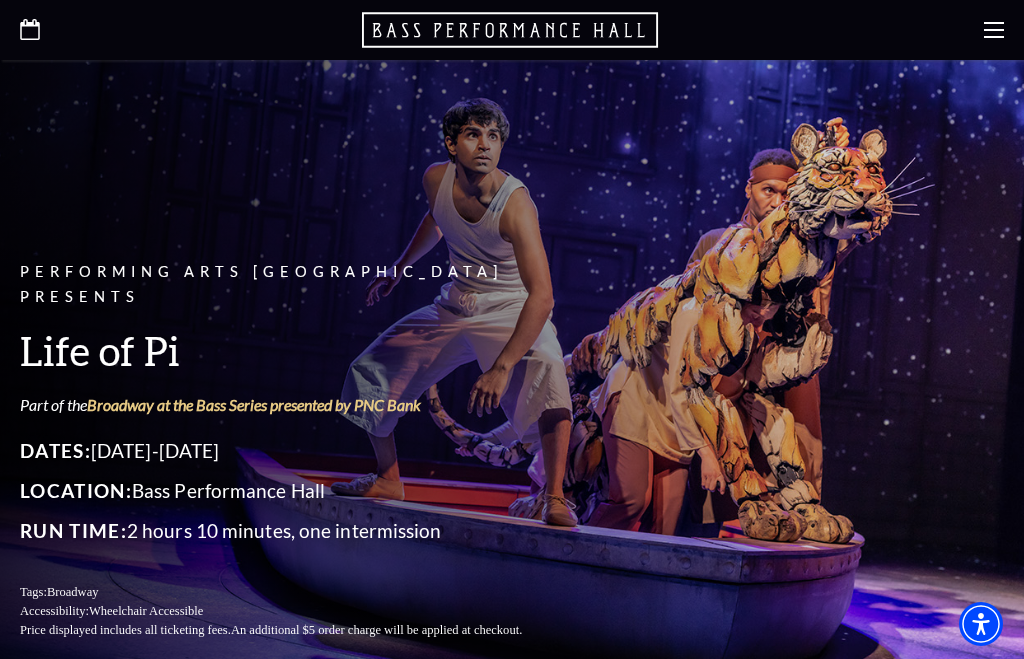 scroll, scrollTop: 0, scrollLeft: 0, axis: both 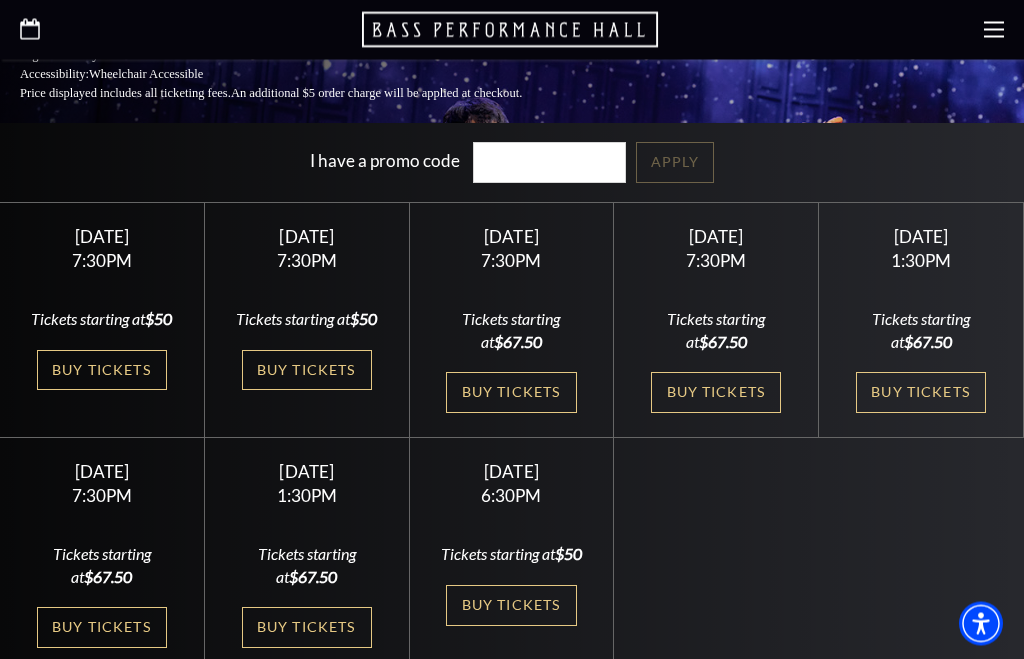 click on "Buy Tickets" at bounding box center [921, 393] 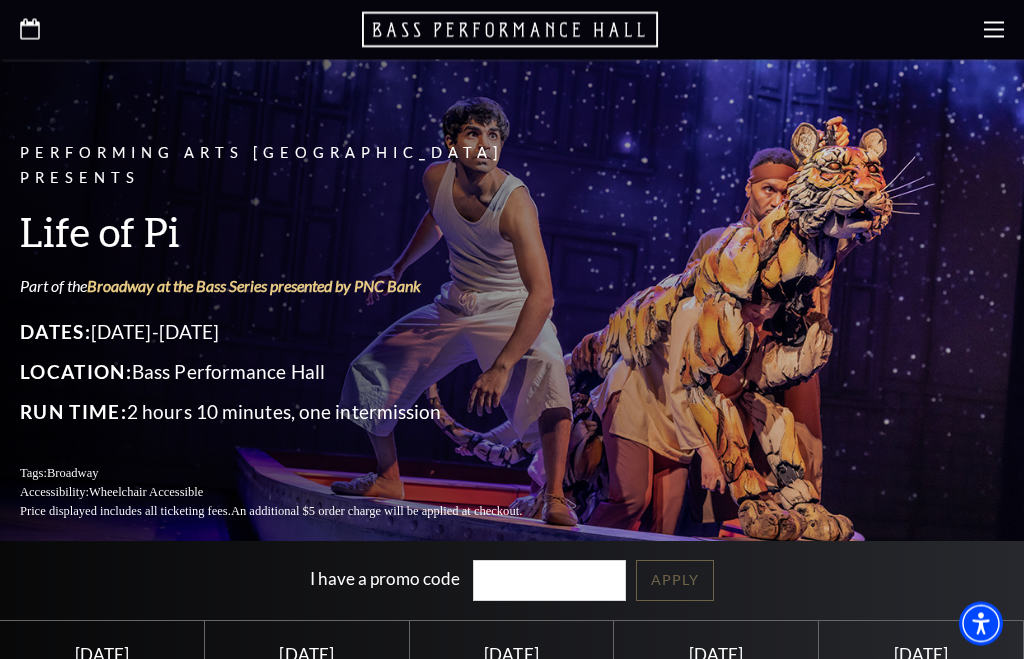 scroll, scrollTop: 0, scrollLeft: 0, axis: both 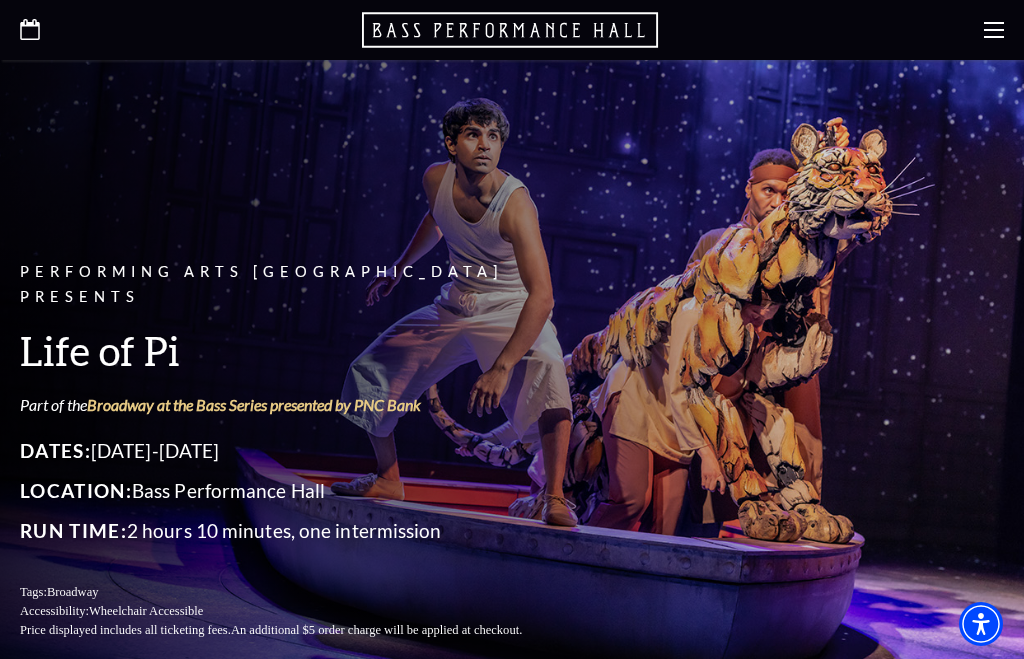 click 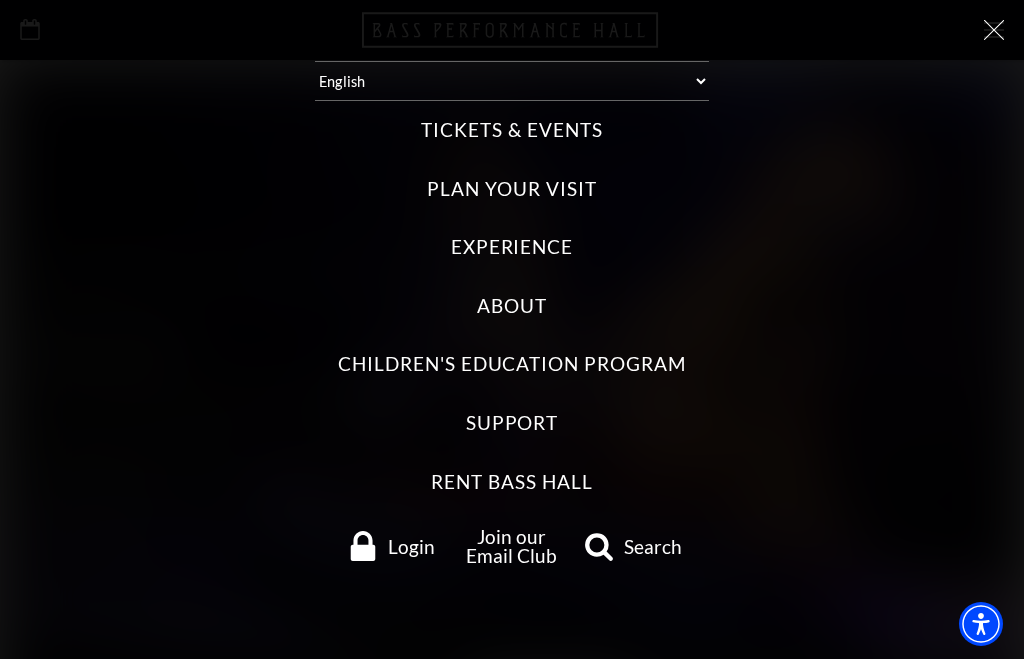 click on "Experience" at bounding box center (512, 247) 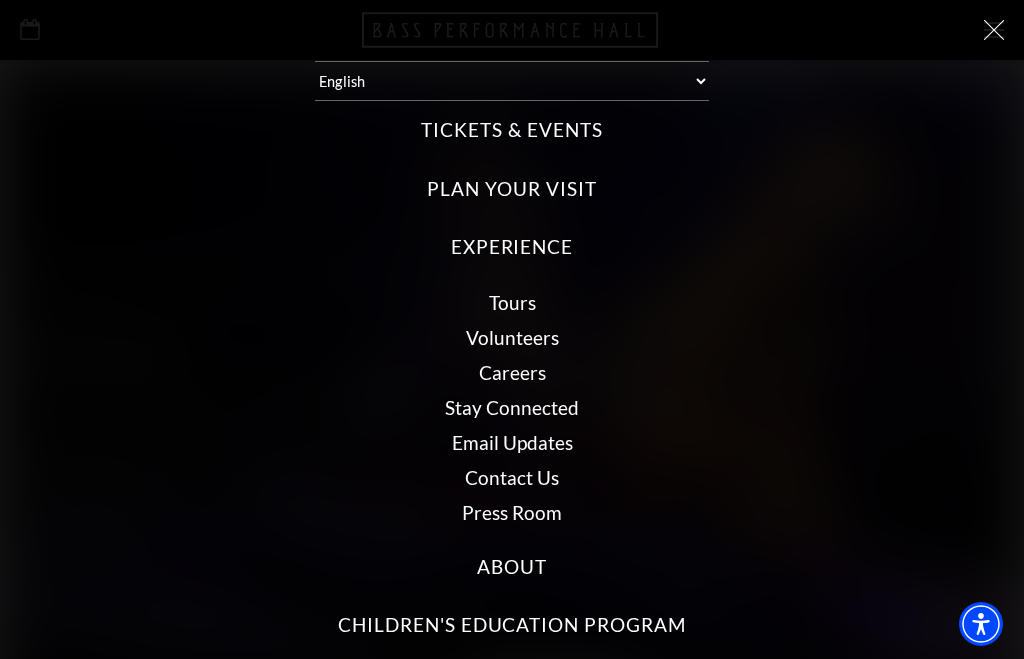 click on "Plan Your Visit" at bounding box center (511, 189) 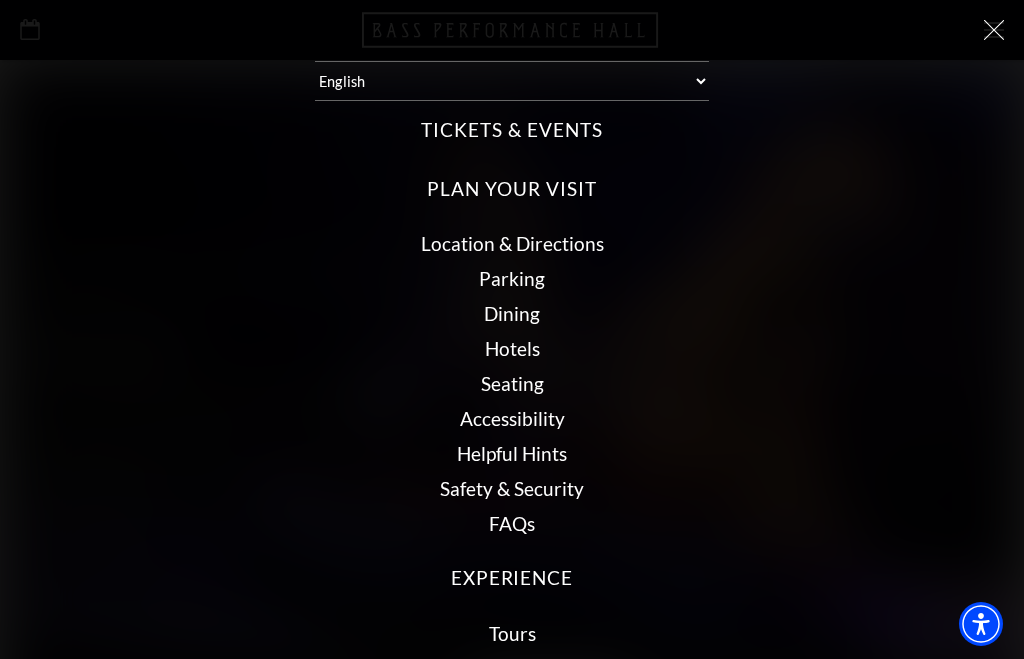 click on "Seating" at bounding box center [512, 383] 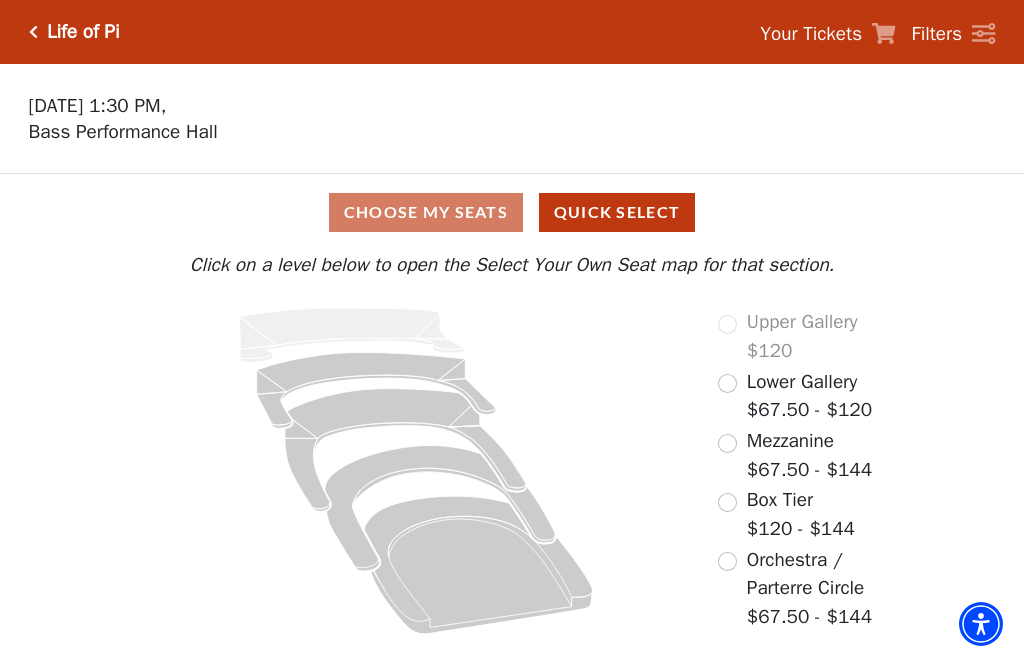 scroll, scrollTop: 10, scrollLeft: 0, axis: vertical 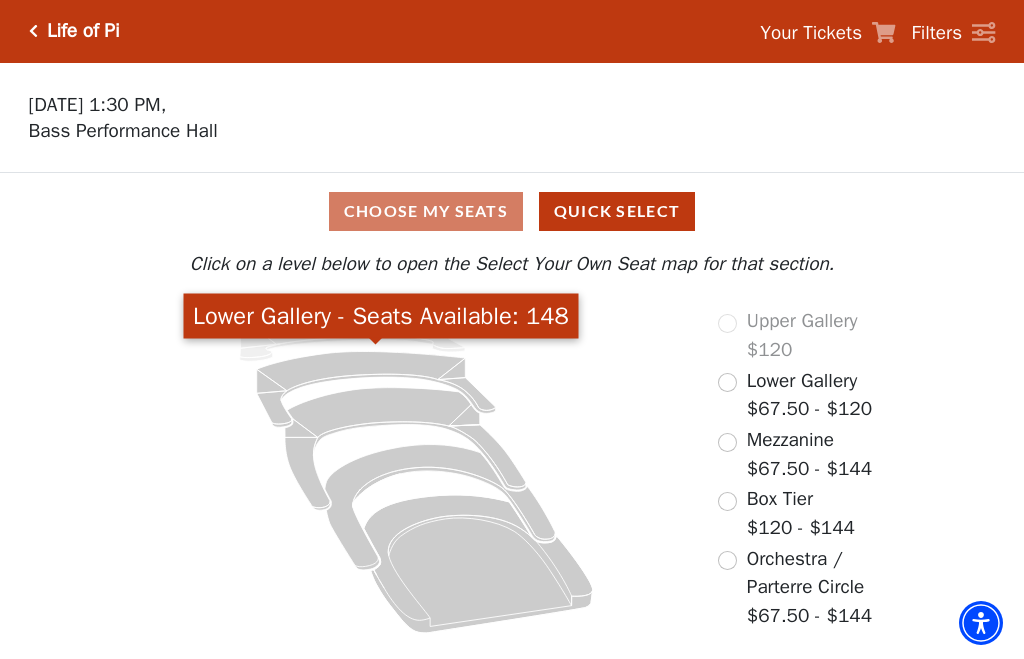 click 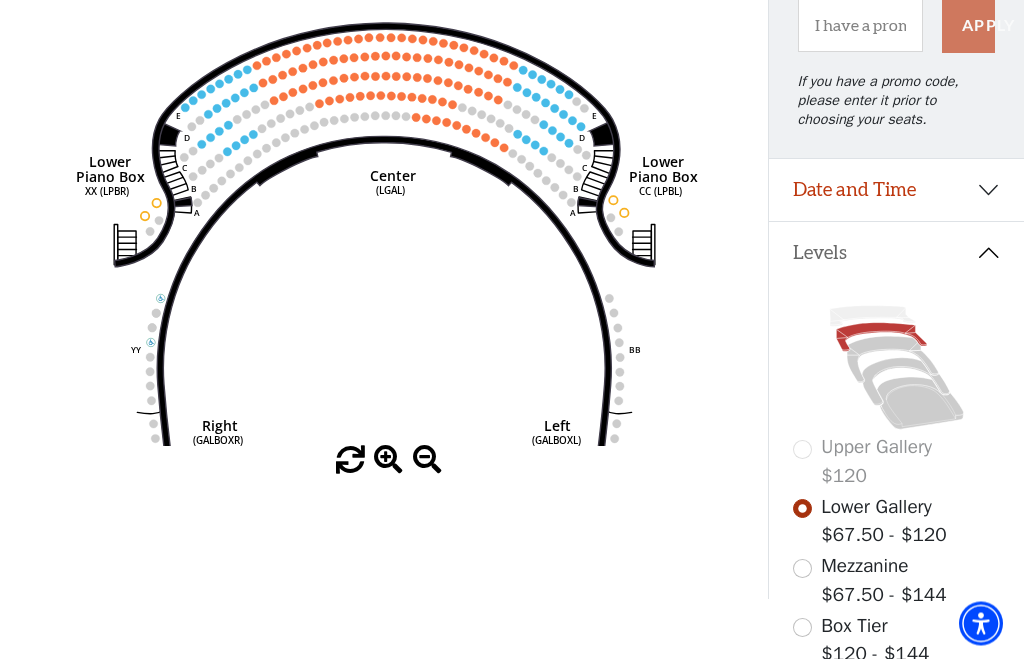 scroll, scrollTop: 234, scrollLeft: 0, axis: vertical 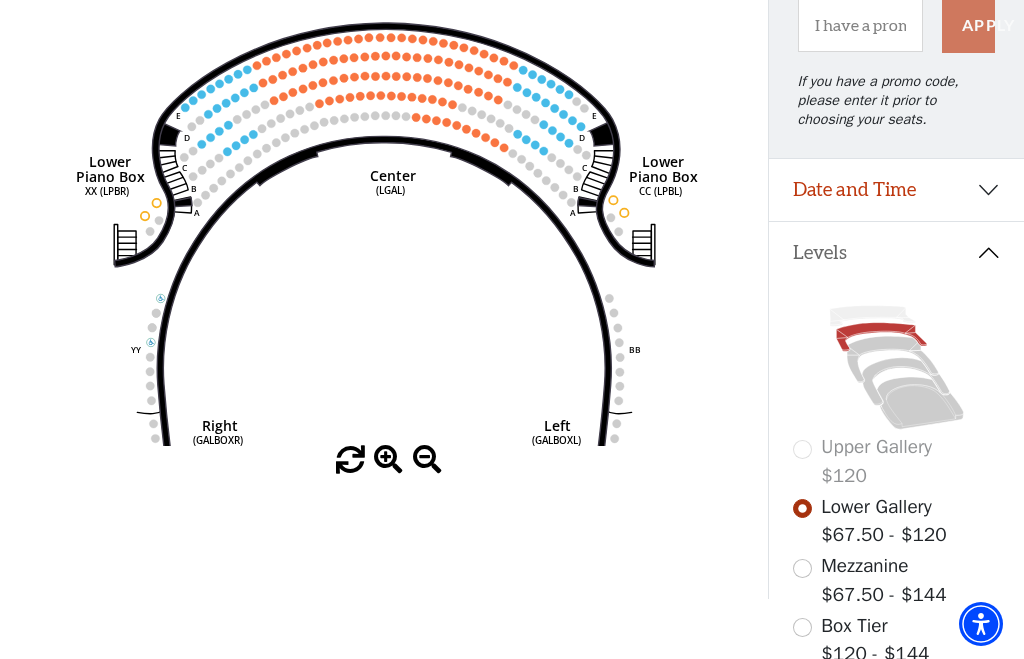 click at bounding box center (802, 568) 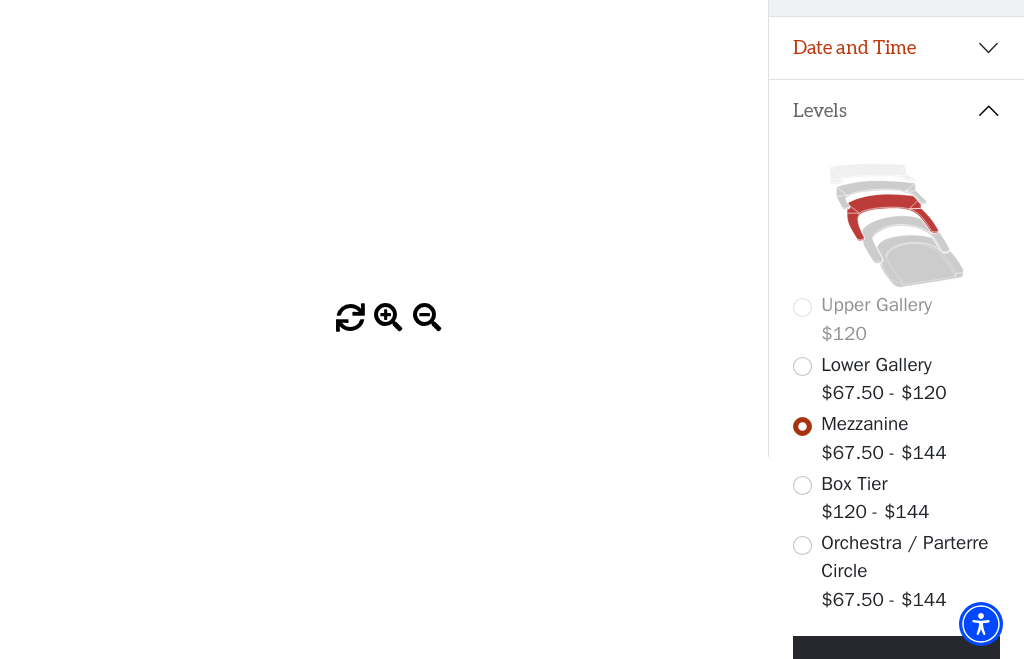 scroll, scrollTop: 391, scrollLeft: 0, axis: vertical 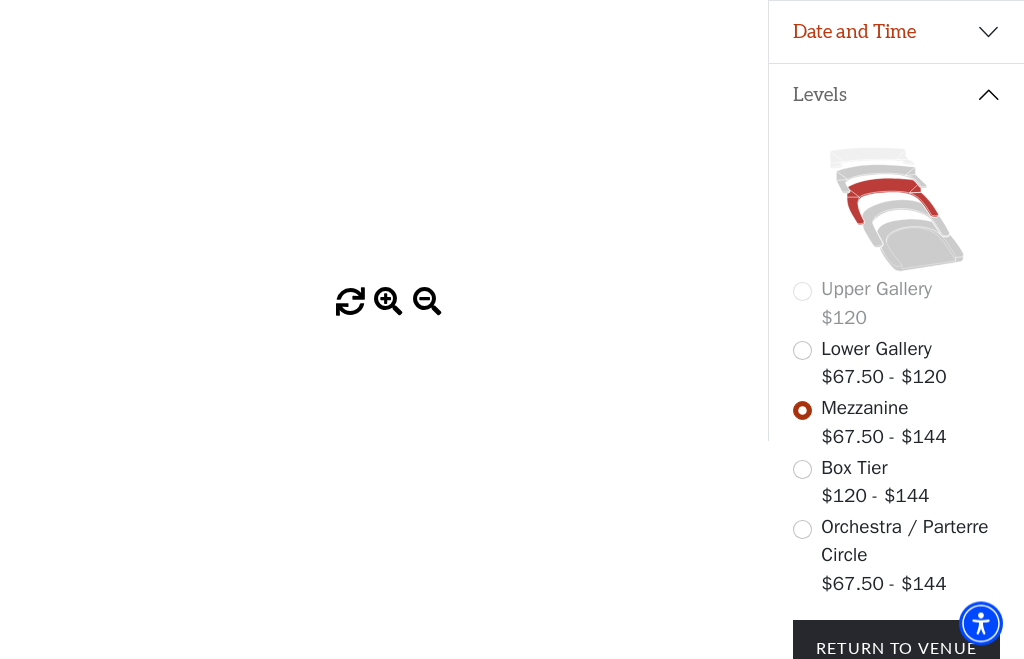 click at bounding box center [802, 470] 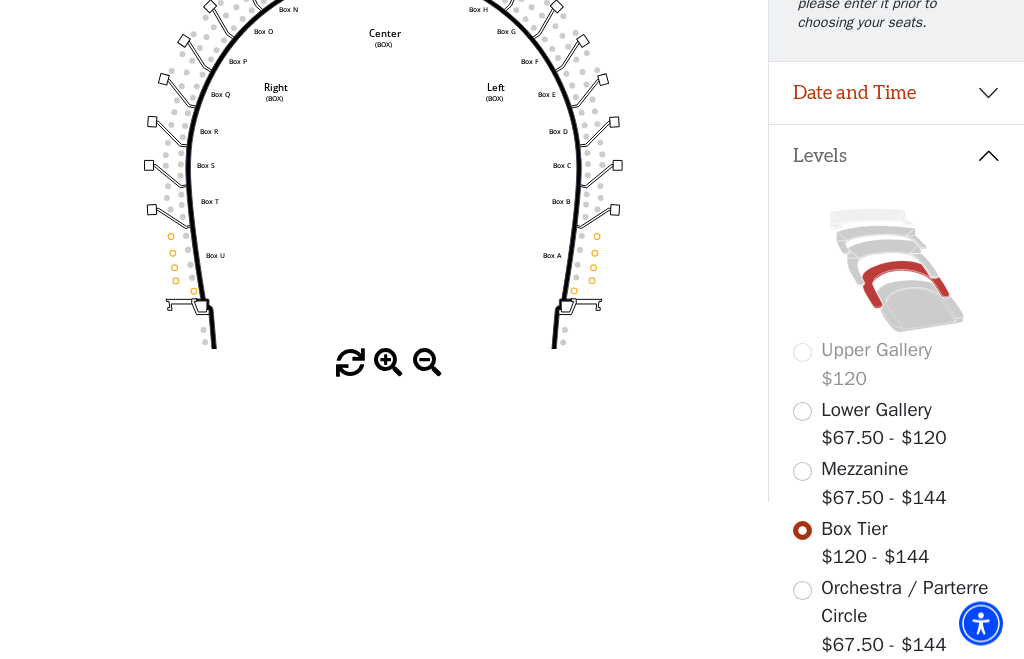 scroll, scrollTop: 333, scrollLeft: 0, axis: vertical 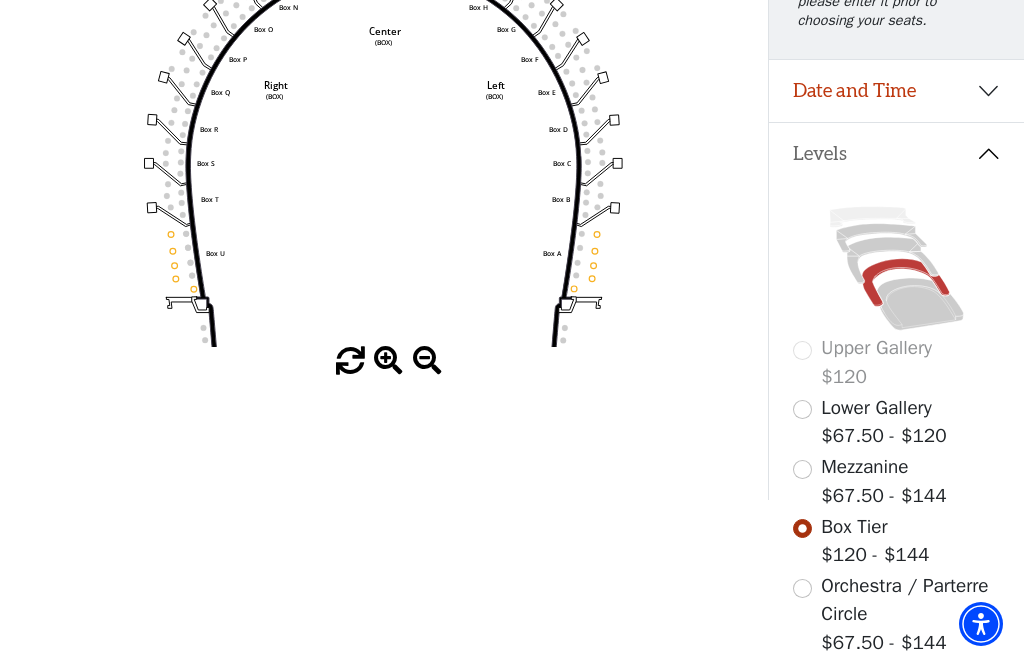 click 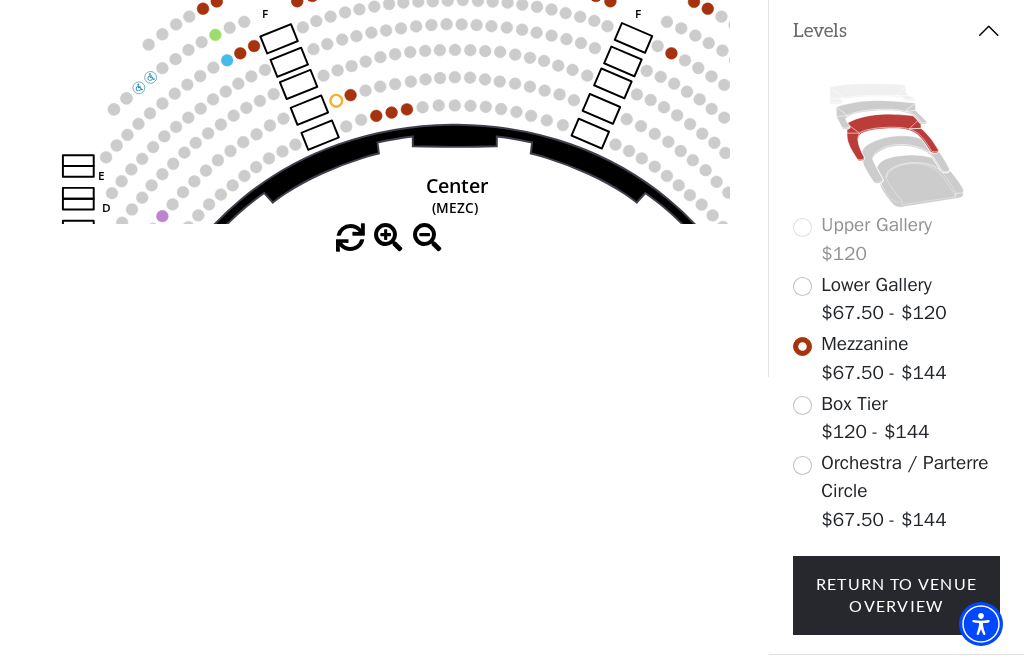 scroll, scrollTop: 495, scrollLeft: 0, axis: vertical 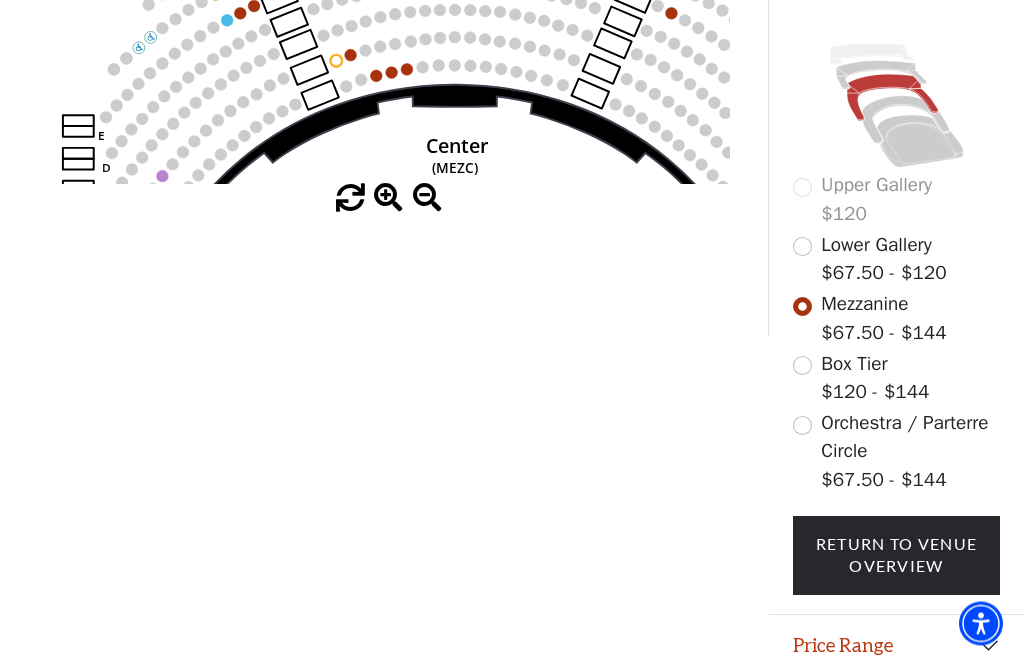 click on "Price Range" at bounding box center (896, 647) 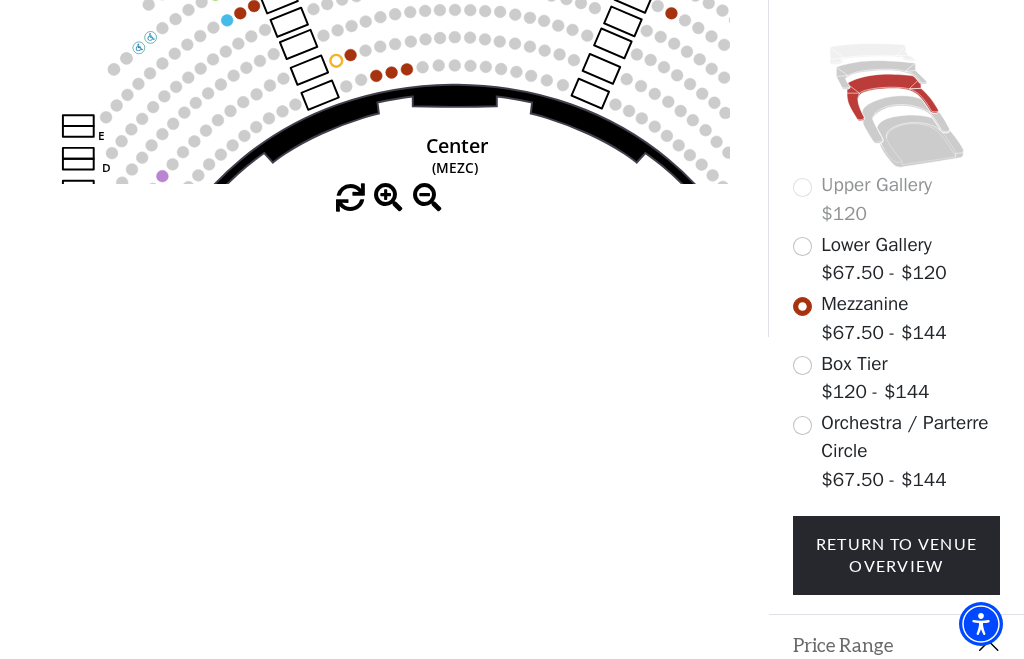 scroll, scrollTop: 622, scrollLeft: 0, axis: vertical 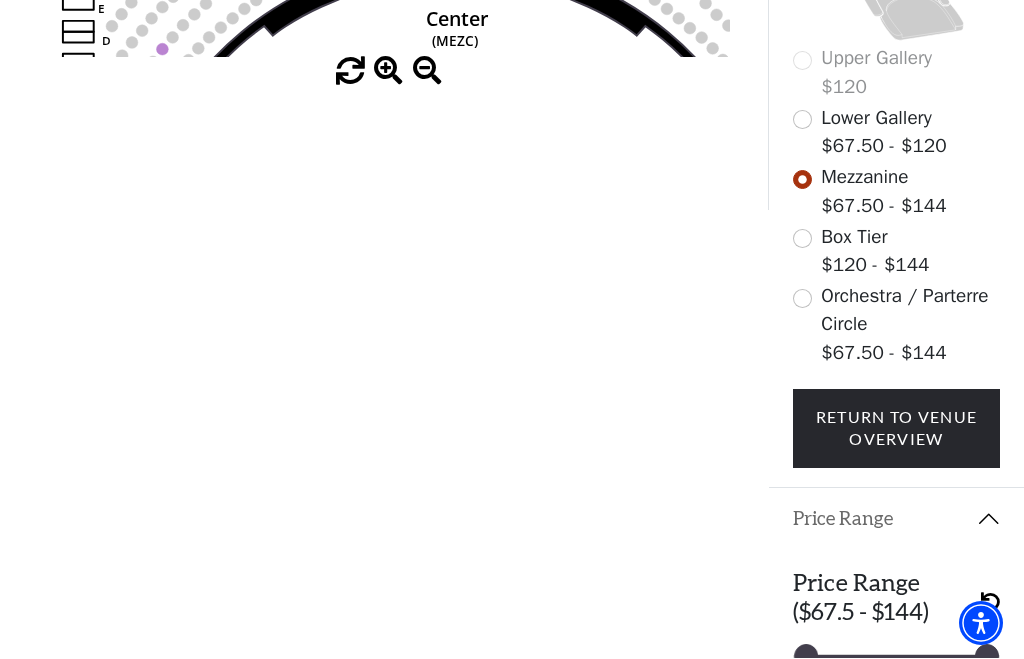 click on "Legend" at bounding box center (896, 711) 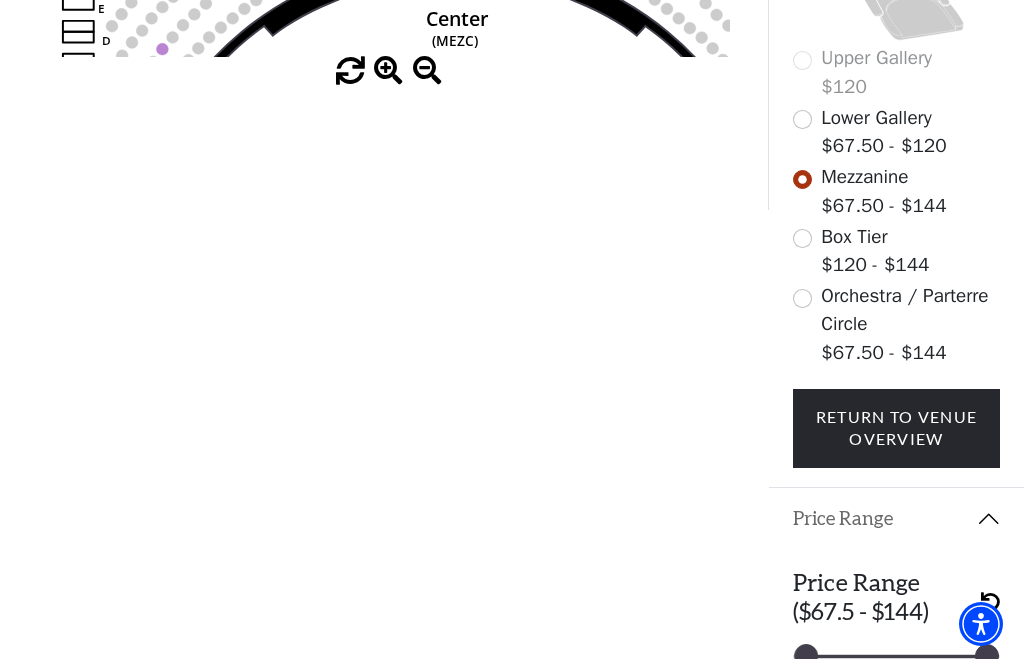 click on "Legend" at bounding box center [896, 710] 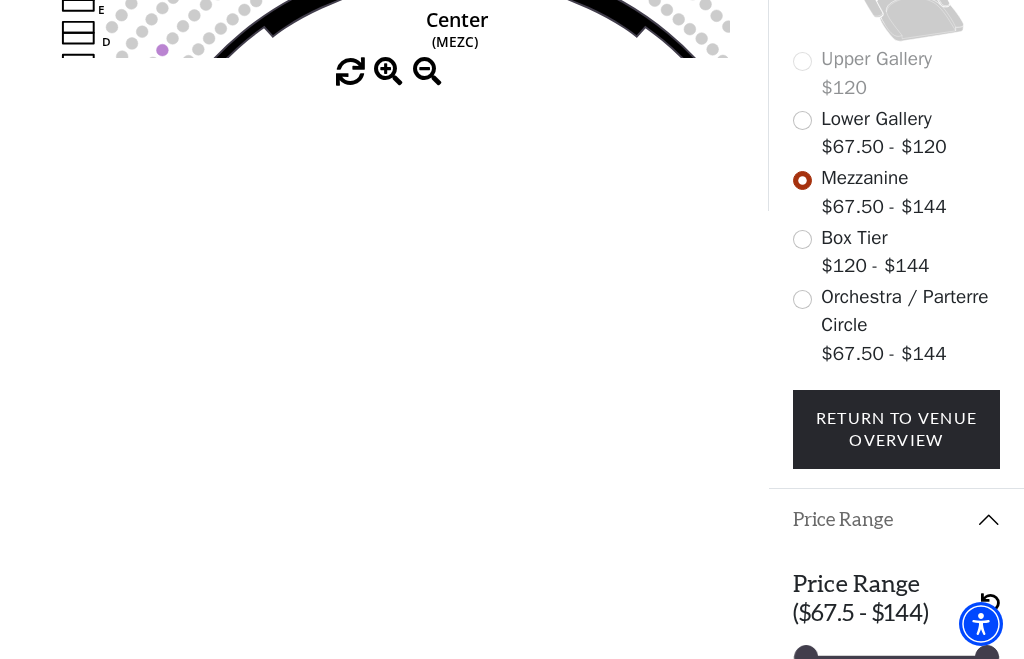 scroll, scrollTop: 689, scrollLeft: 0, axis: vertical 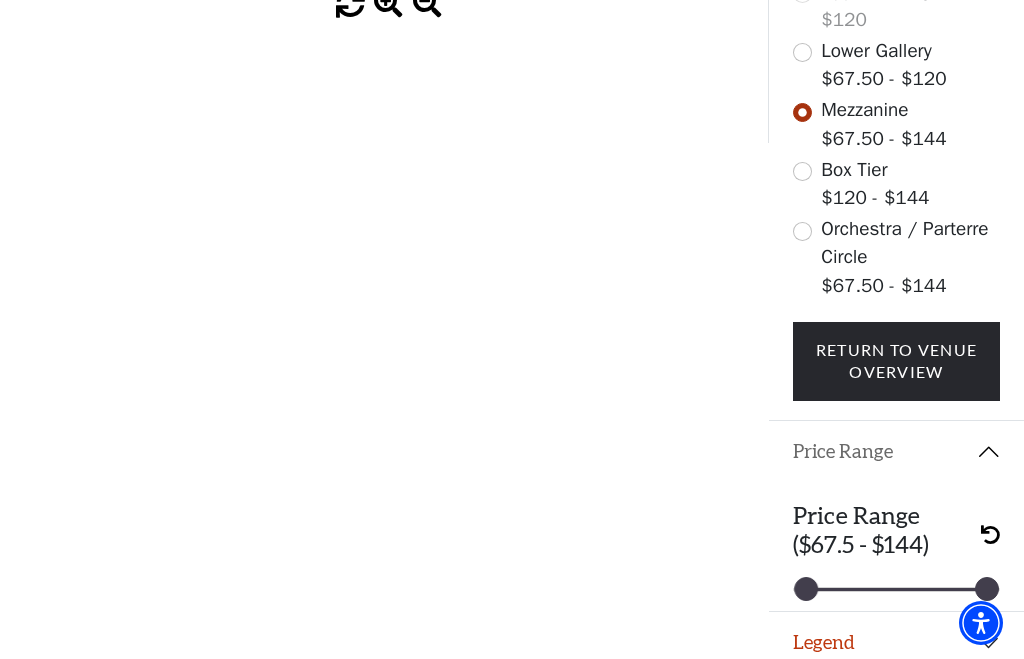 click on "*{
pointer-events: fill;
}
Life of Pi   Your Tickets       Filters     Choose Your Own Seats
Saturday, September 27 at 1:30 PM,
Bass Performance Hall
Filters / Cart
Current Level   Mezzanine" 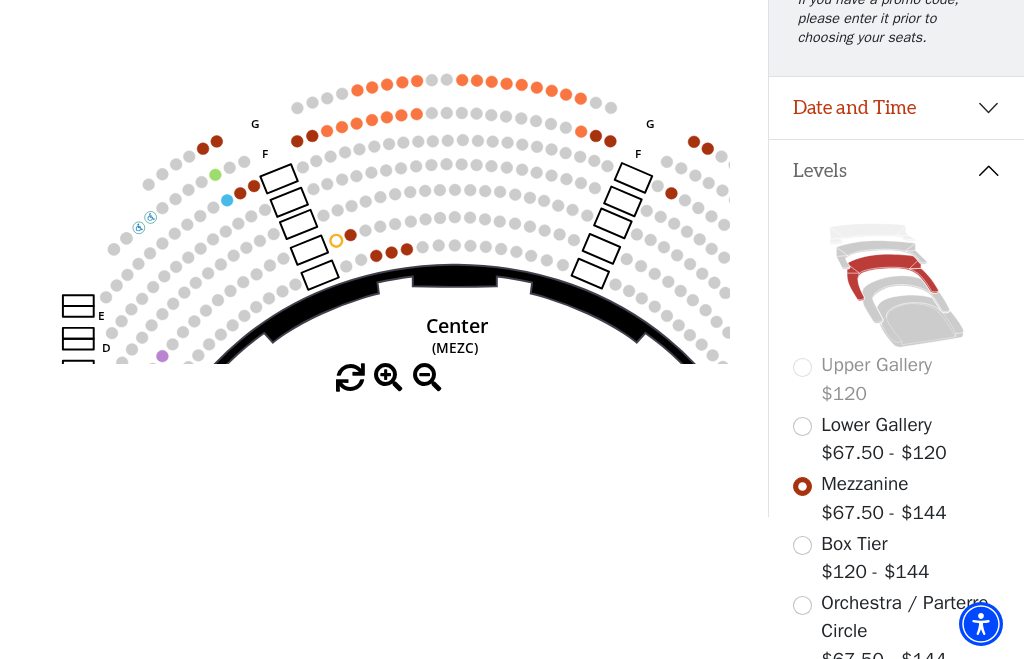 scroll, scrollTop: 313, scrollLeft: 0, axis: vertical 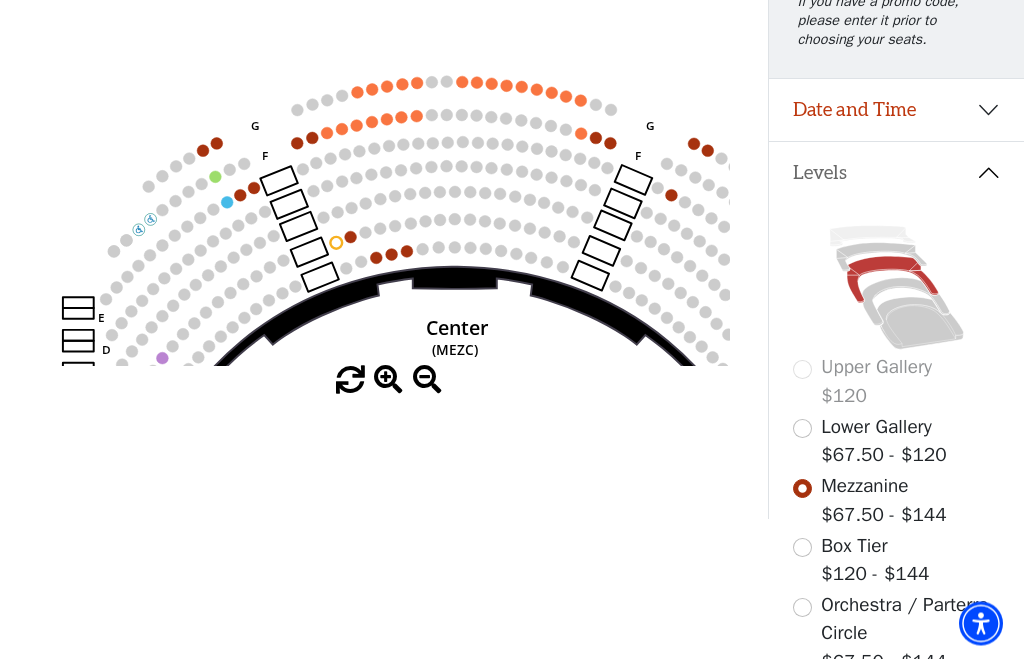 click at bounding box center (350, 381) 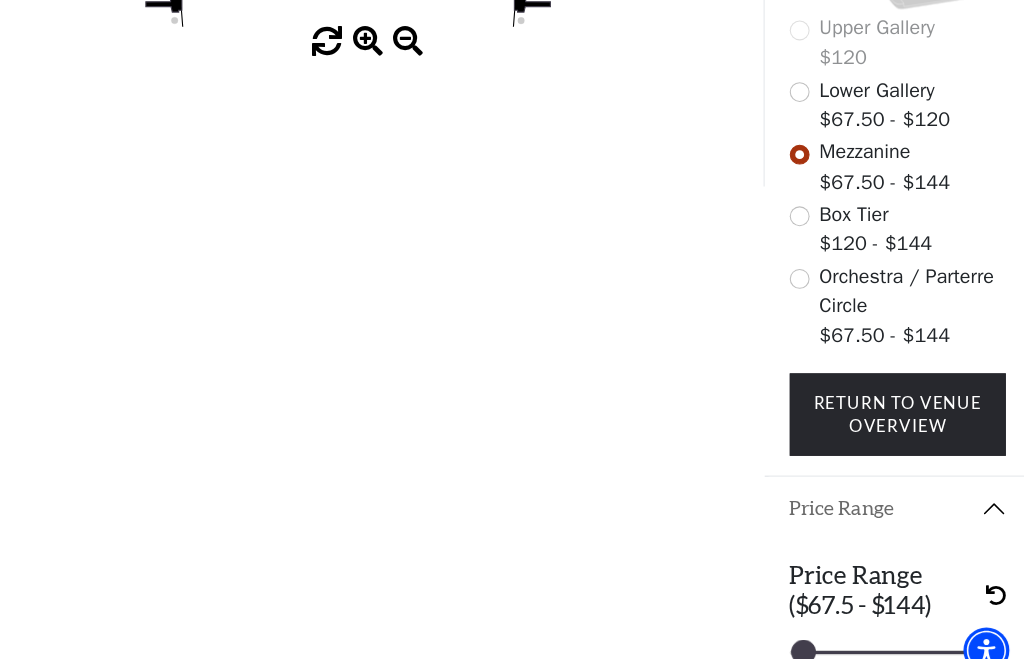 scroll, scrollTop: 653, scrollLeft: 0, axis: vertical 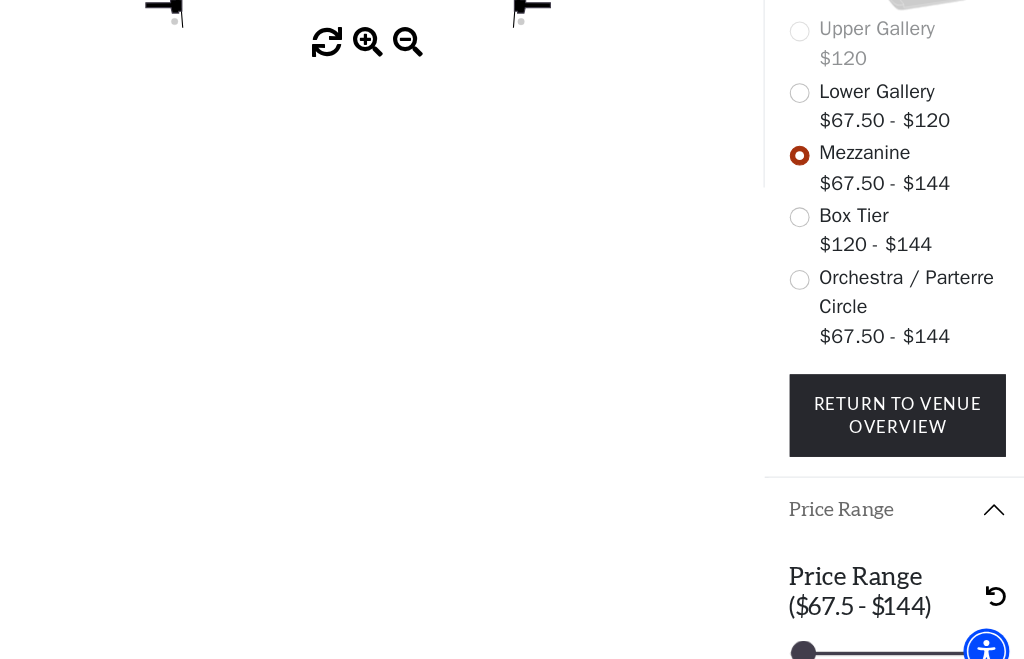 click on "Legend" at bounding box center [896, 680] 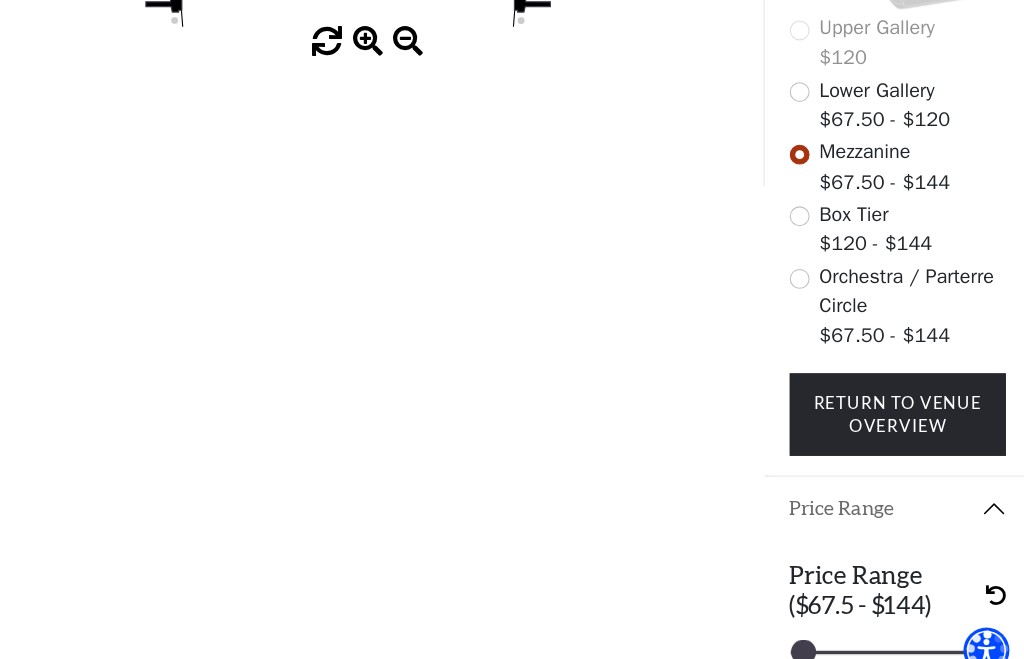 scroll, scrollTop: 653, scrollLeft: 0, axis: vertical 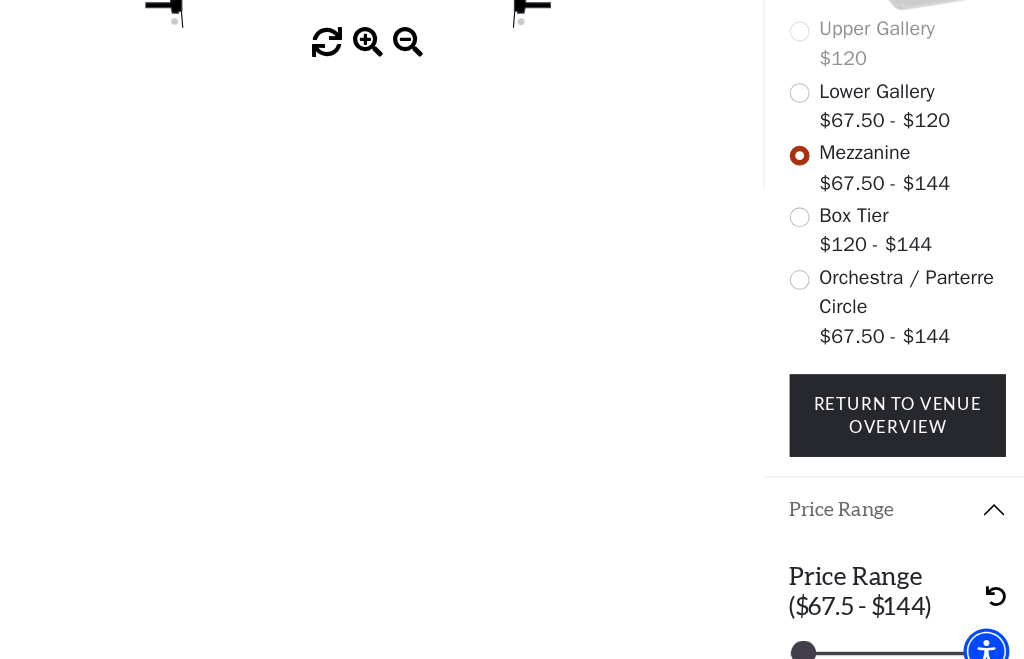 click on "Legend" at bounding box center [896, 680] 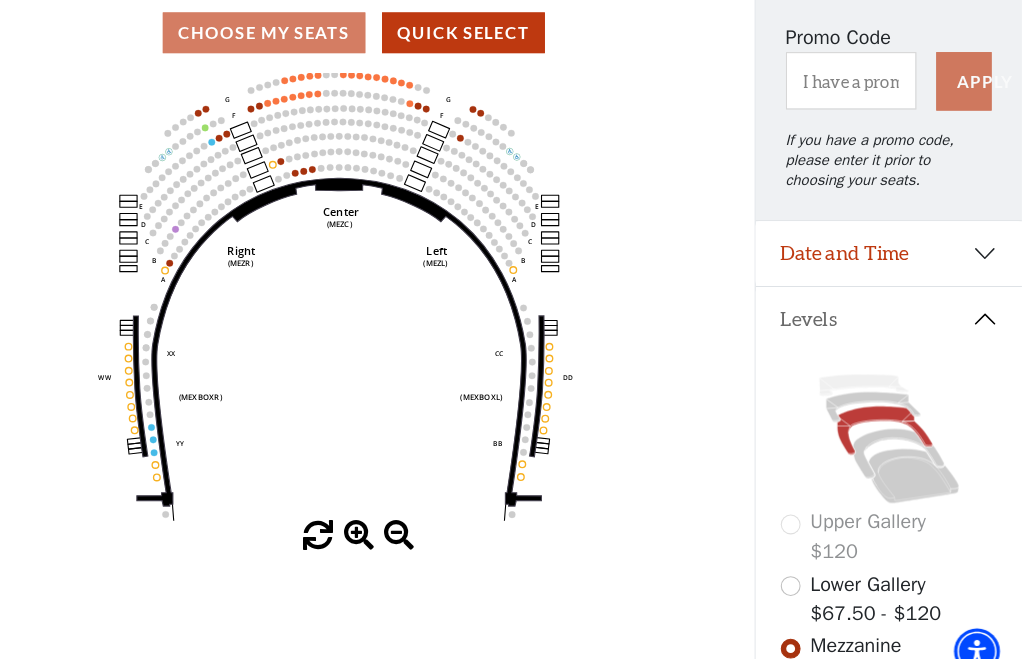 scroll, scrollTop: 119, scrollLeft: 0, axis: vertical 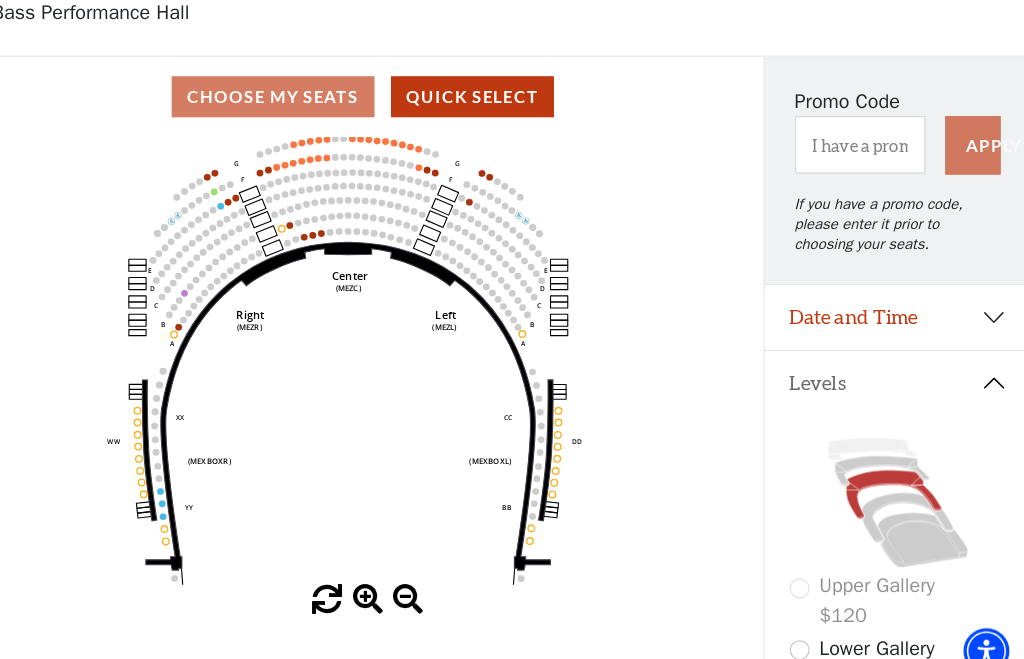 click 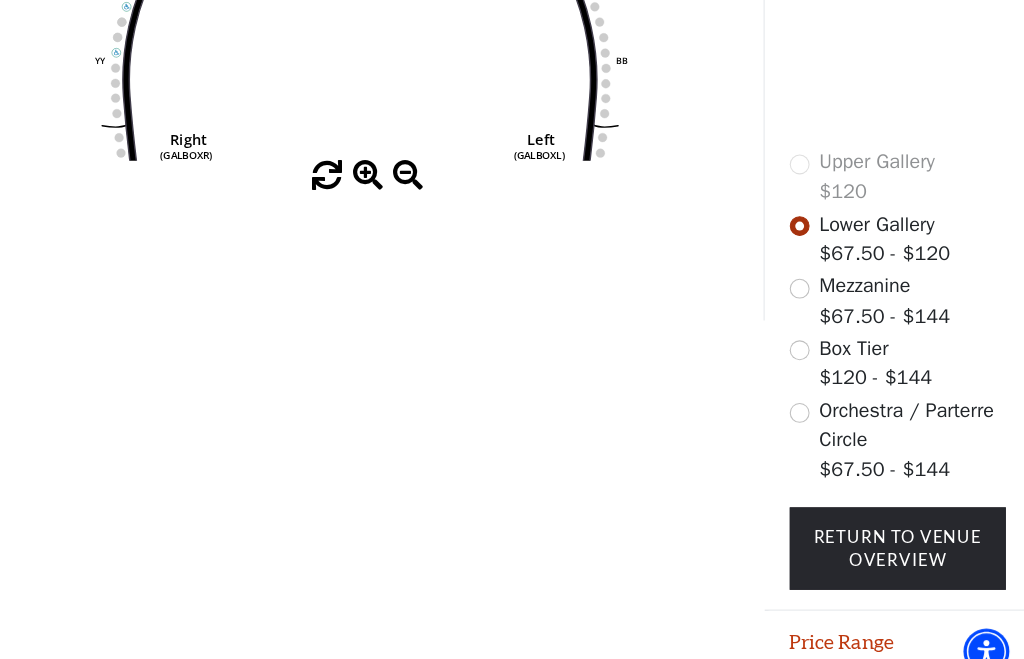 scroll, scrollTop: 526, scrollLeft: 0, axis: vertical 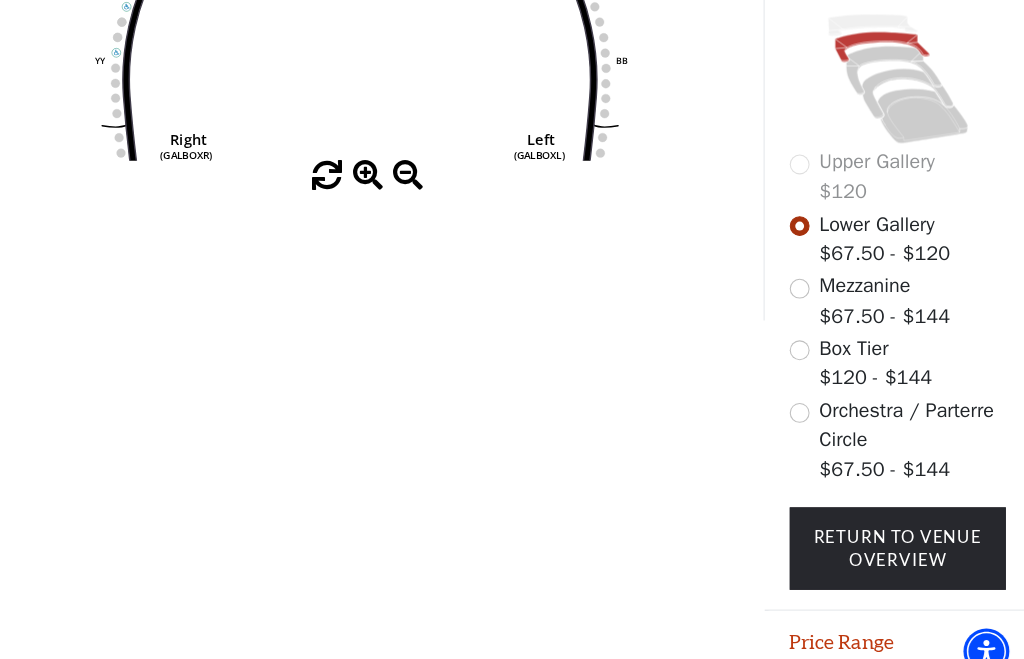 click on "Price Range" at bounding box center (896, 616) 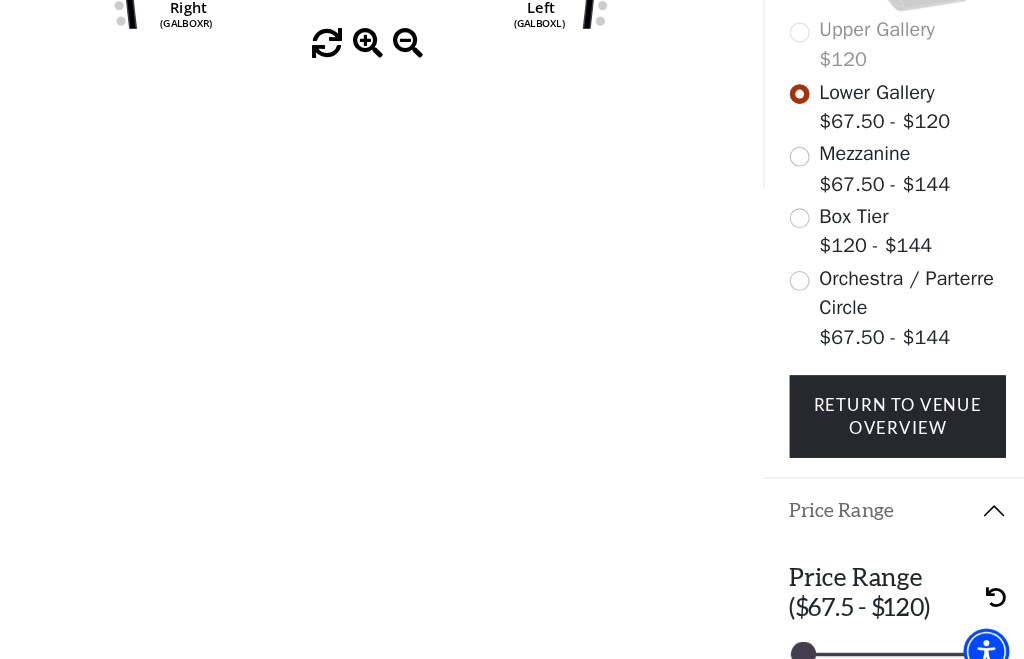 scroll, scrollTop: 653, scrollLeft: 0, axis: vertical 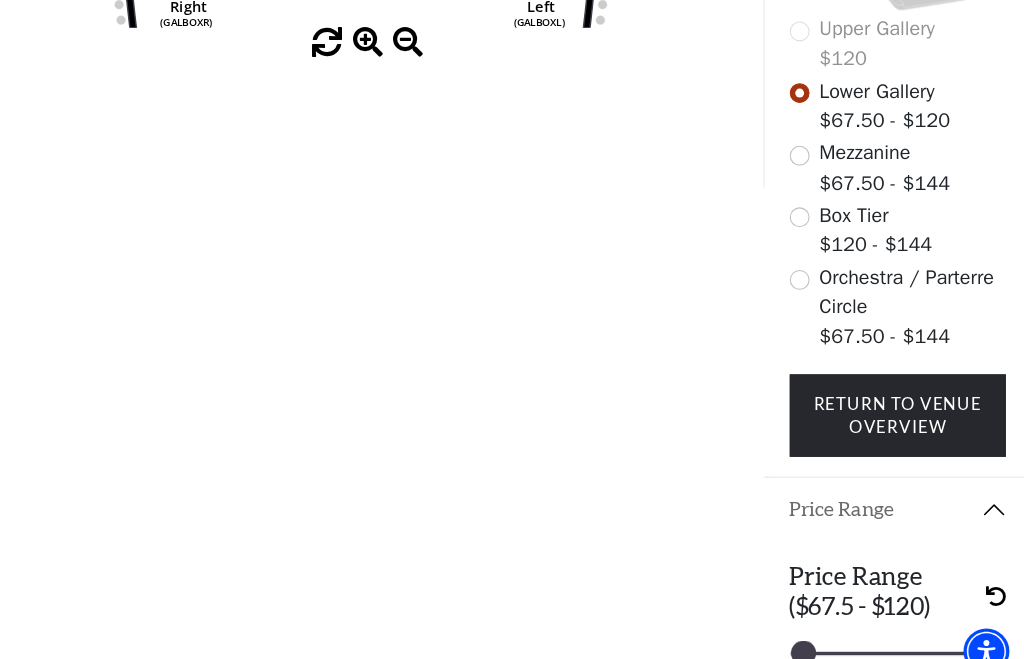 click on "Legend" at bounding box center (896, 680) 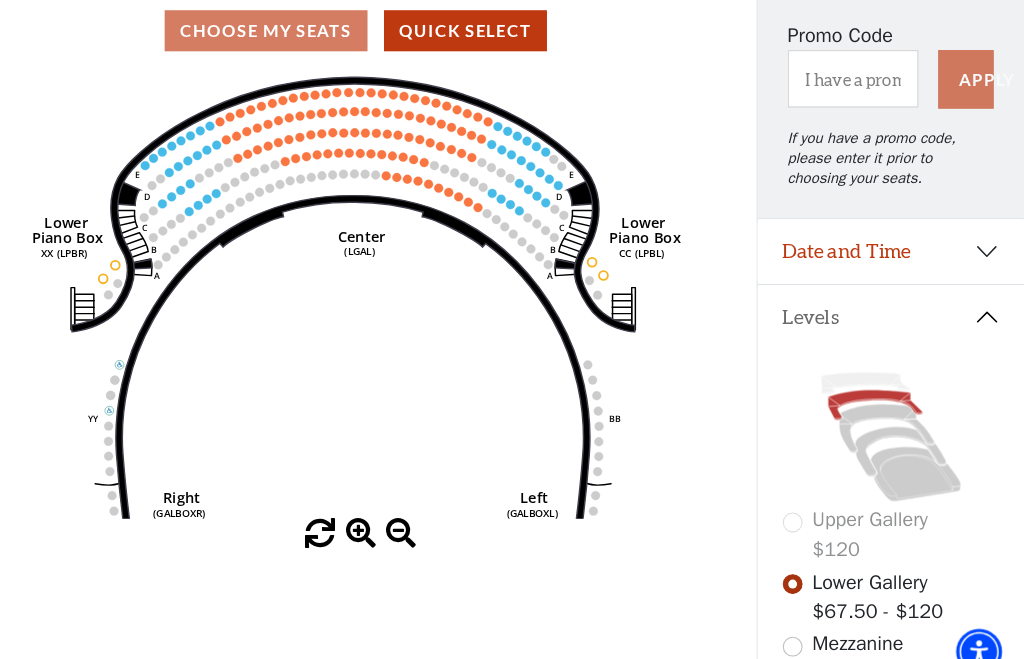 scroll, scrollTop: 177, scrollLeft: 0, axis: vertical 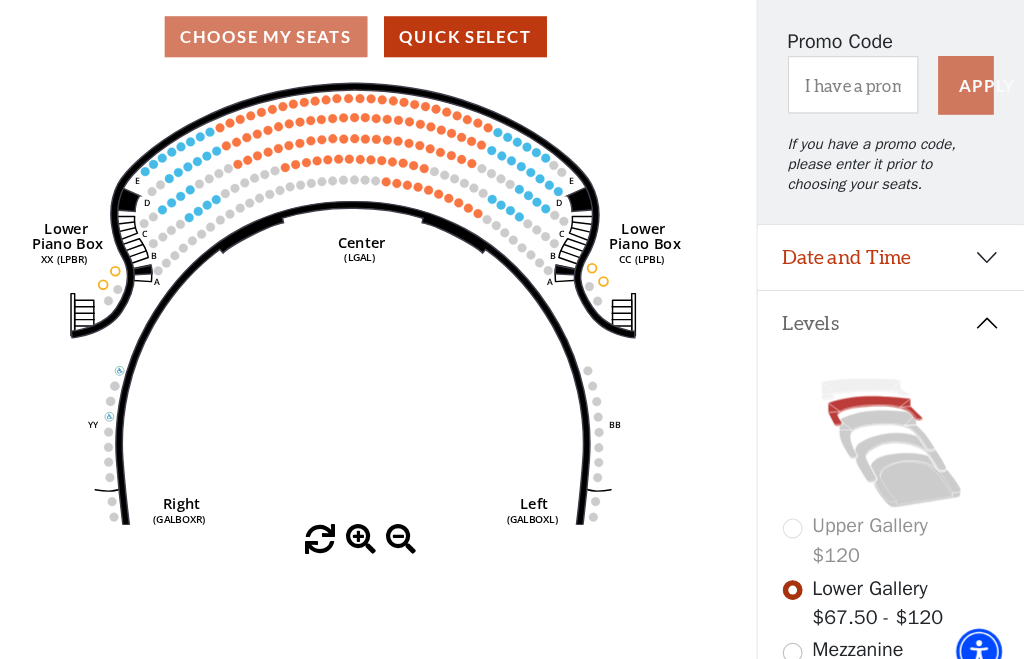 click on "Upper Gallery $120
Lower Gallery $67.50 - $120
Mezzanine $67.50 - $144
Box Tier $120 - $144
Orchestra / Parterre Circle $67.50 - $144
Return To Venue Overview" at bounding box center [896, 636] 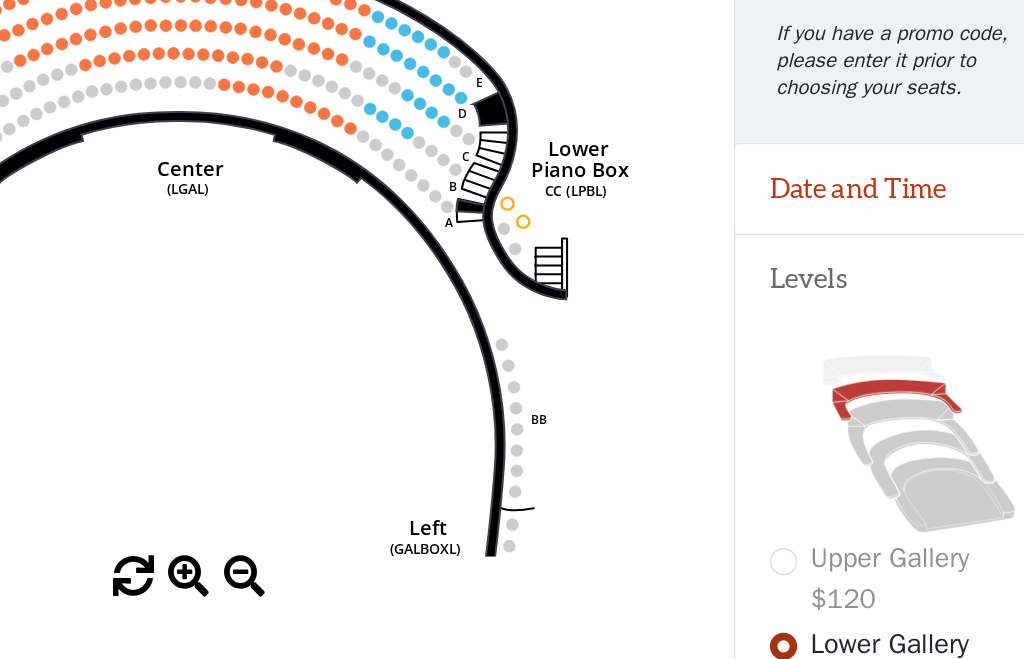 click 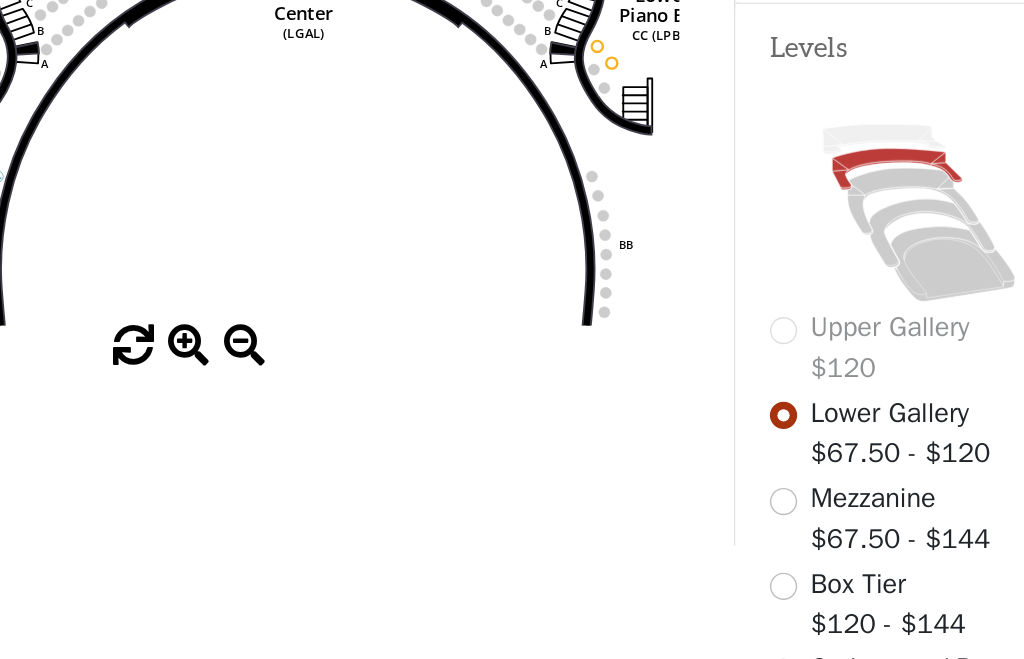 scroll, scrollTop: 453, scrollLeft: 0, axis: vertical 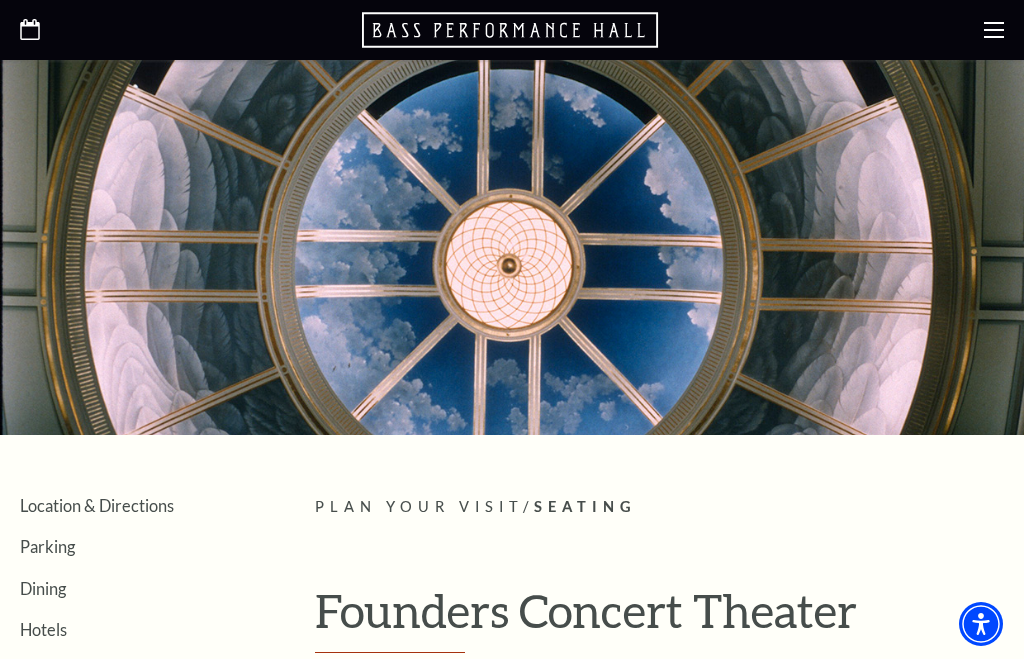 click on "*{
pointer-events: fill;
}
Select: English Español
Tickets & Events
Now On Sale
Broadway At The Bass presented by PNC Bank
[PERSON_NAME] Steel Popular Entertainment The [PERSON_NAME]" at bounding box center [512, 329] 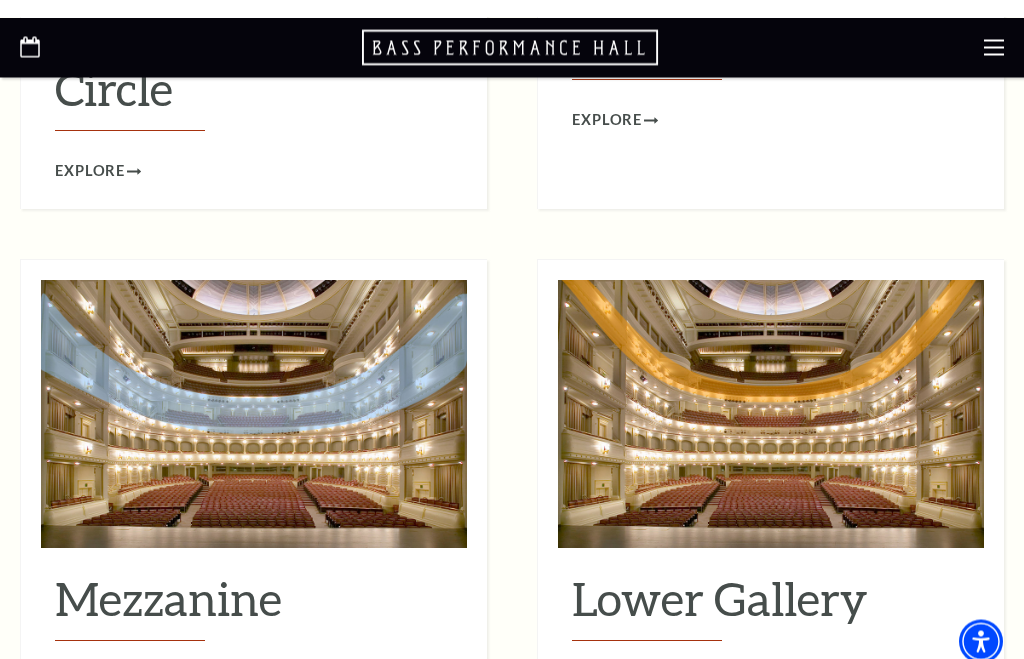 scroll, scrollTop: 2088, scrollLeft: 0, axis: vertical 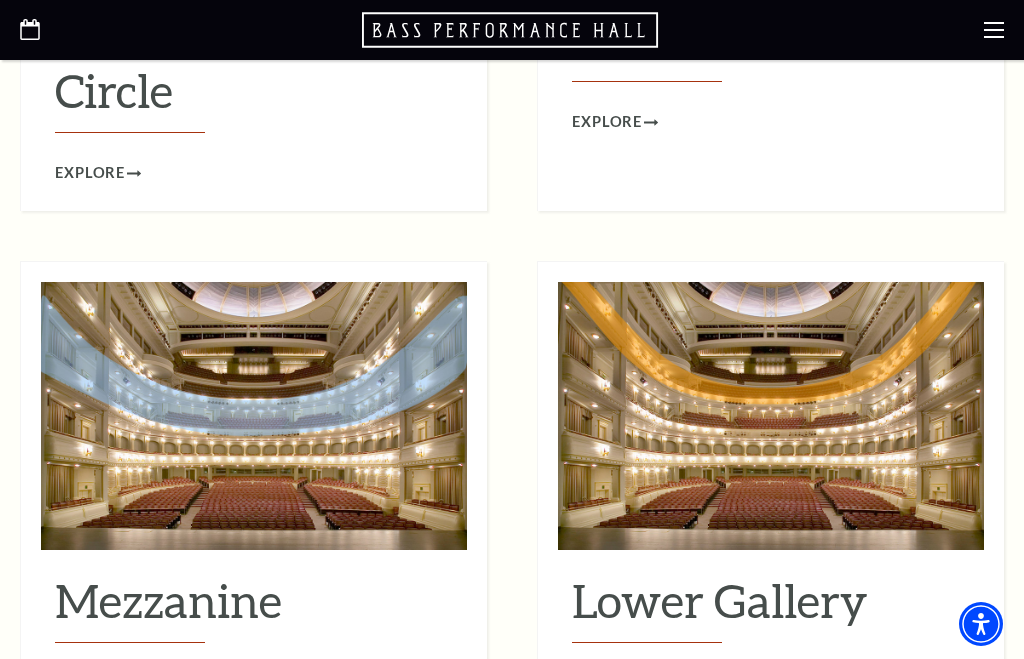 click on "Explore" at bounding box center [607, 683] 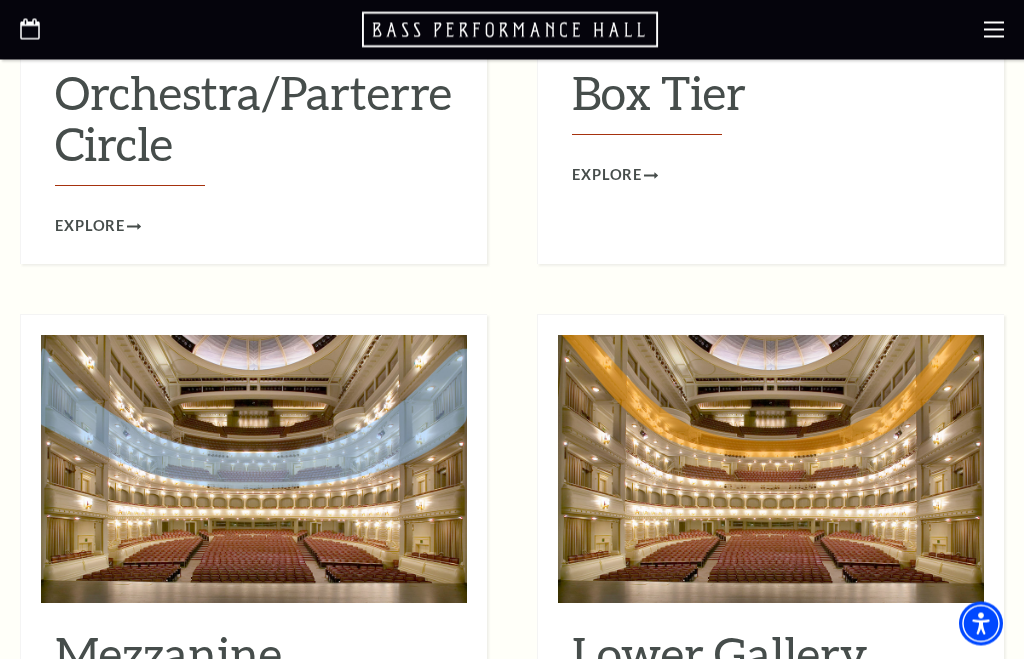 scroll, scrollTop: 2036, scrollLeft: 0, axis: vertical 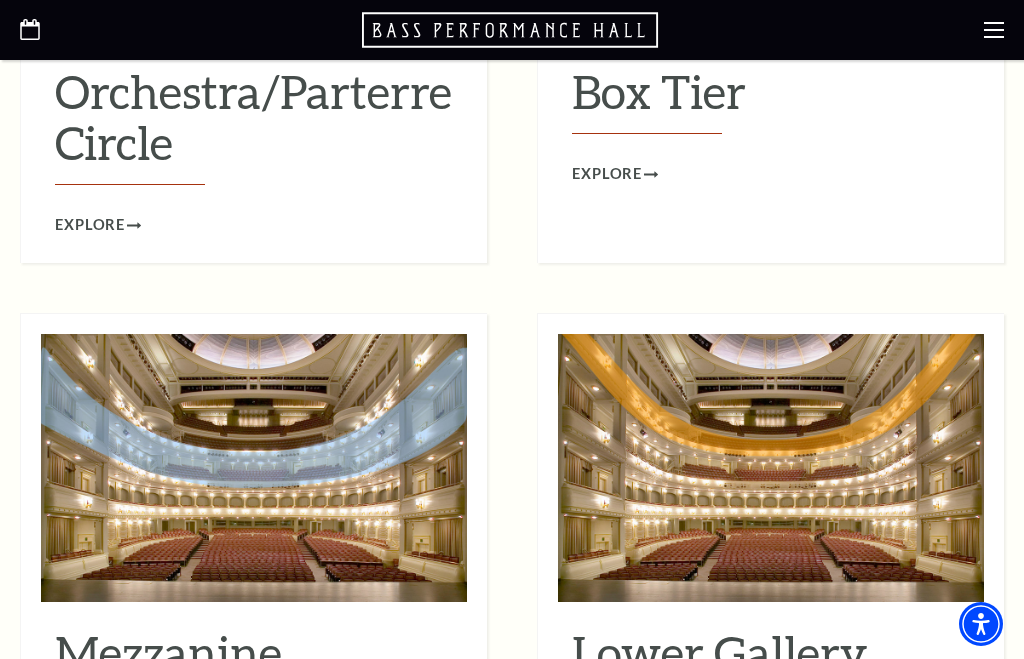 click at bounding box center (254, -94) 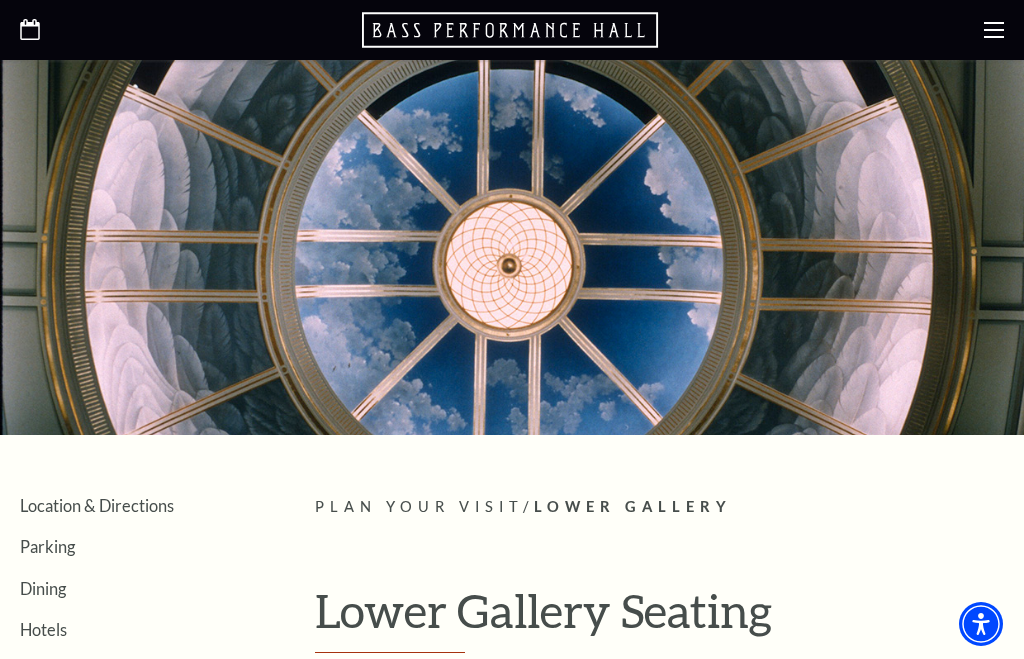 scroll, scrollTop: 0, scrollLeft: 0, axis: both 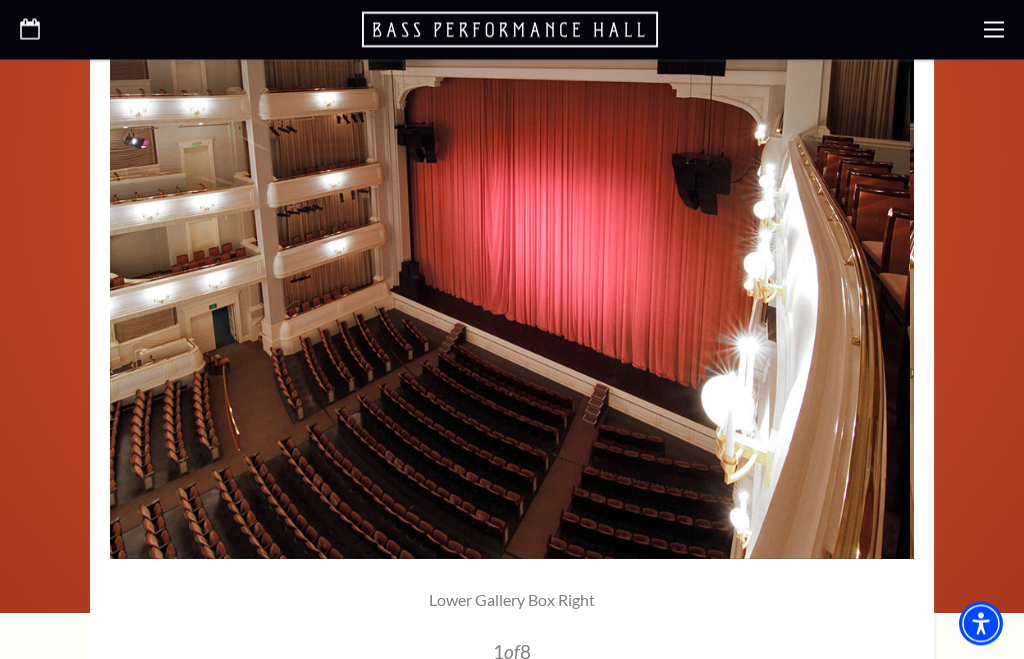 click at bounding box center [508, 296] 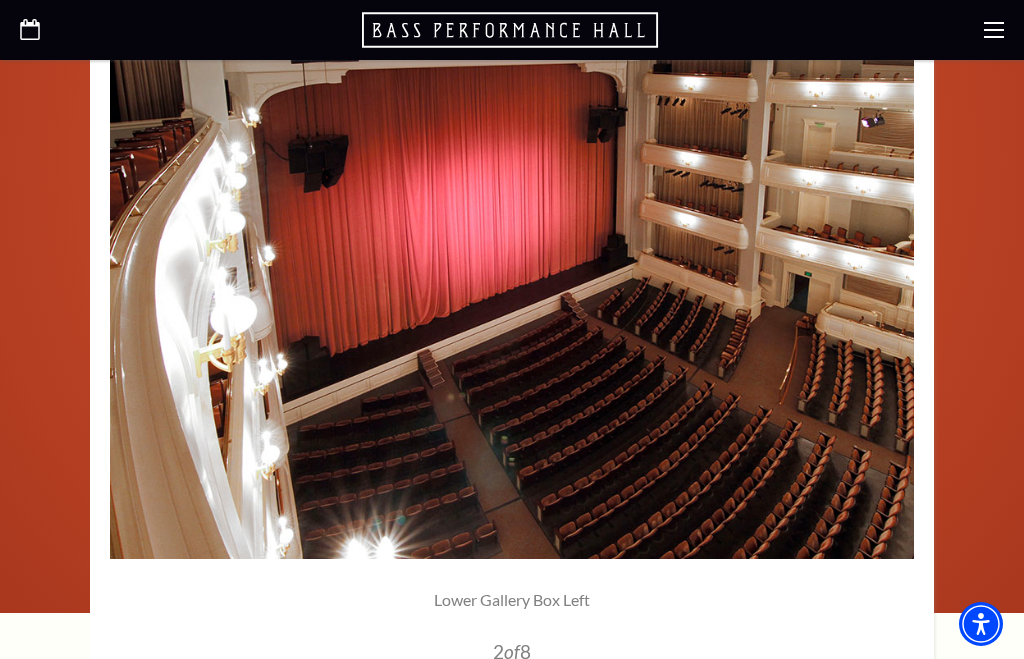 click at bounding box center [512, 295] 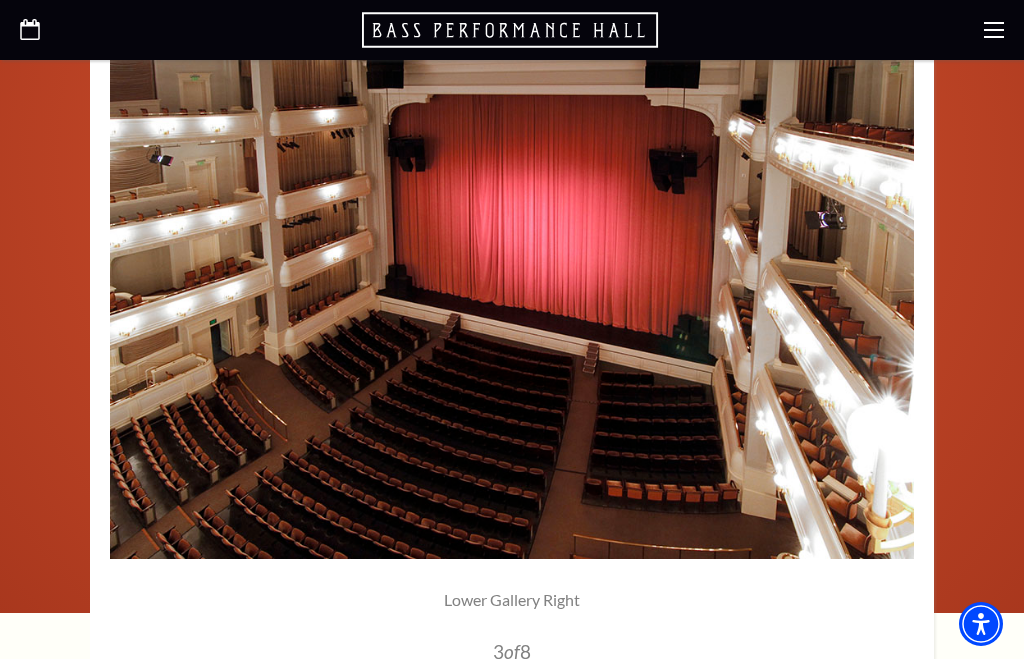click at bounding box center (512, 295) 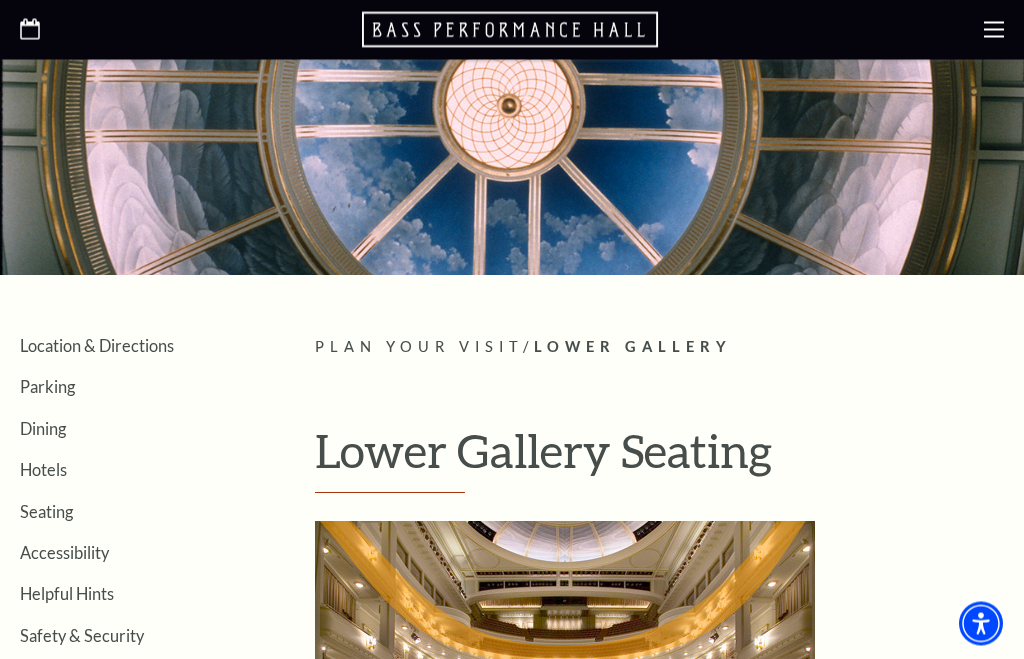 scroll, scrollTop: 163, scrollLeft: 0, axis: vertical 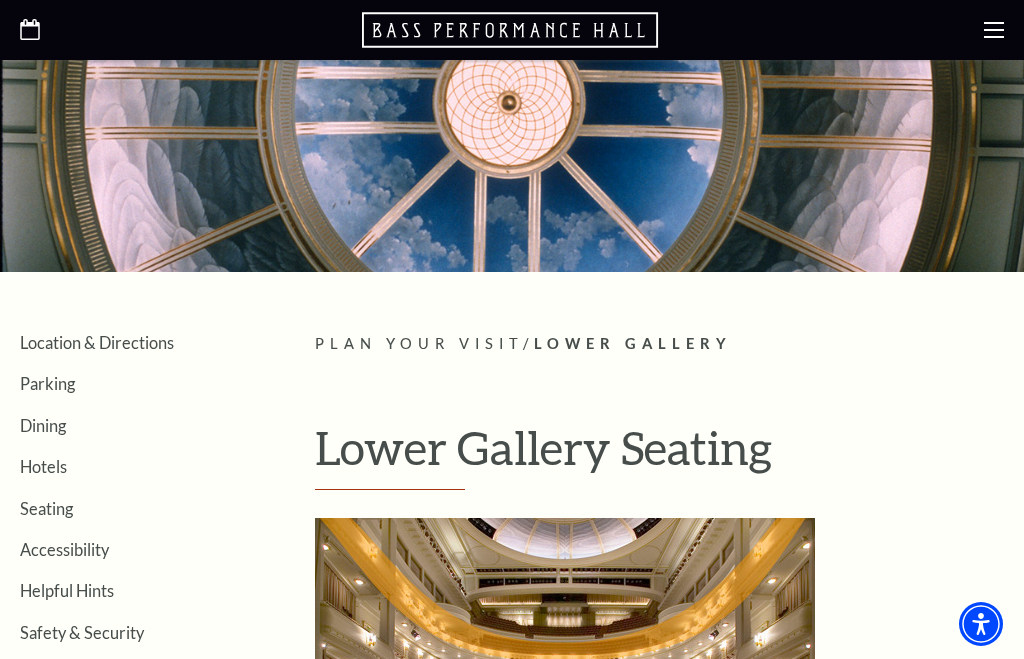 click on "Plan Your Visit" at bounding box center [419, 343] 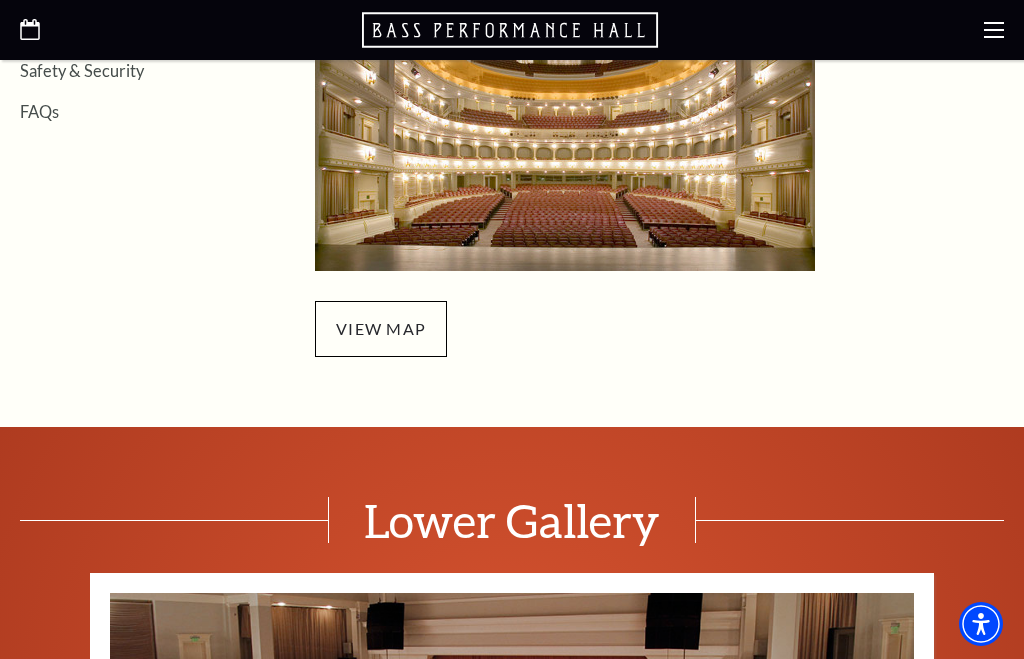 scroll, scrollTop: 717, scrollLeft: 0, axis: vertical 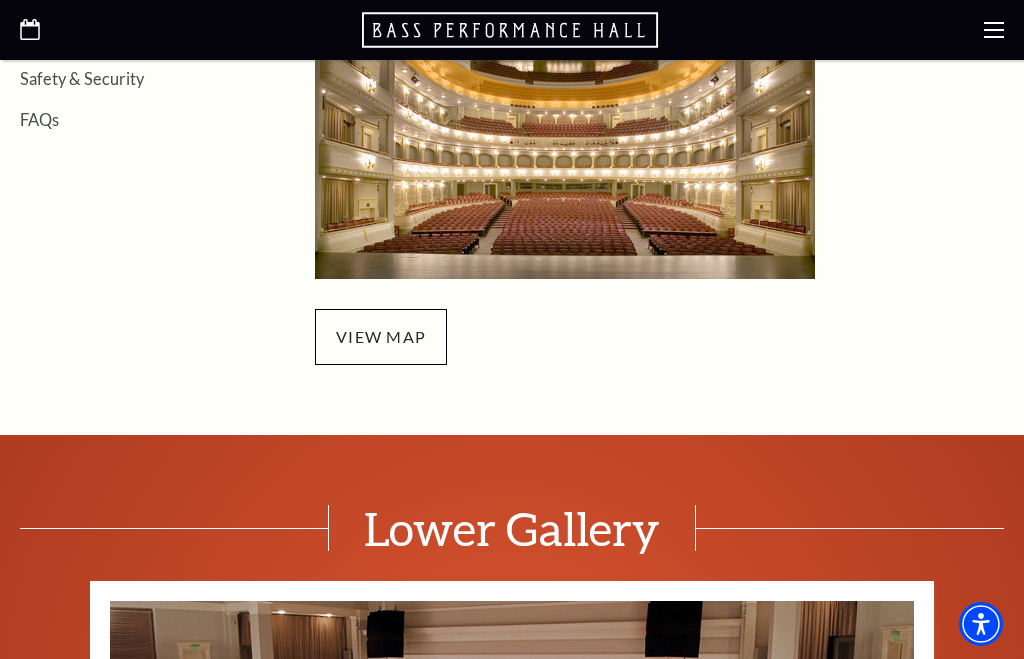 click on "view map" at bounding box center [381, 336] 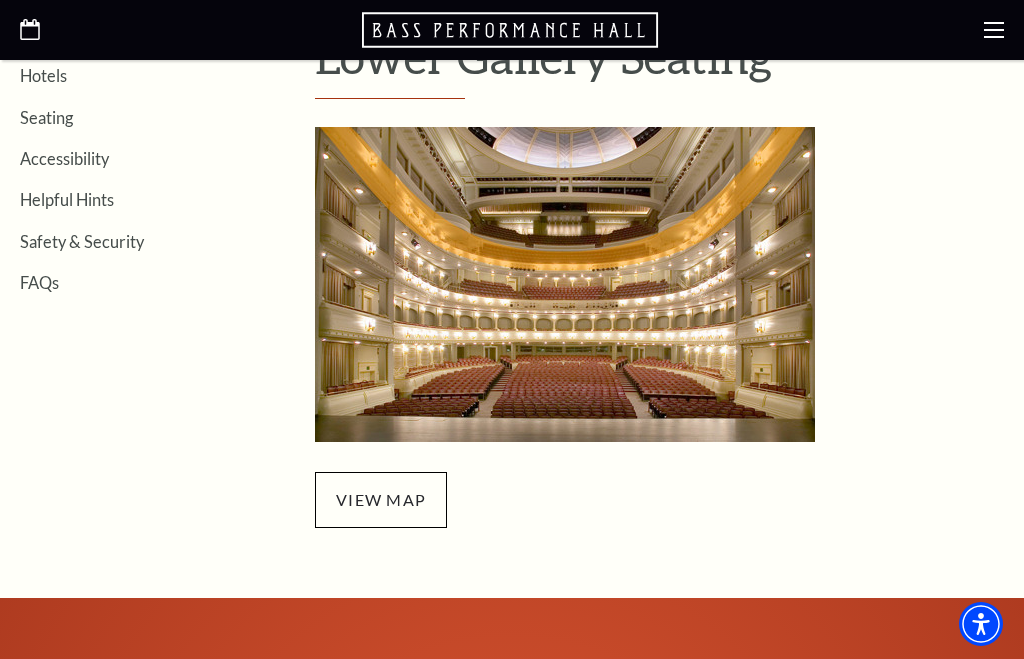scroll, scrollTop: 553, scrollLeft: 0, axis: vertical 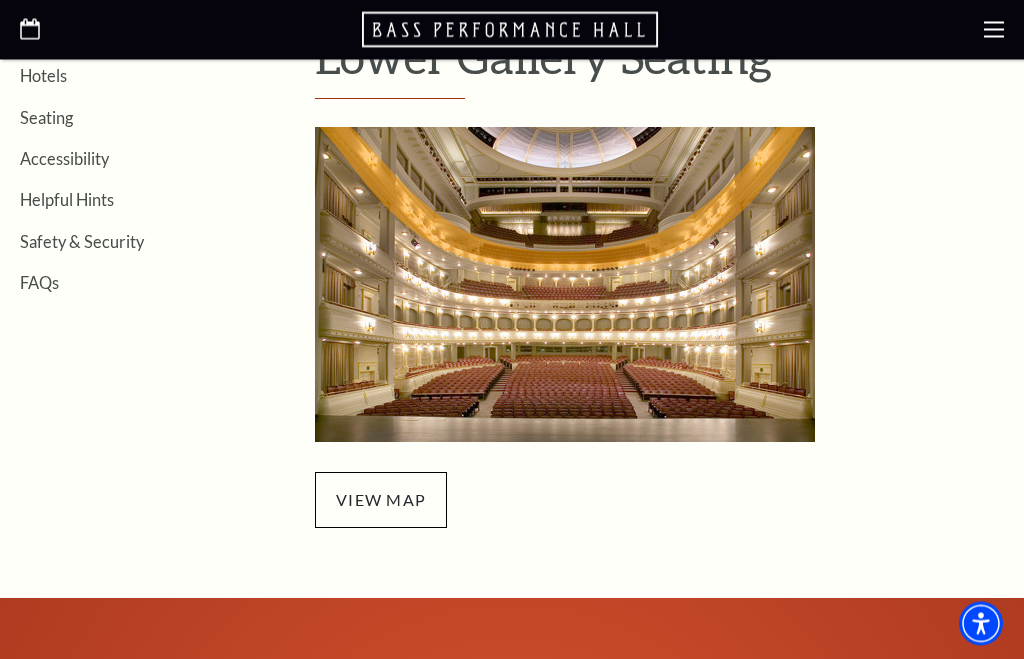 click on "view map" at bounding box center [381, 500] 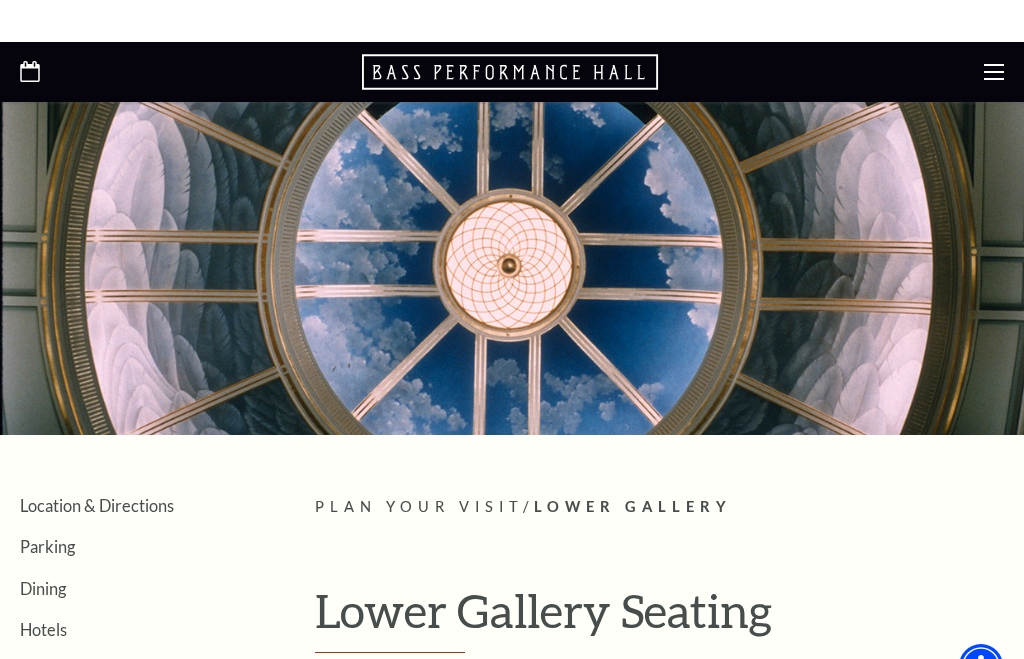 scroll, scrollTop: 0, scrollLeft: 0, axis: both 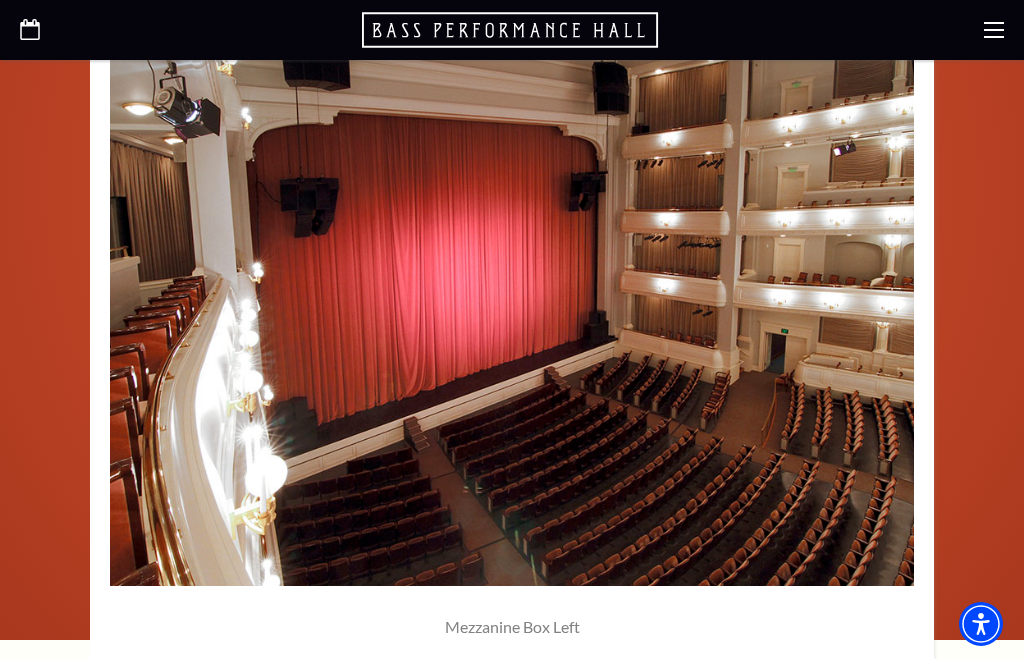 click at bounding box center (512, 322) 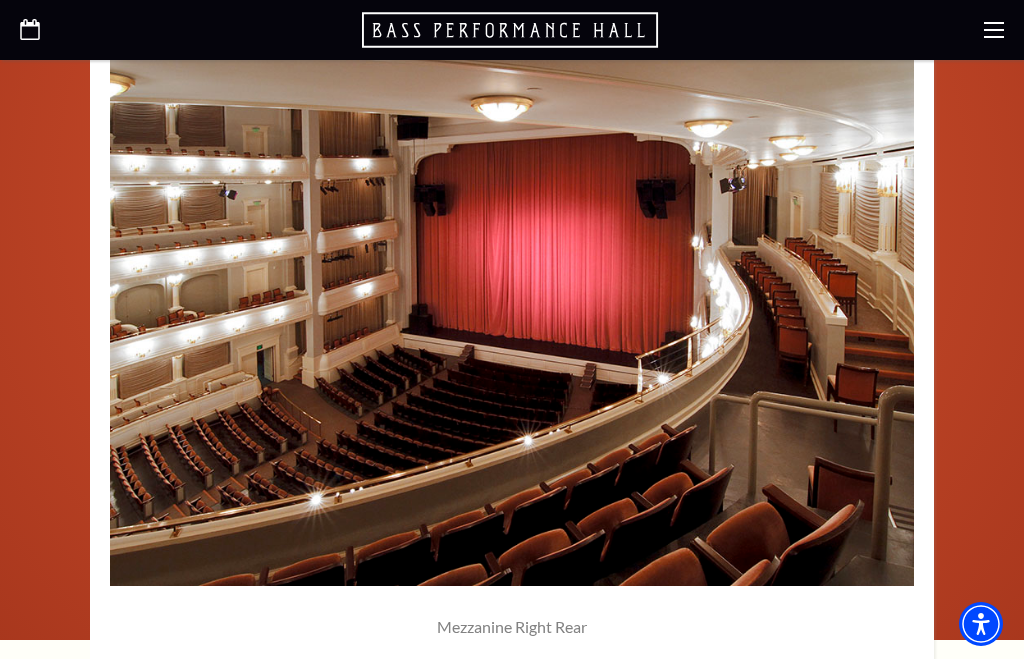 click at bounding box center (512, 322) 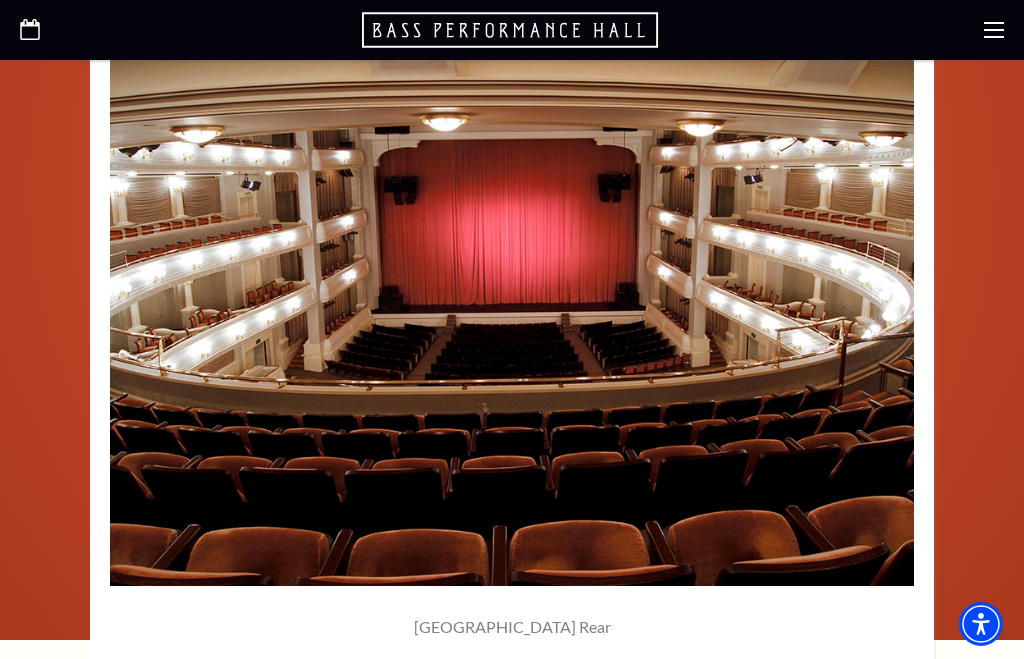 click at bounding box center (512, 322) 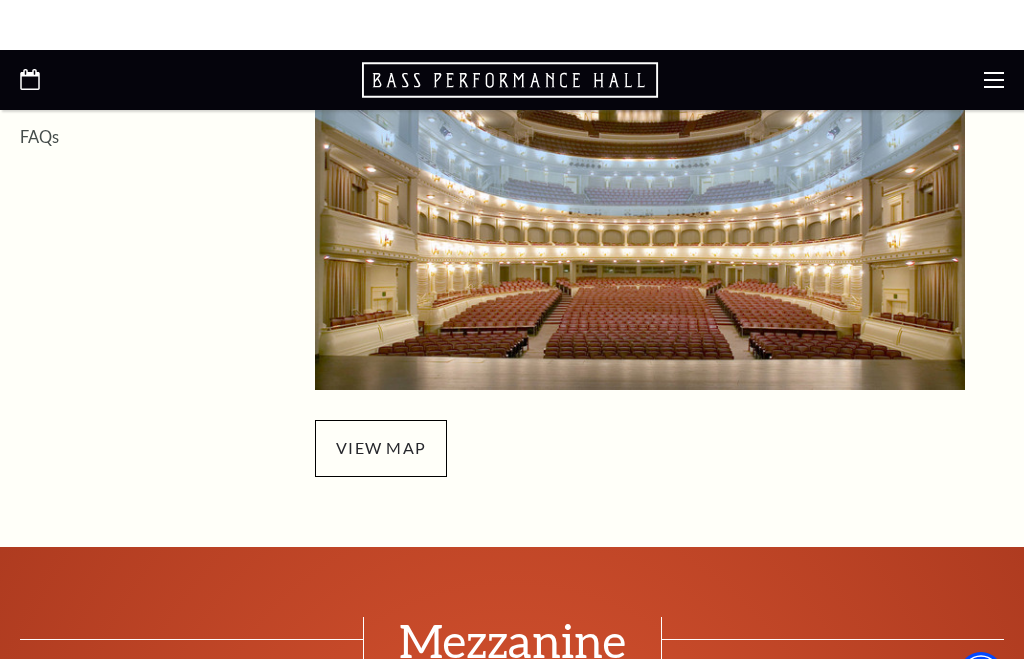 scroll, scrollTop: 699, scrollLeft: 0, axis: vertical 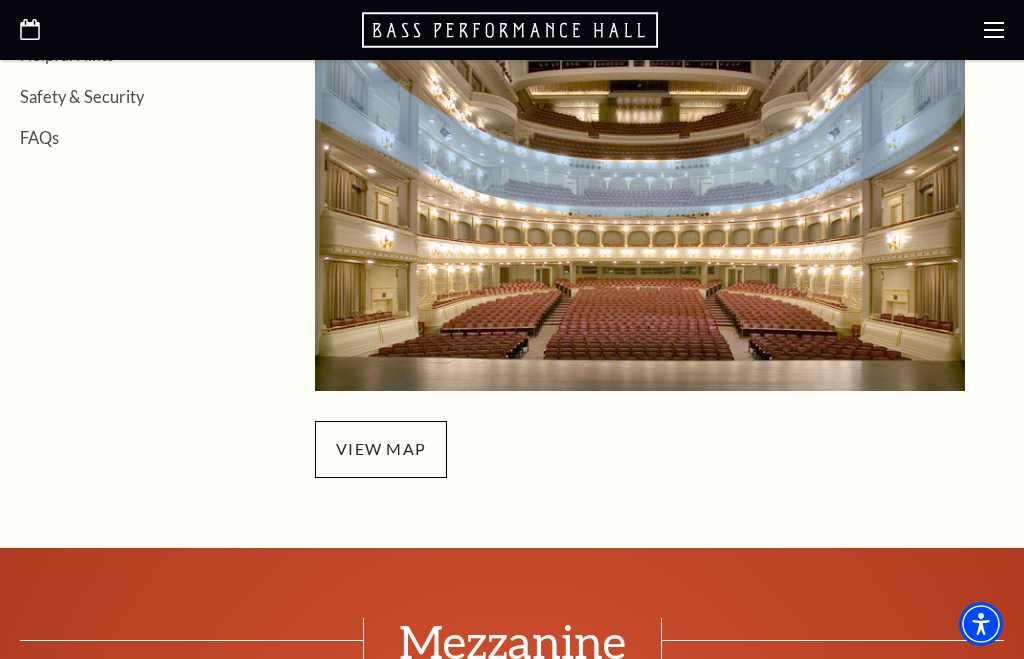 click on "view map" at bounding box center [381, 449] 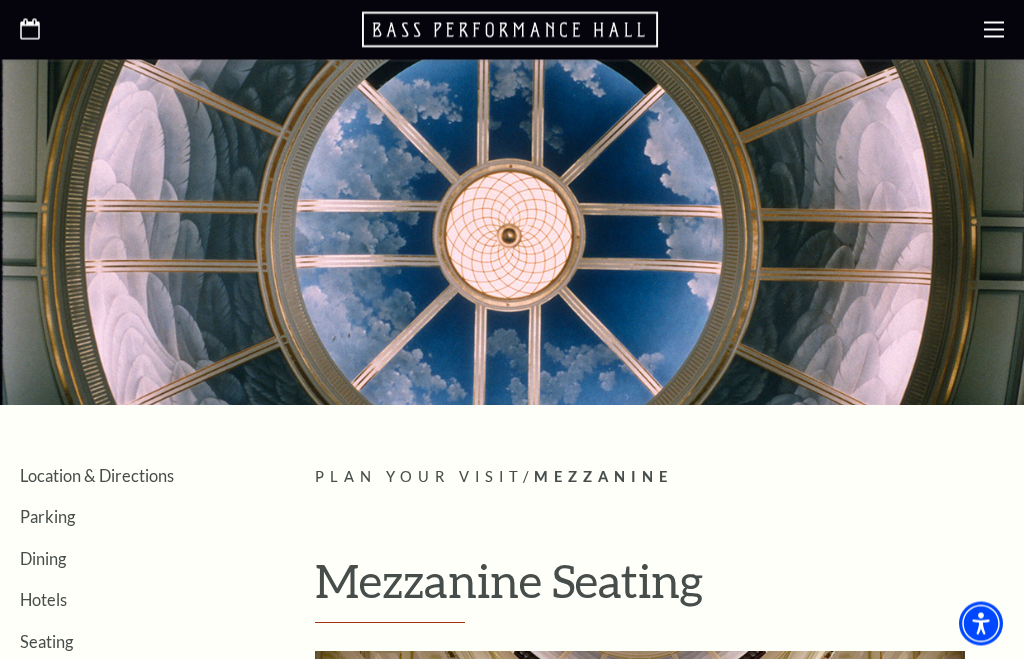 scroll, scrollTop: 0, scrollLeft: 0, axis: both 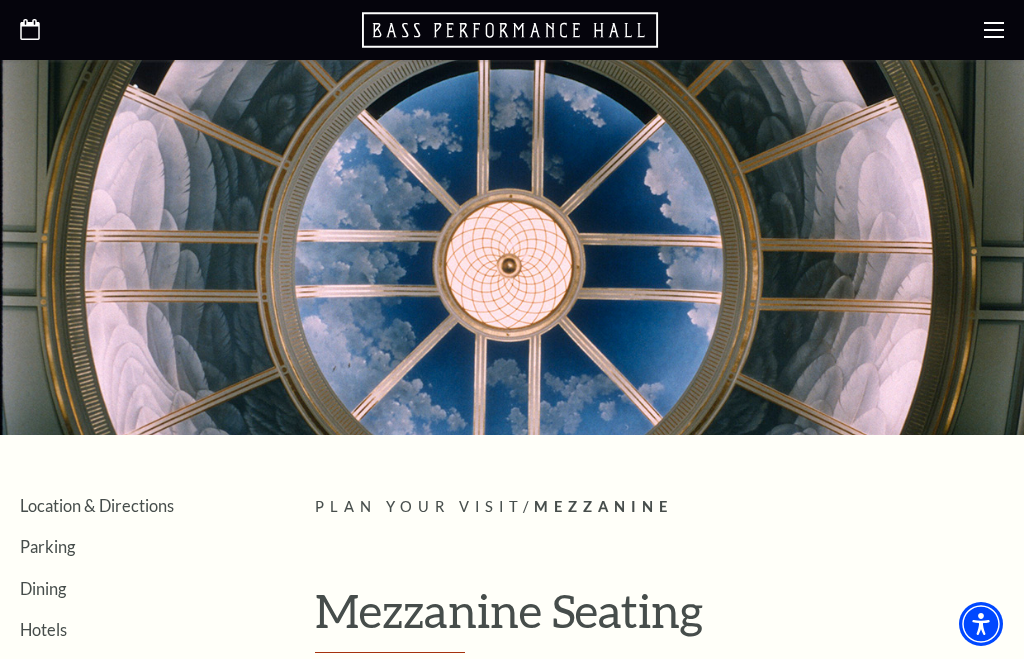 click 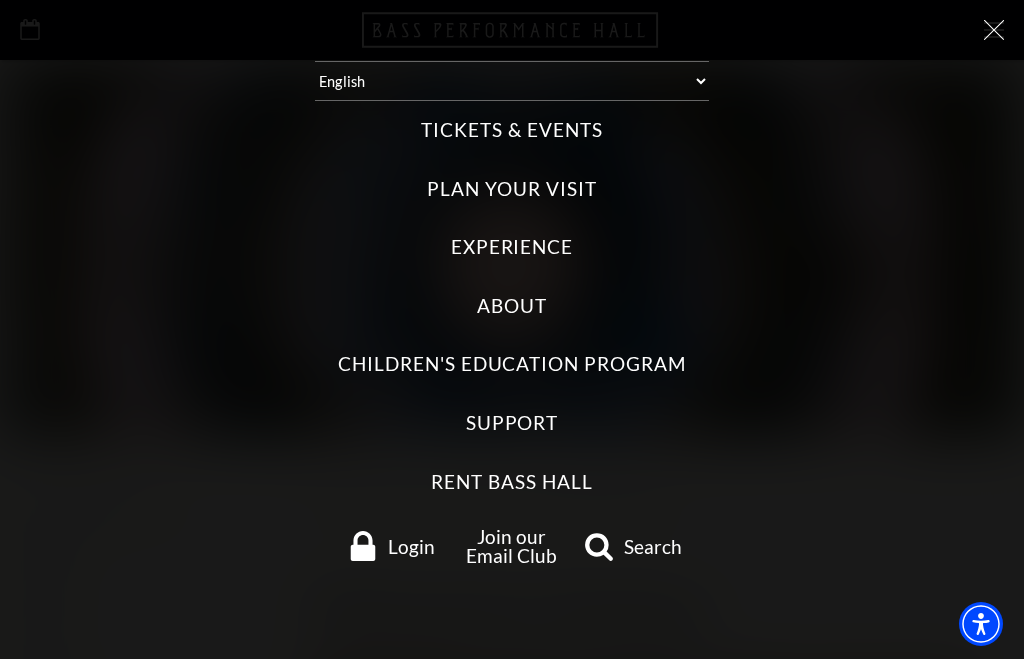 click on "Tickets & Events" at bounding box center (511, 130) 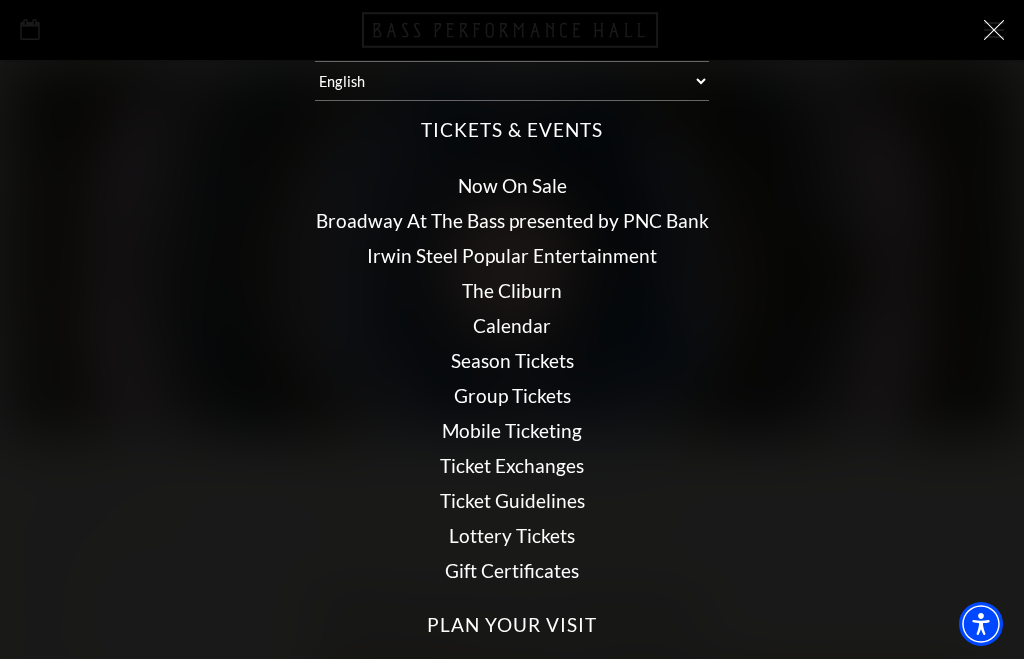 click on "Now On Sale" at bounding box center (512, 185) 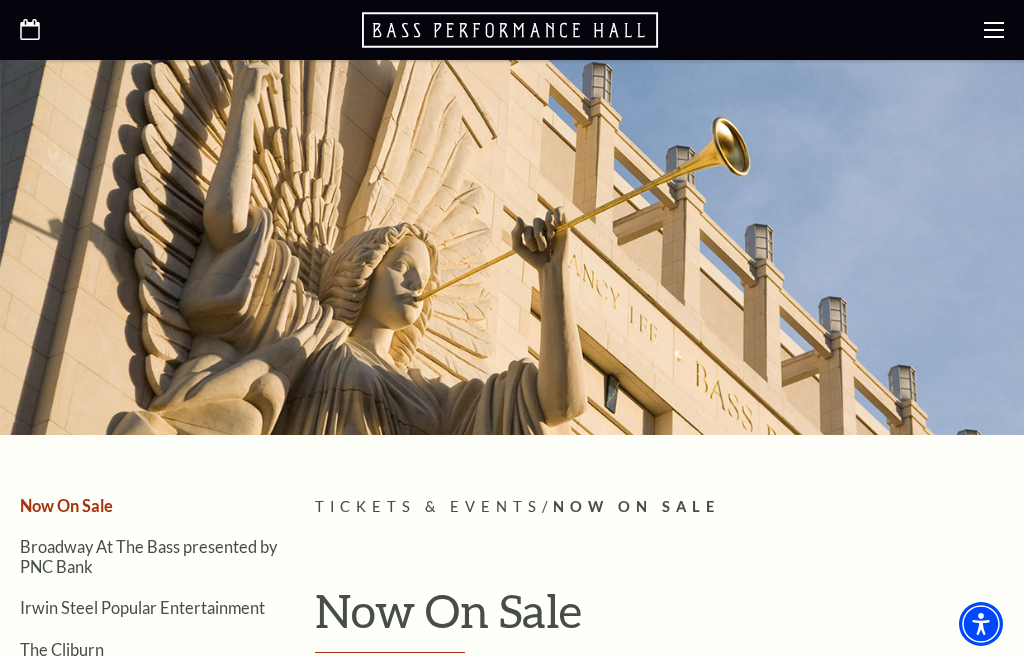 scroll, scrollTop: 0, scrollLeft: 0, axis: both 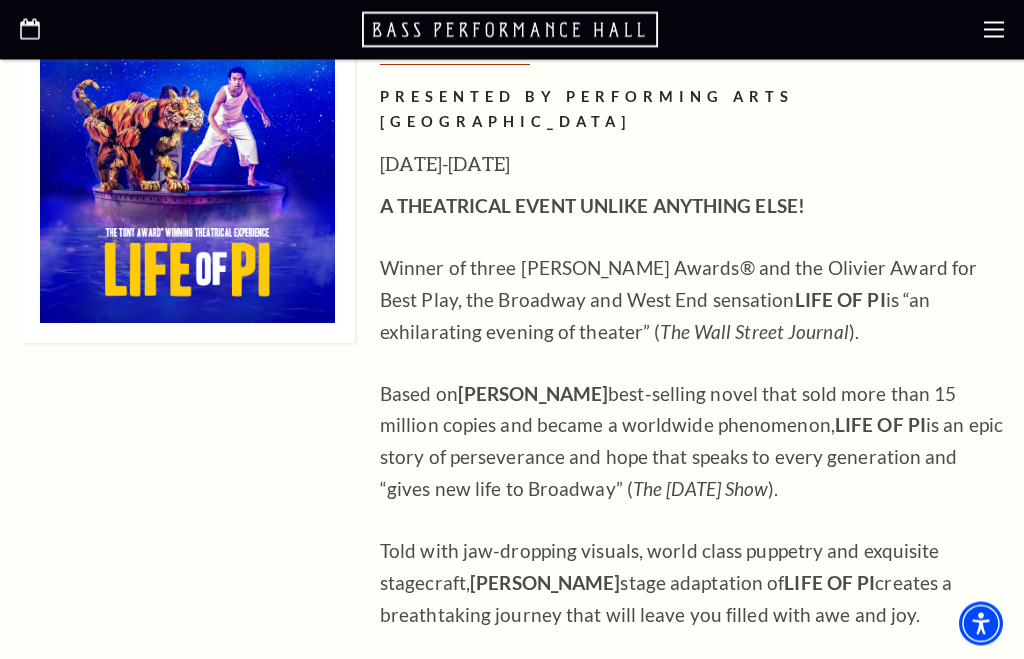 click on "Buy Tickets" at bounding box center [497, 793] 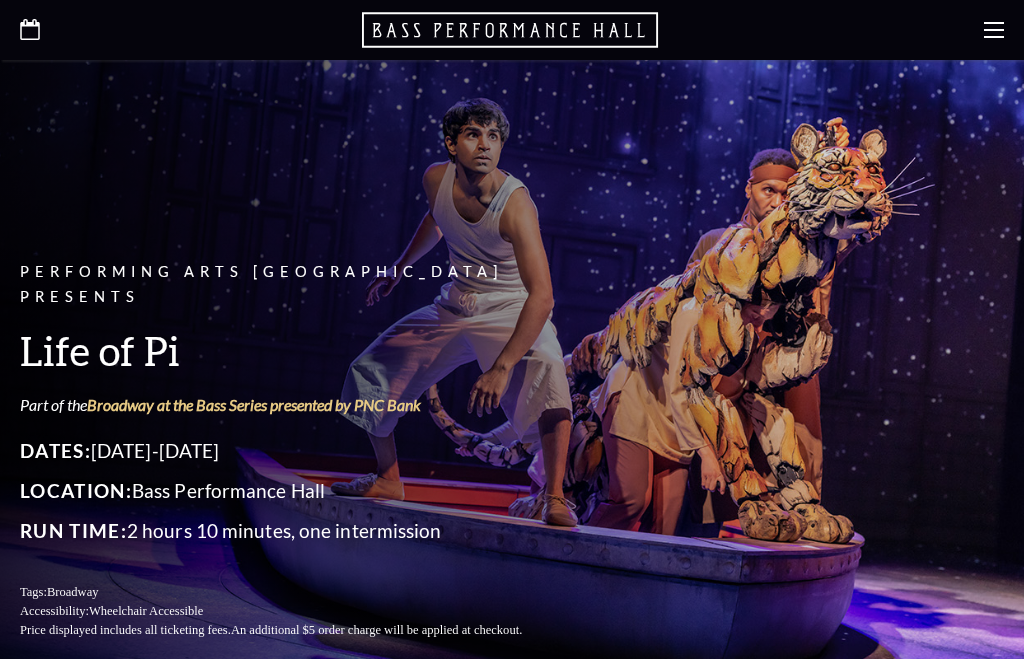 scroll, scrollTop: 0, scrollLeft: 0, axis: both 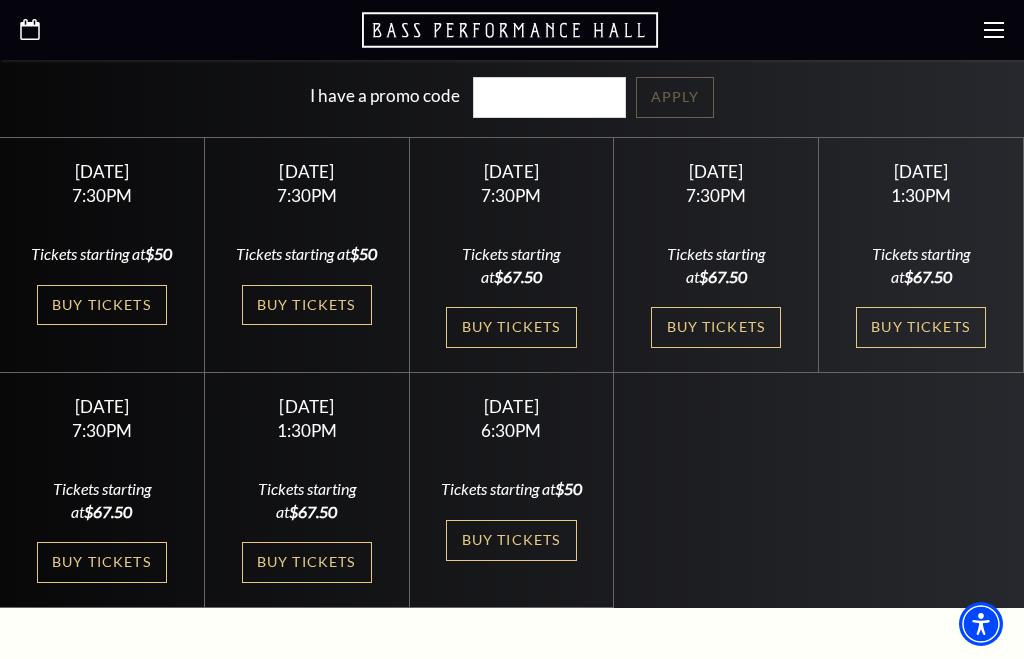 click on "Buy Tickets" at bounding box center [921, 327] 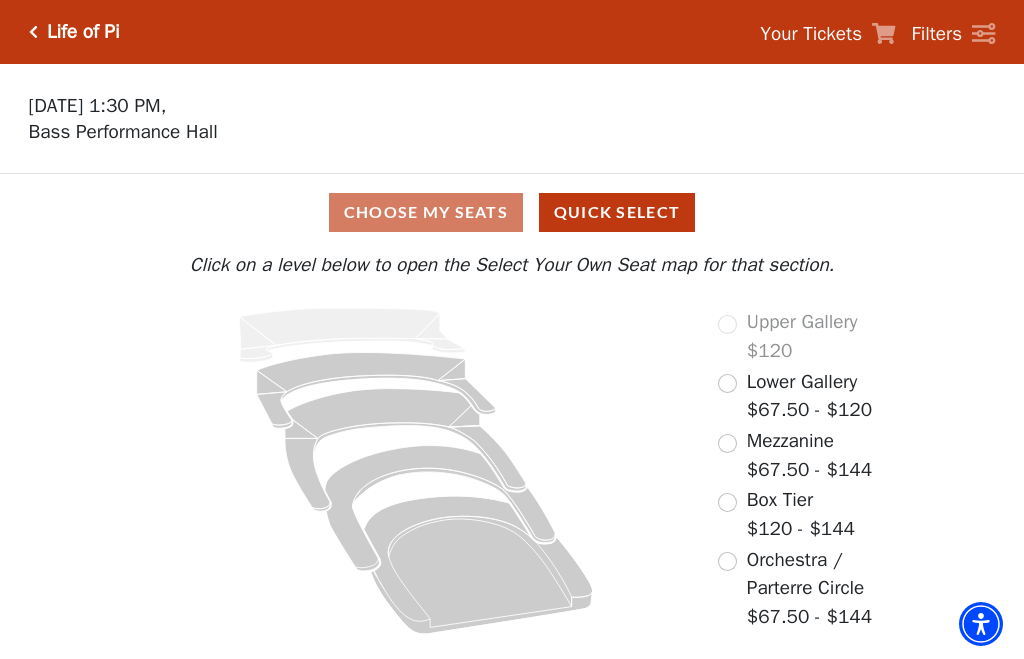 scroll, scrollTop: 0, scrollLeft: 0, axis: both 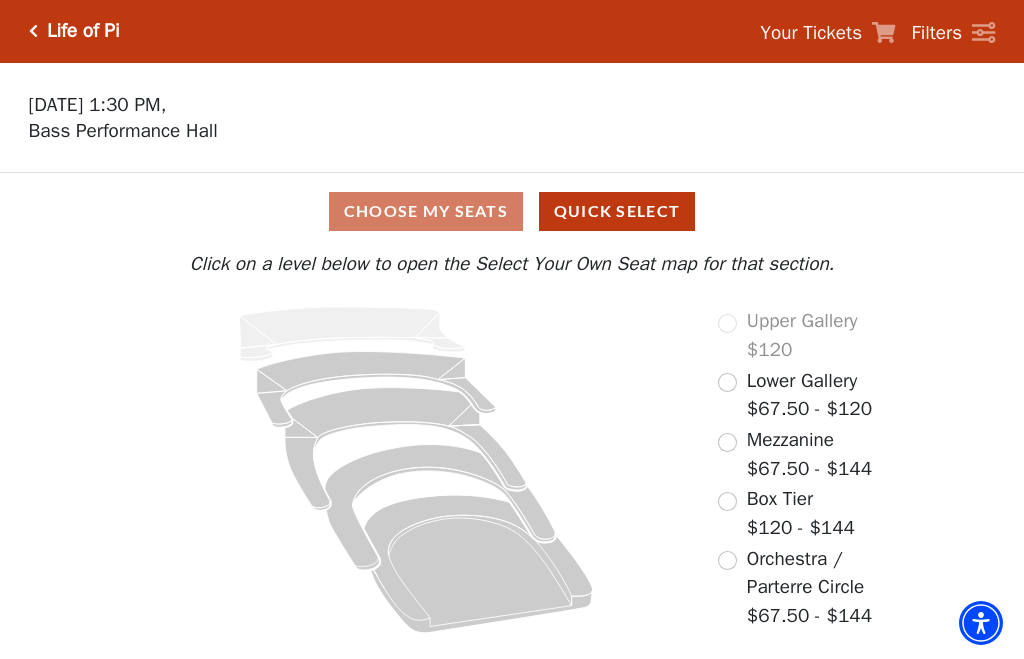 click at bounding box center [727, 443] 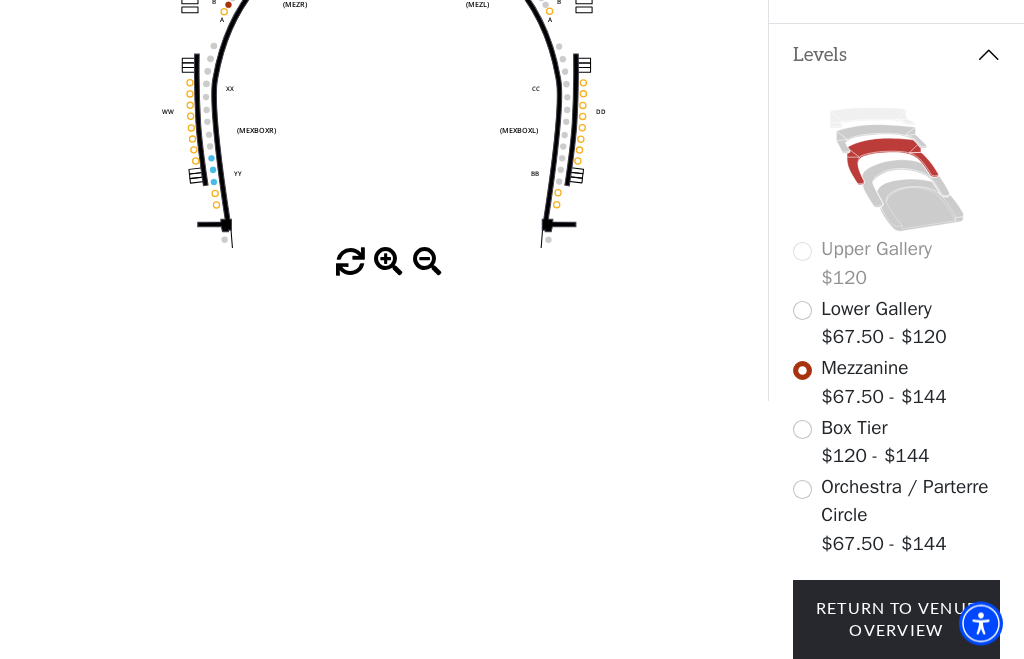 scroll, scrollTop: 495, scrollLeft: 0, axis: vertical 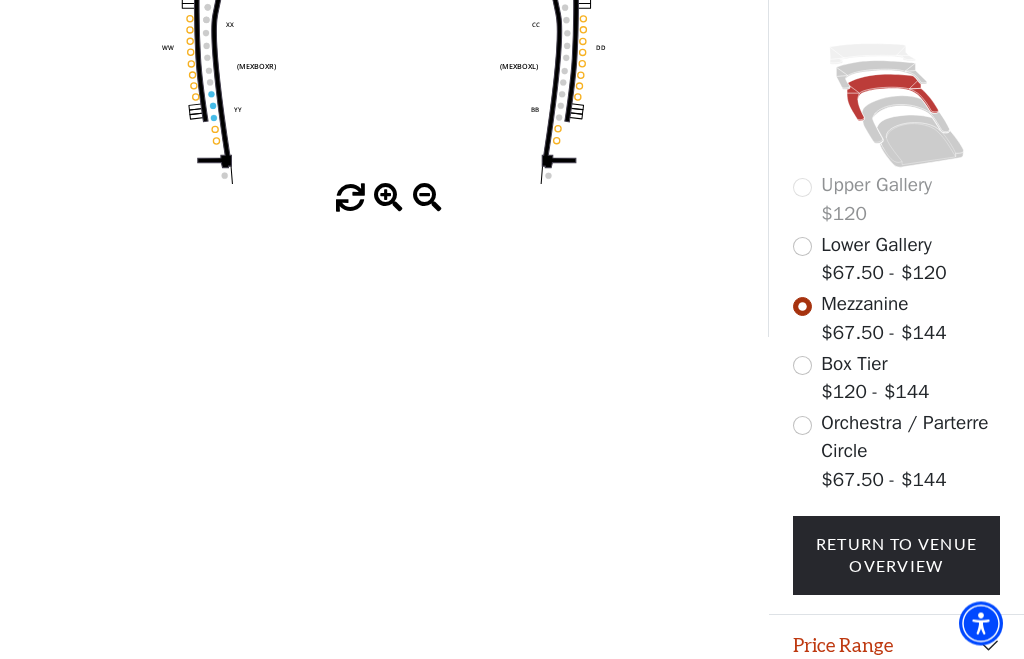 click on "Price Range" at bounding box center (896, 647) 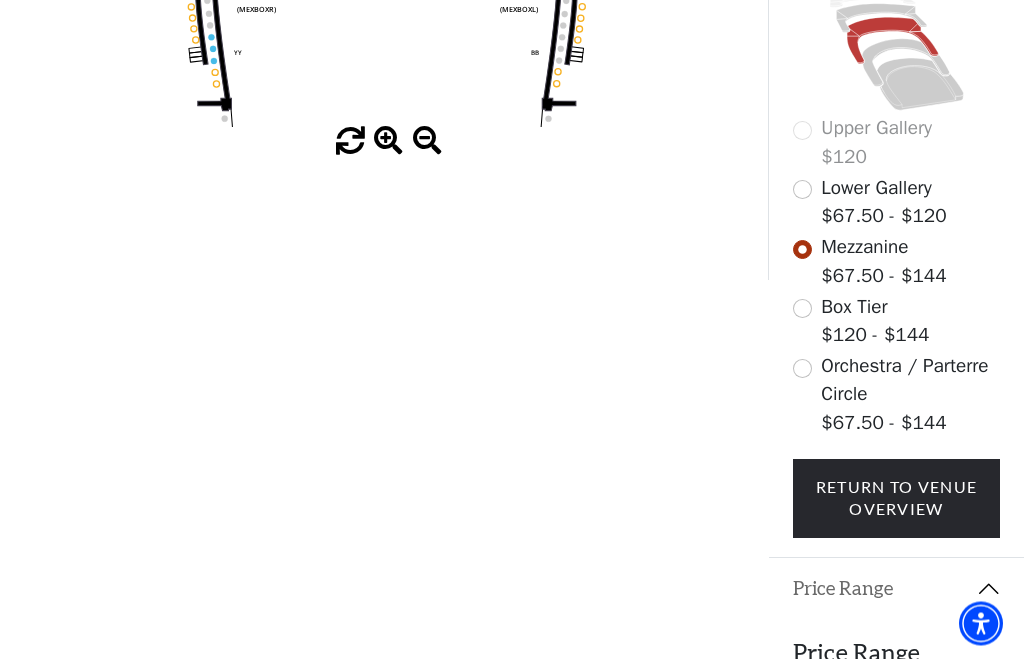 scroll, scrollTop: 622, scrollLeft: 0, axis: vertical 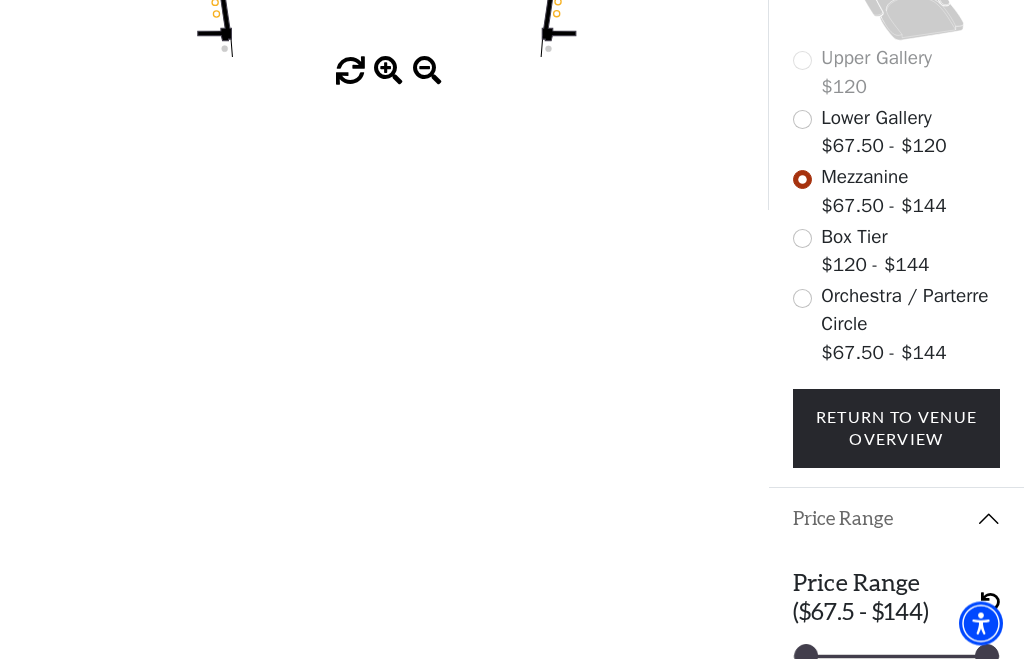 click on "Legend" at bounding box center (896, 711) 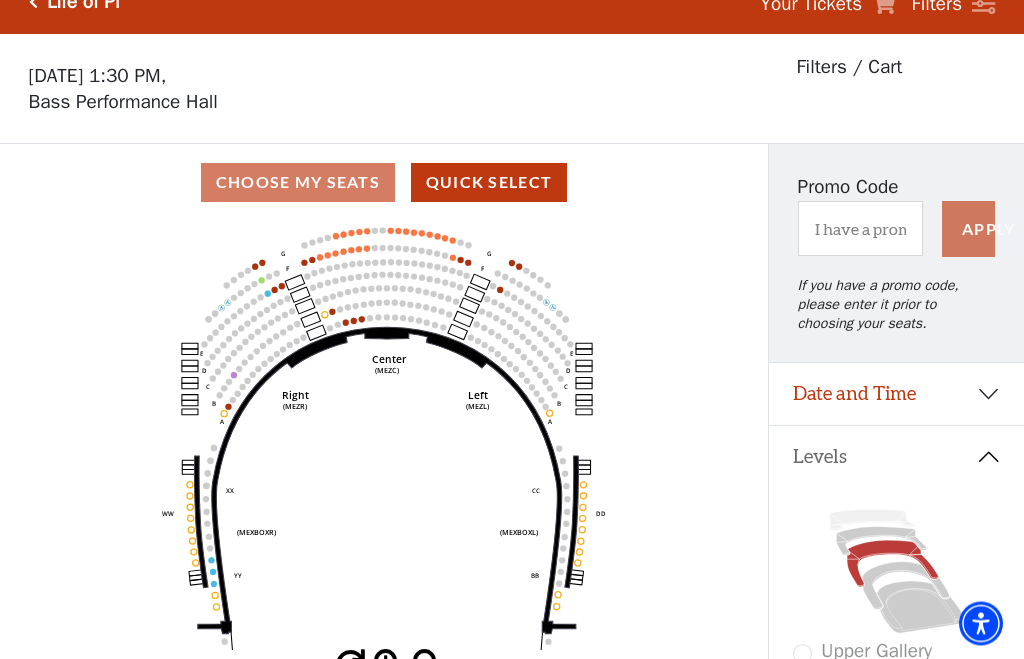 scroll, scrollTop: 4, scrollLeft: 0, axis: vertical 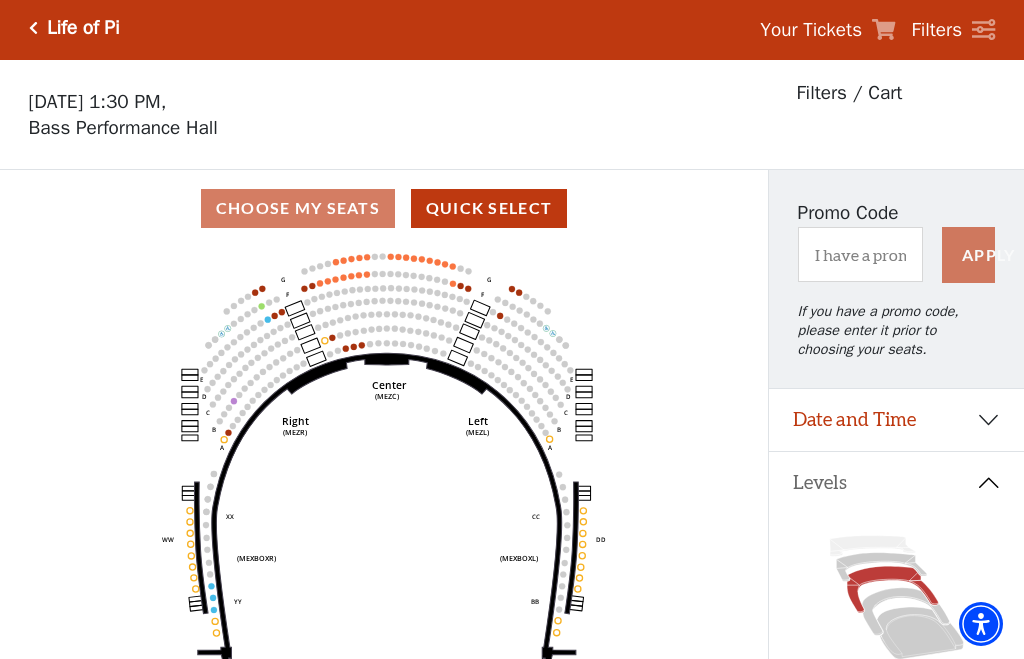 click at bounding box center (33, 28) 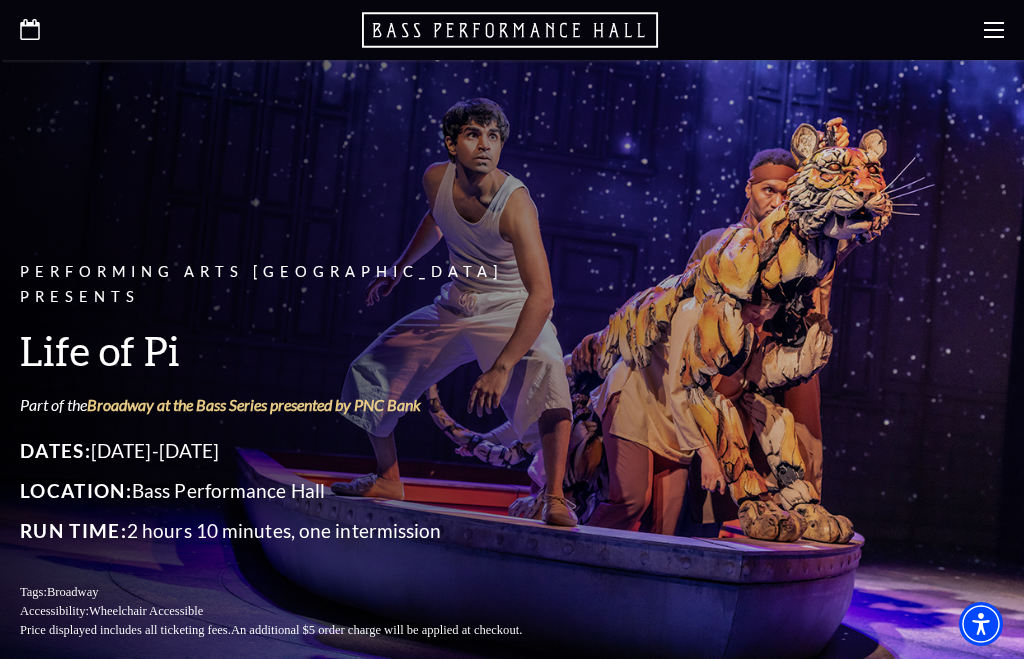 scroll, scrollTop: 450, scrollLeft: 0, axis: vertical 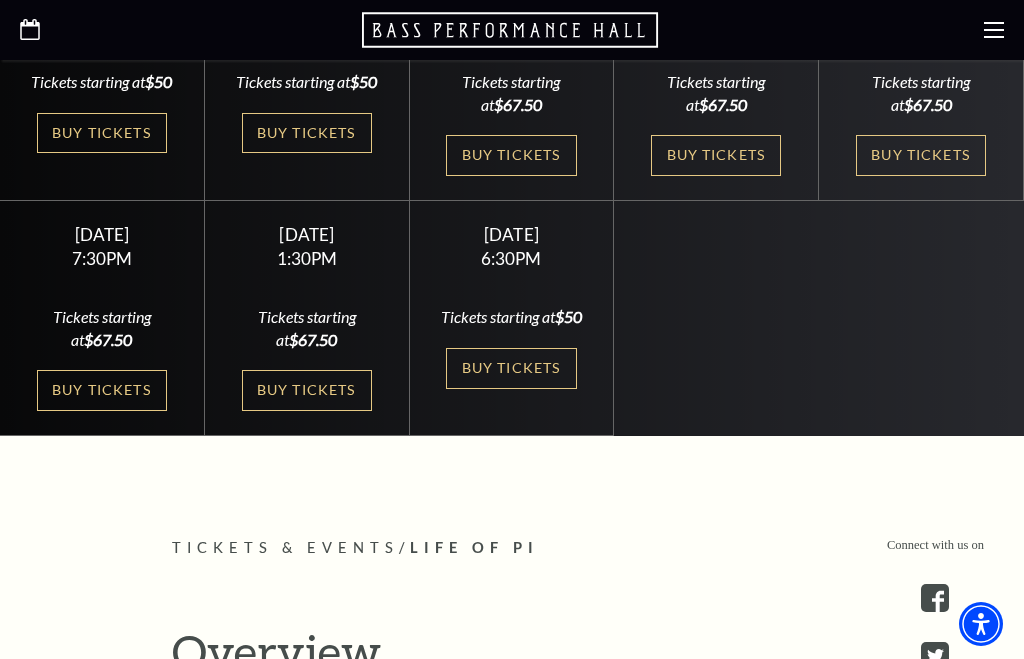 click on "Buy Tickets" at bounding box center (307, 390) 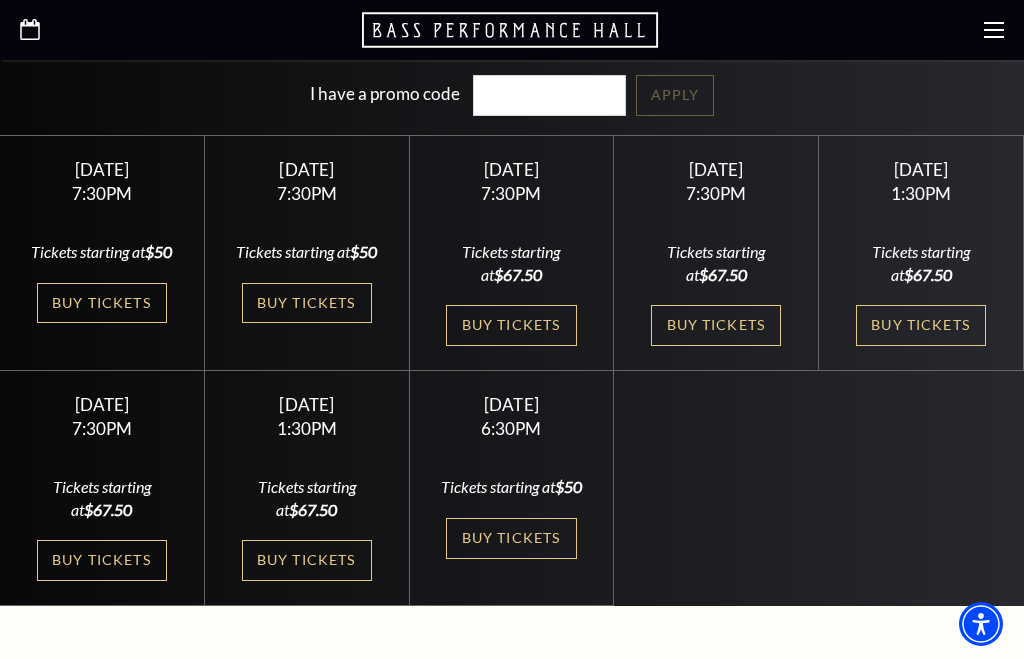 scroll, scrollTop: 597, scrollLeft: 0, axis: vertical 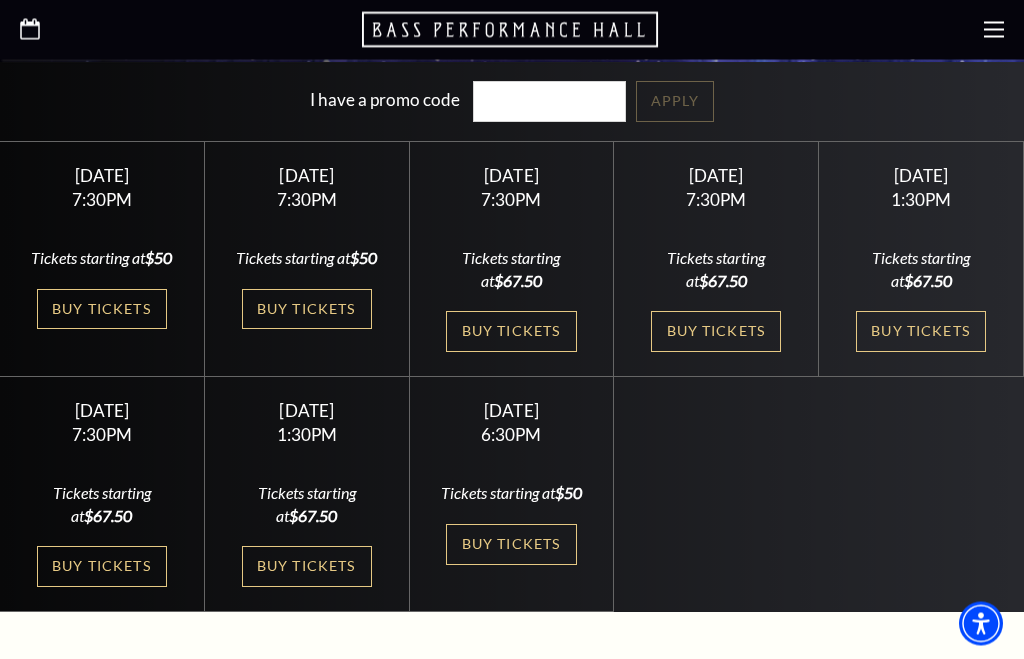 click on "Buy Tickets" at bounding box center [511, 545] 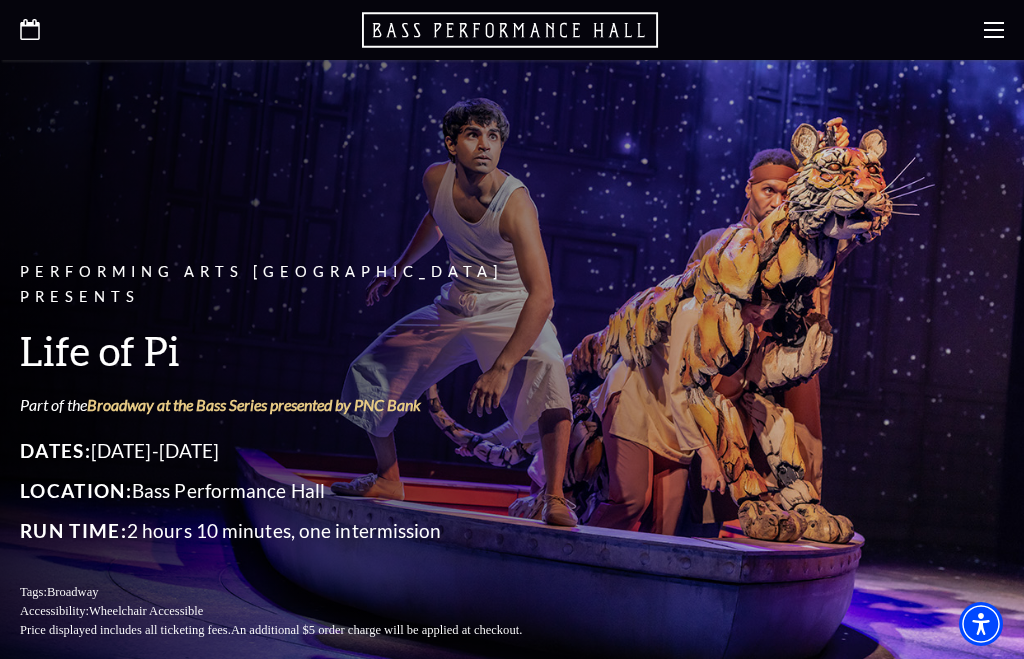 scroll, scrollTop: 598, scrollLeft: 0, axis: vertical 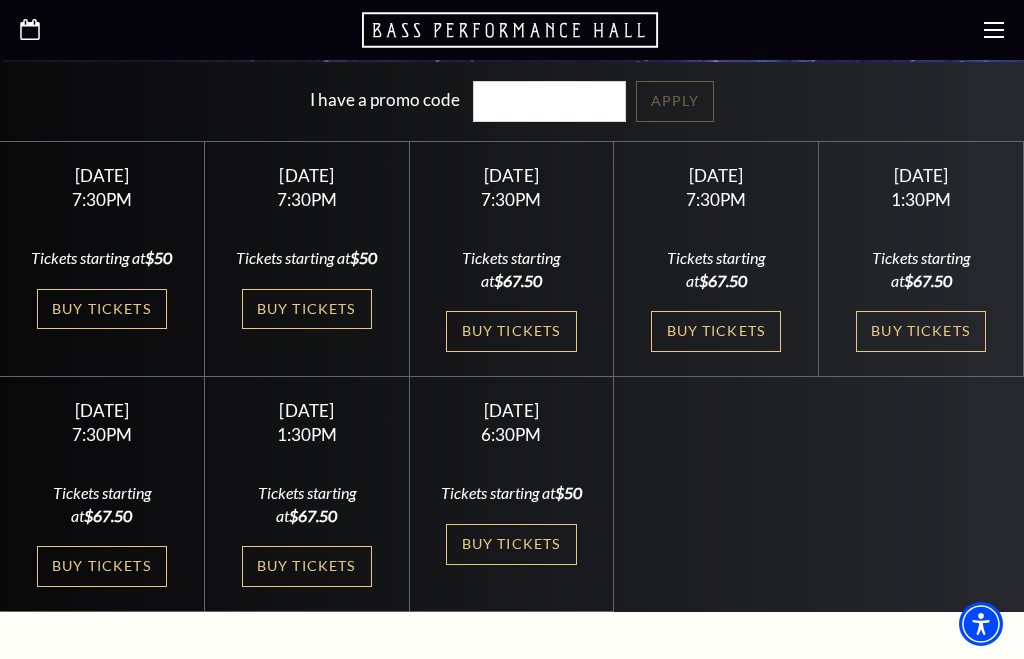 click on "Buy Tickets" at bounding box center [307, 309] 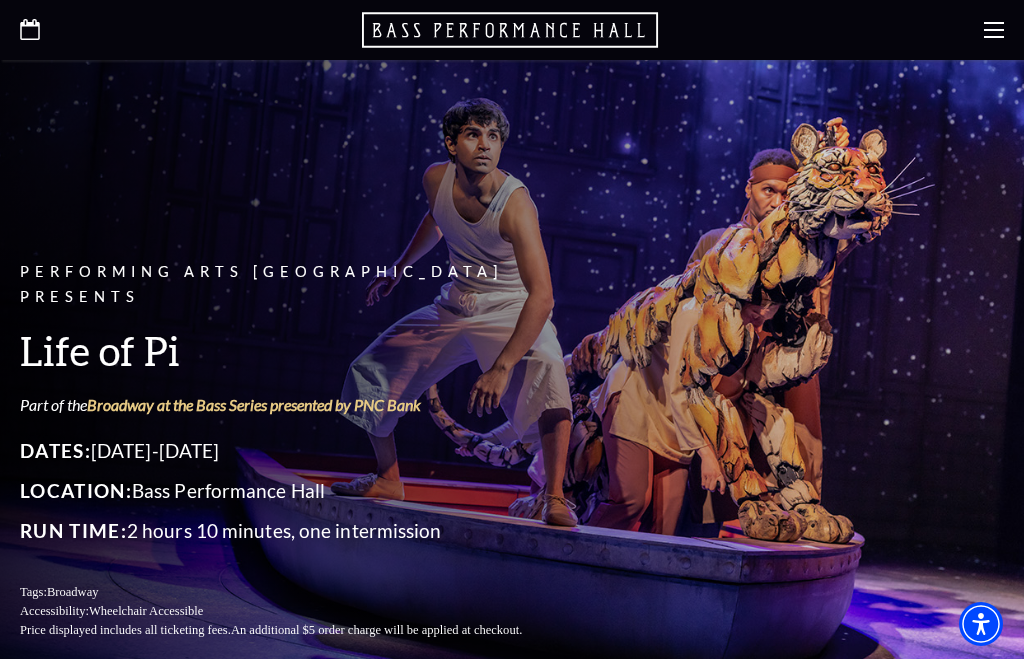 scroll, scrollTop: 598, scrollLeft: 0, axis: vertical 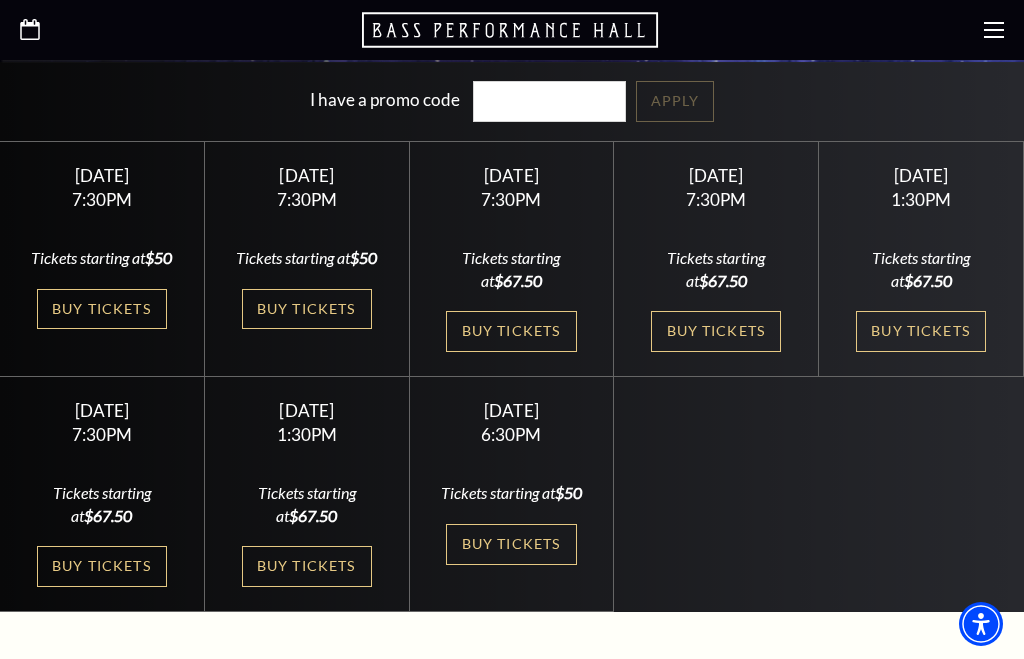 click on "Buy Tickets" at bounding box center [921, 331] 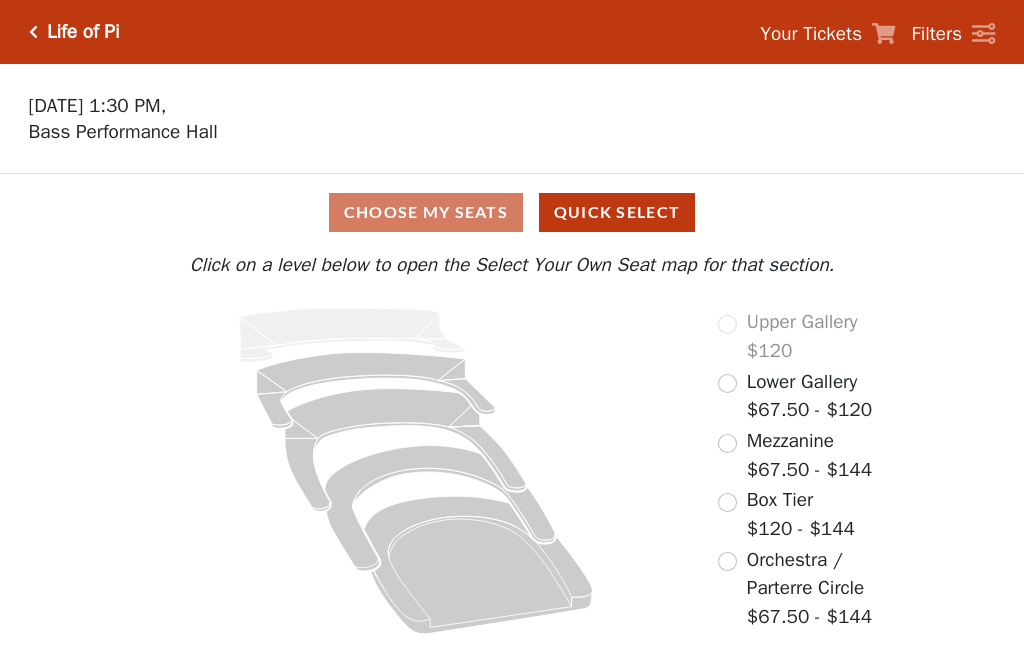 scroll, scrollTop: 0, scrollLeft: 0, axis: both 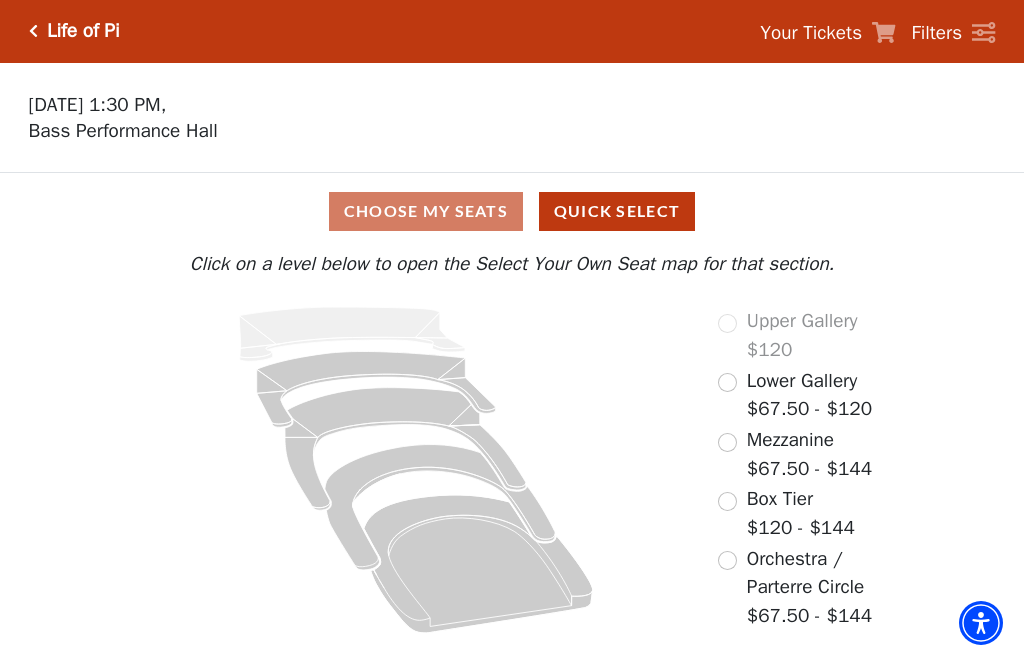 click at bounding box center [727, 443] 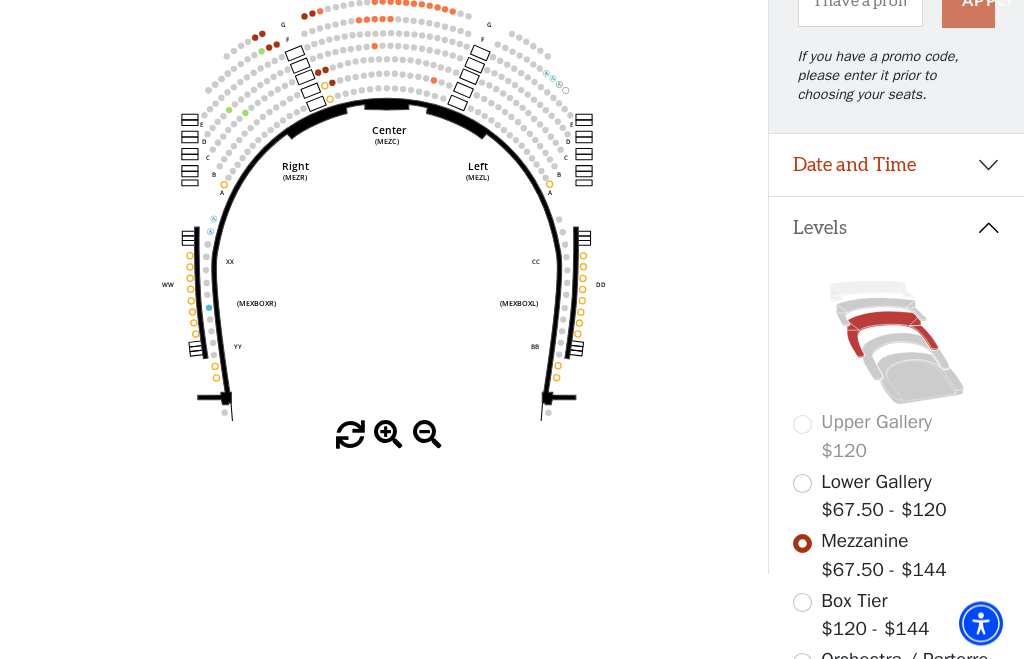scroll, scrollTop: 260, scrollLeft: 0, axis: vertical 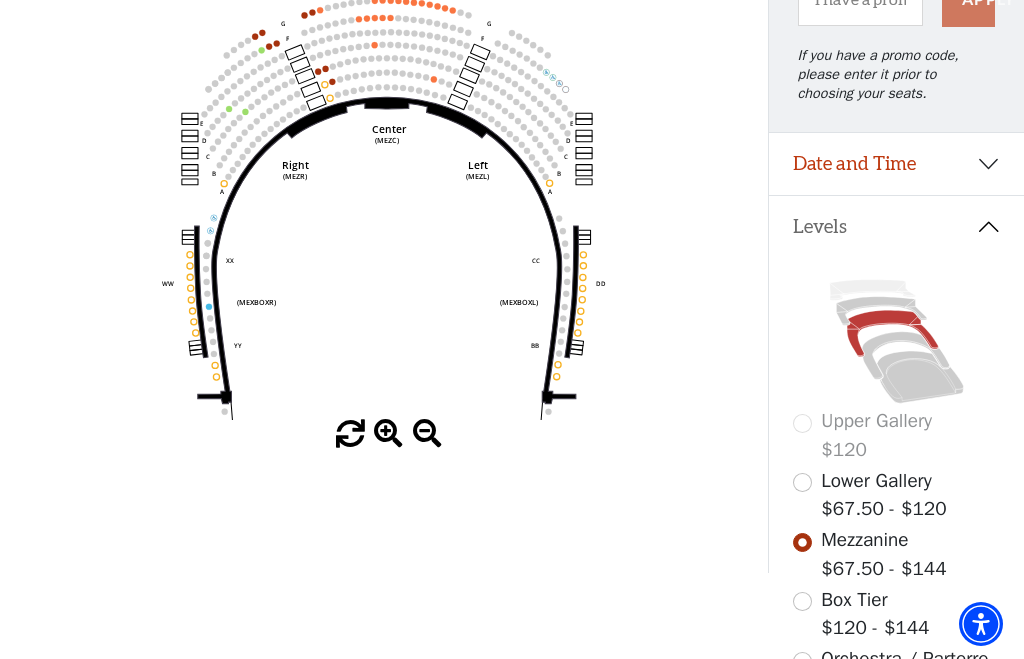 click on "Lower Gallery" at bounding box center (876, 481) 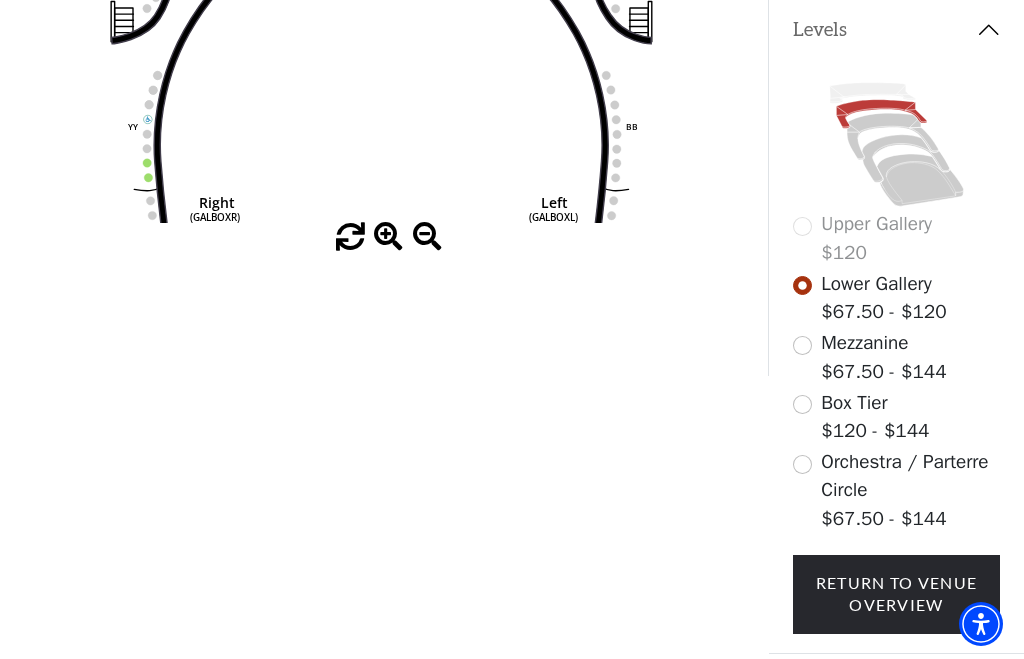 scroll, scrollTop: 495, scrollLeft: 0, axis: vertical 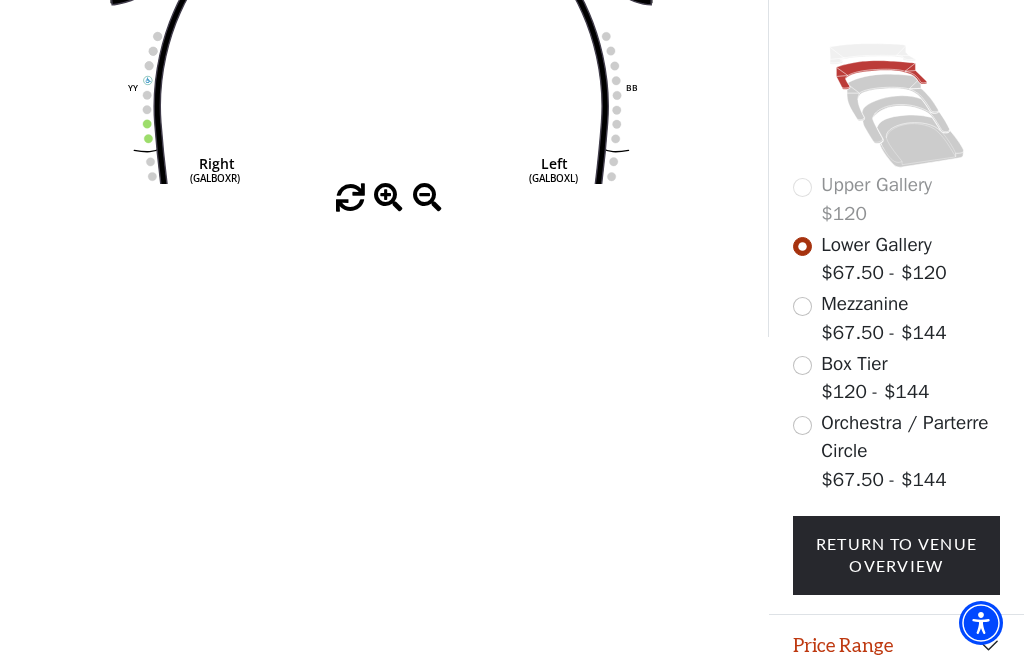 click on "Legend" at bounding box center (896, 709) 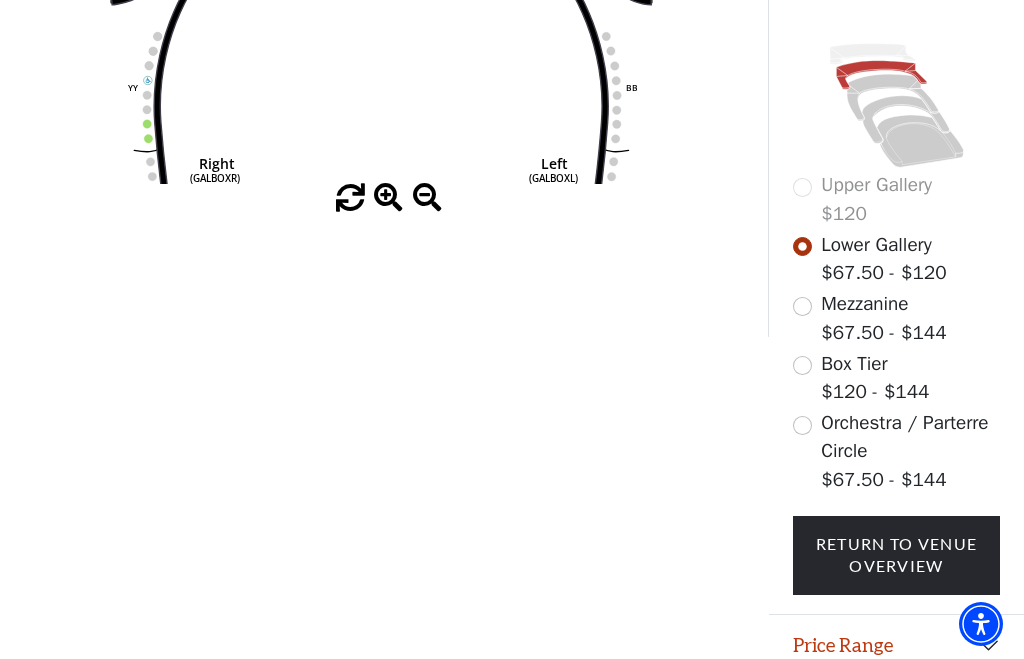 click on "Price Range" at bounding box center (896, 646) 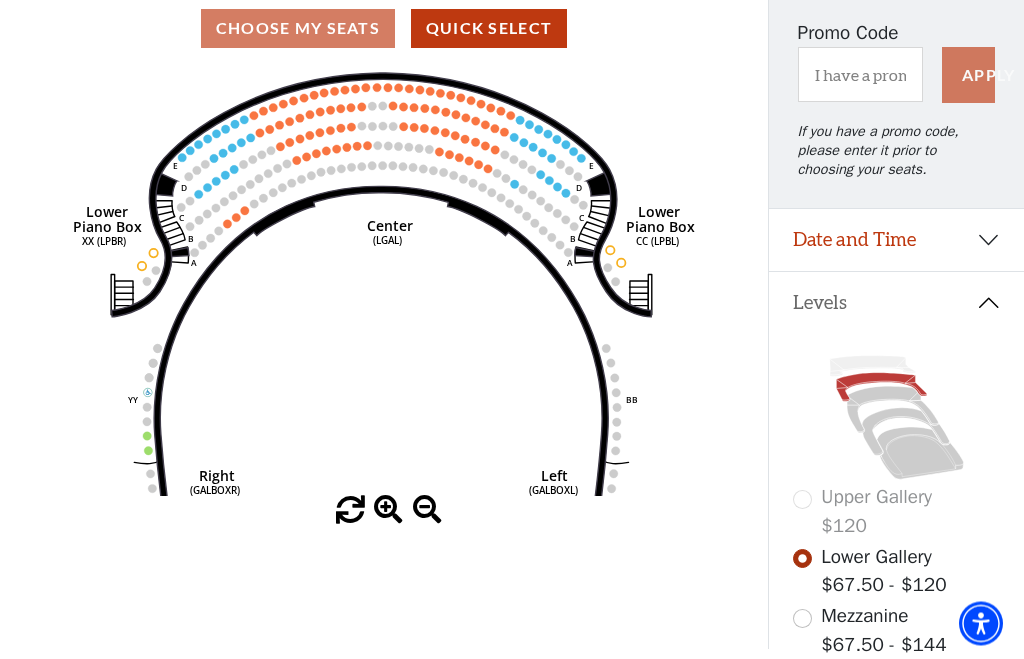 scroll, scrollTop: 184, scrollLeft: 0, axis: vertical 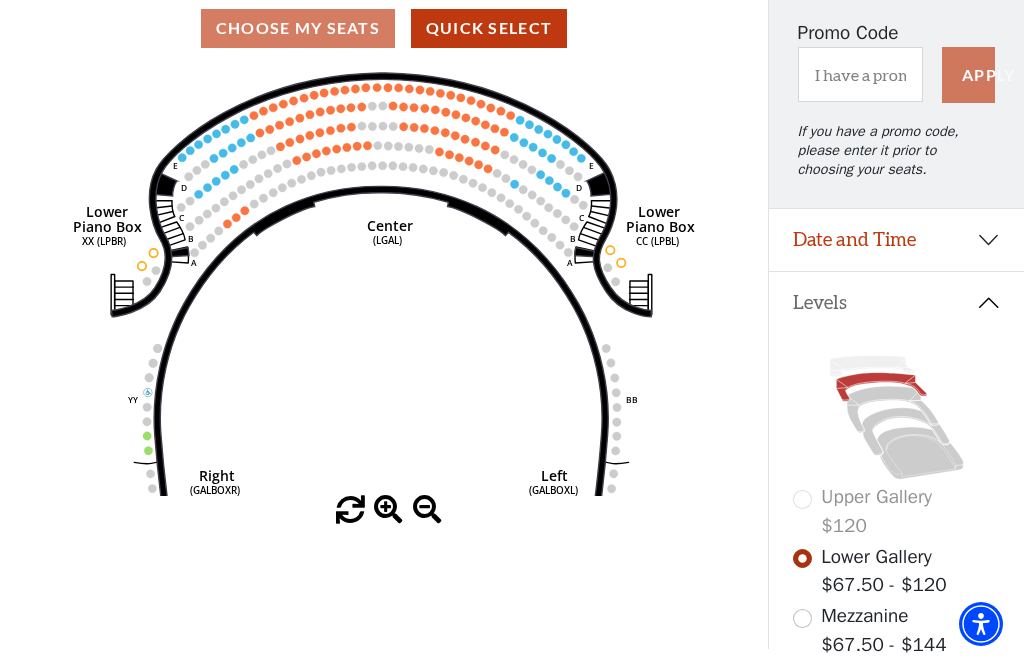 click 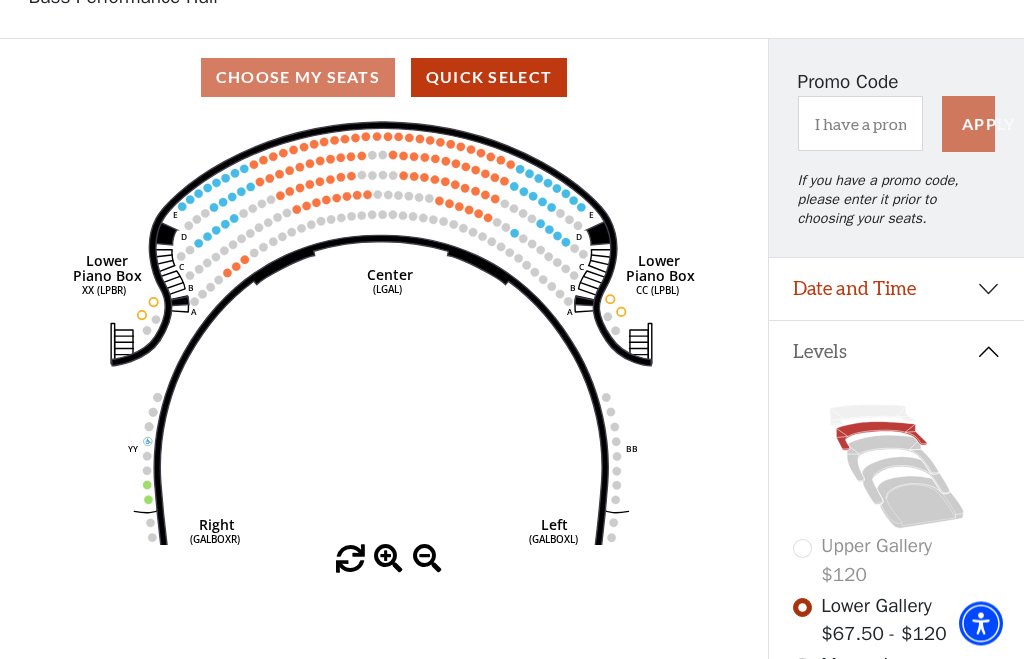 scroll, scrollTop: 0, scrollLeft: 0, axis: both 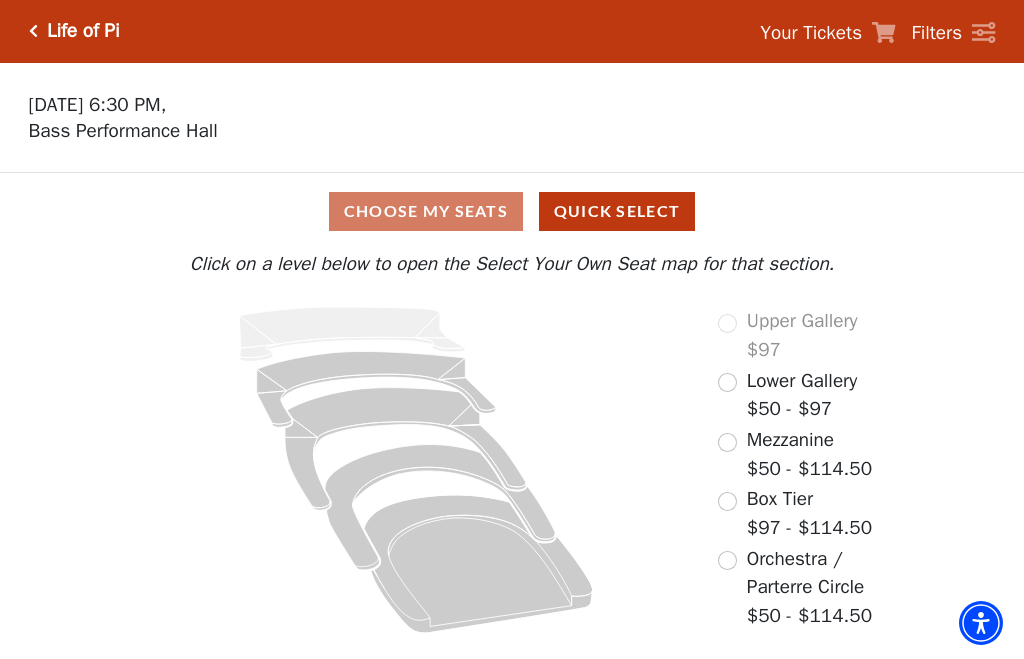 click at bounding box center (727, 383) 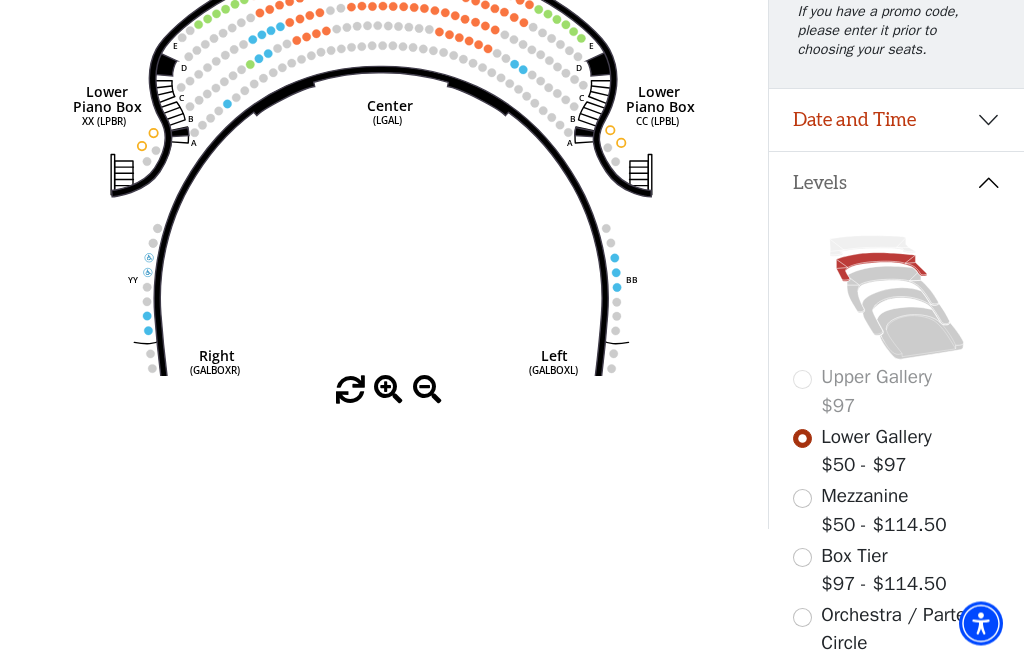 scroll, scrollTop: 495, scrollLeft: 0, axis: vertical 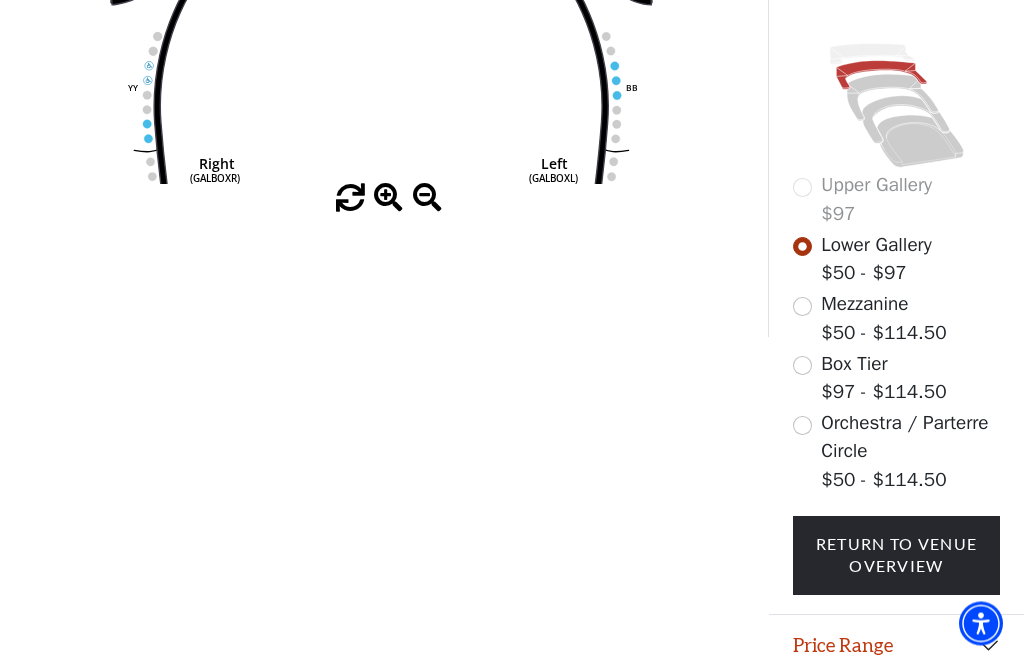 click on "Legend" at bounding box center [896, 709] 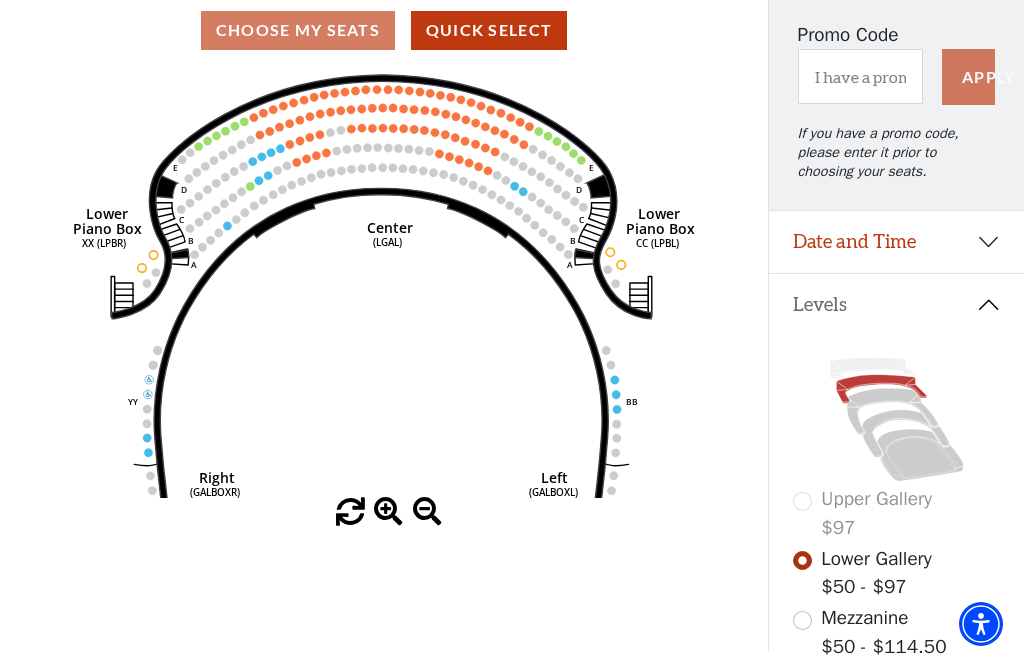 scroll, scrollTop: 179, scrollLeft: 0, axis: vertical 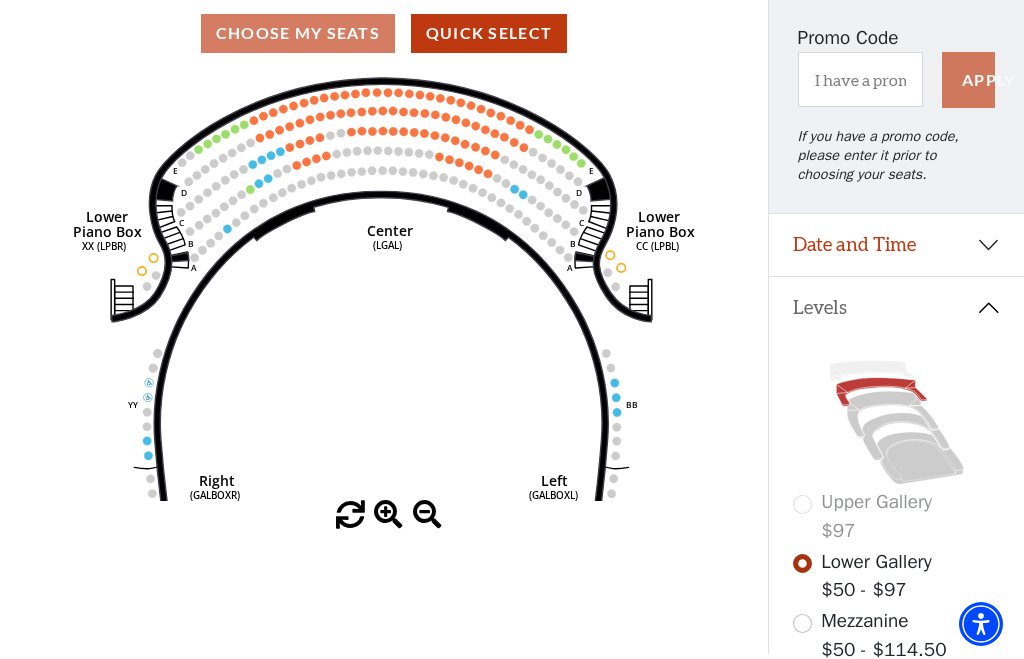 click 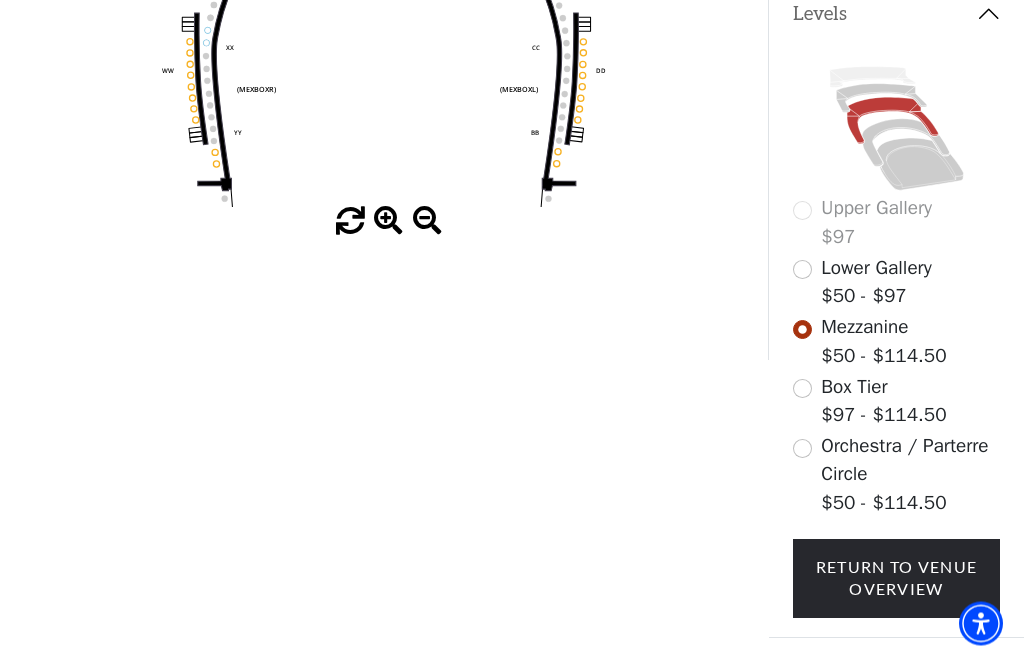 scroll, scrollTop: 495, scrollLeft: 0, axis: vertical 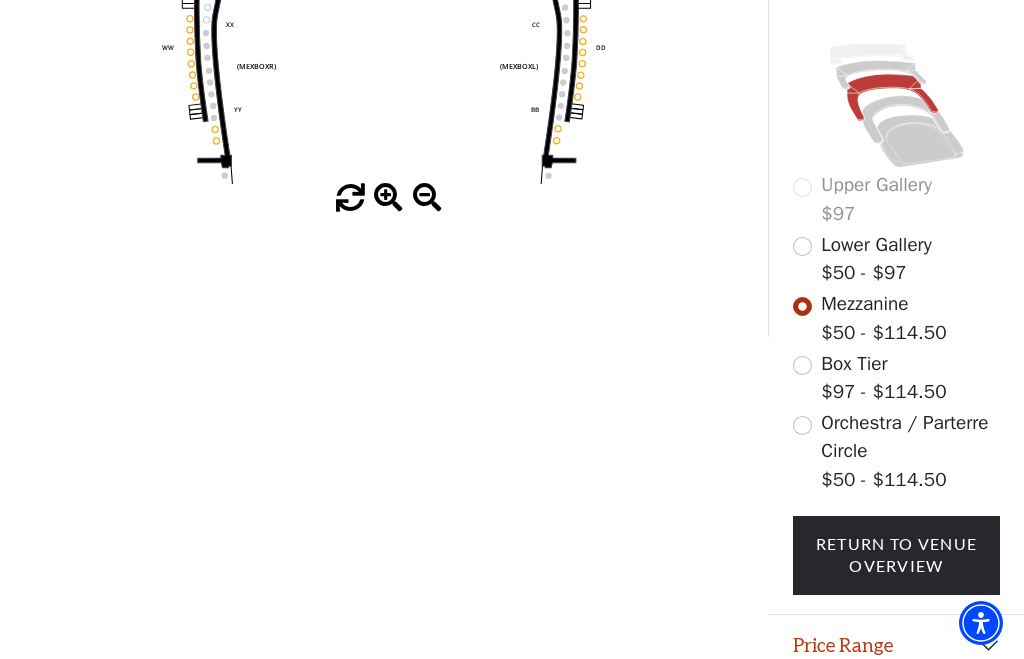 click on "Legend" at bounding box center [896, 709] 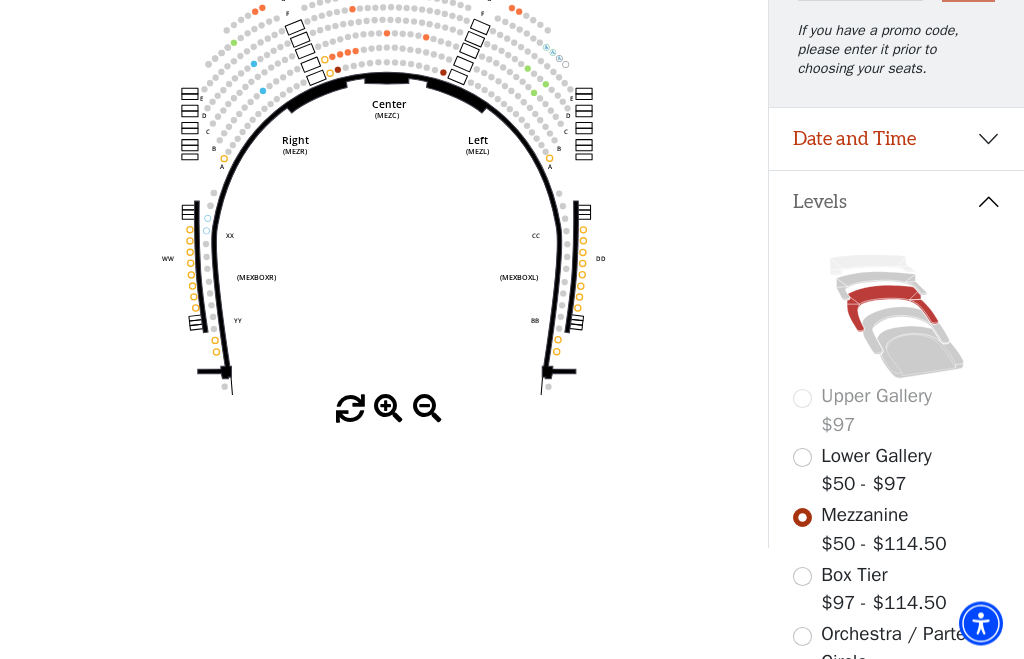 scroll, scrollTop: 0, scrollLeft: 0, axis: both 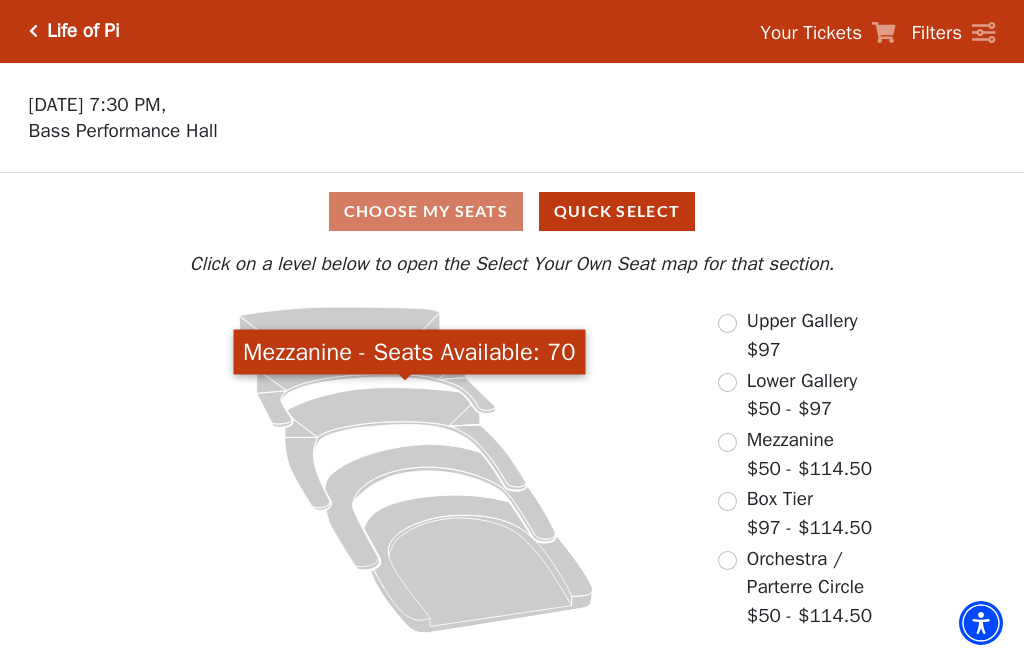 click 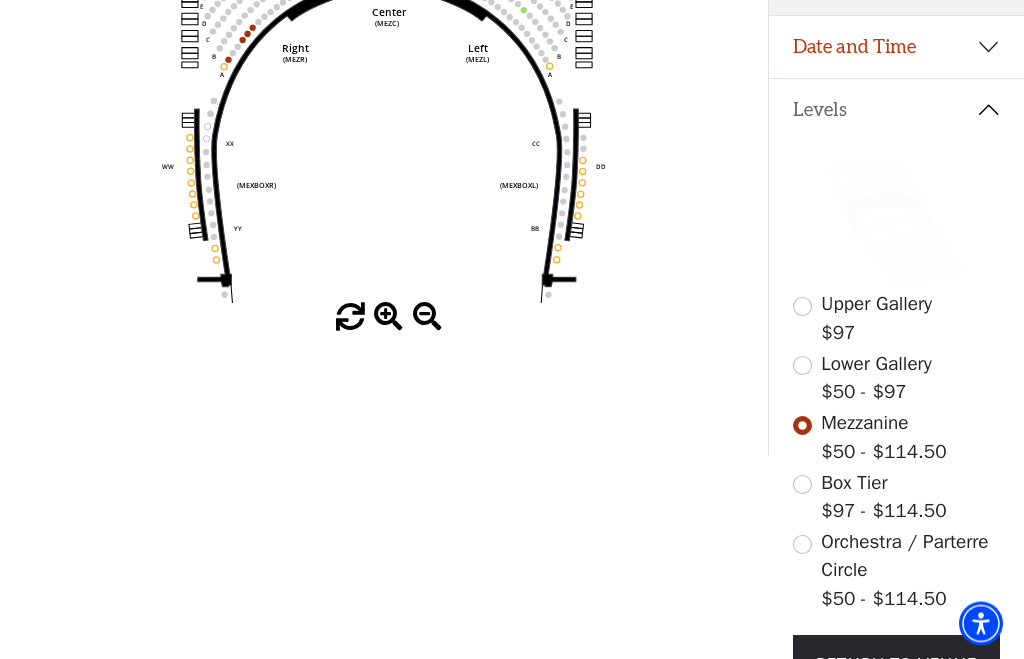 scroll, scrollTop: 495, scrollLeft: 0, axis: vertical 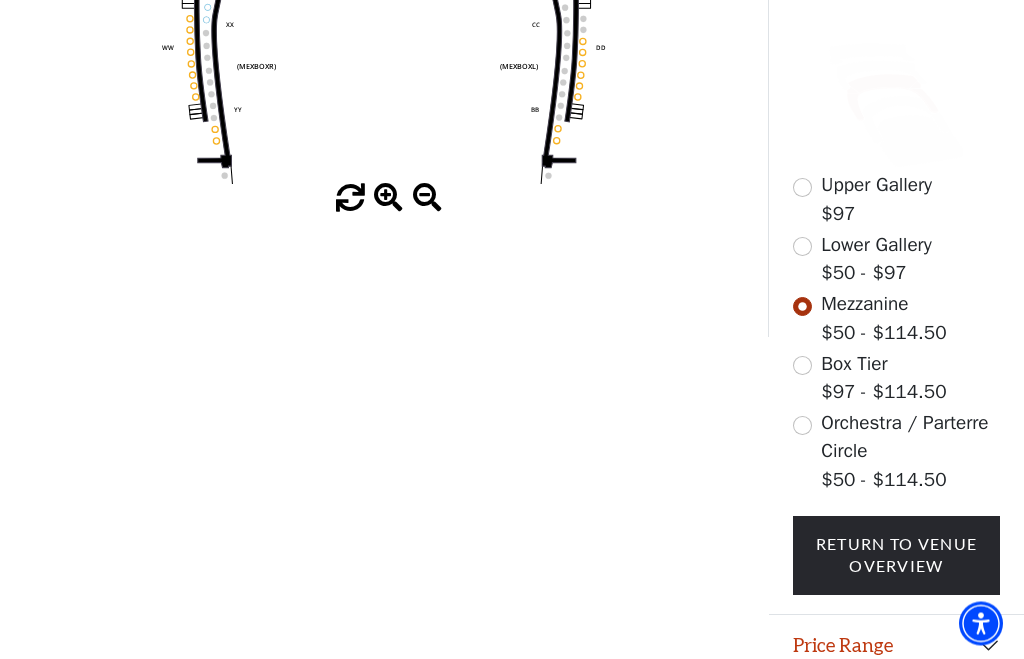 click on "Price Range" at bounding box center (896, 647) 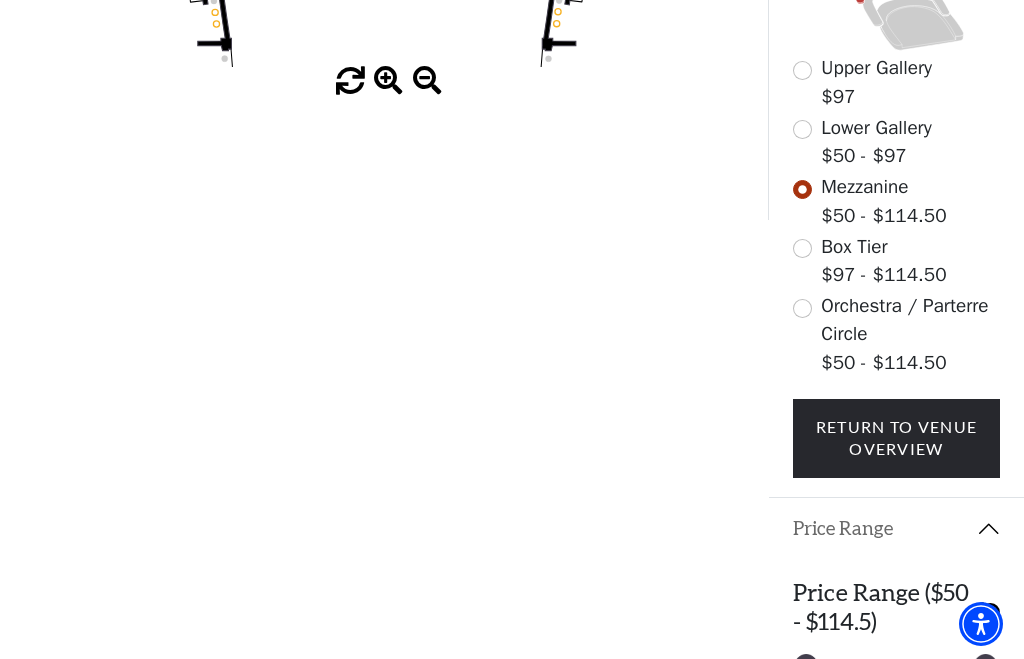 scroll, scrollTop: 622, scrollLeft: 0, axis: vertical 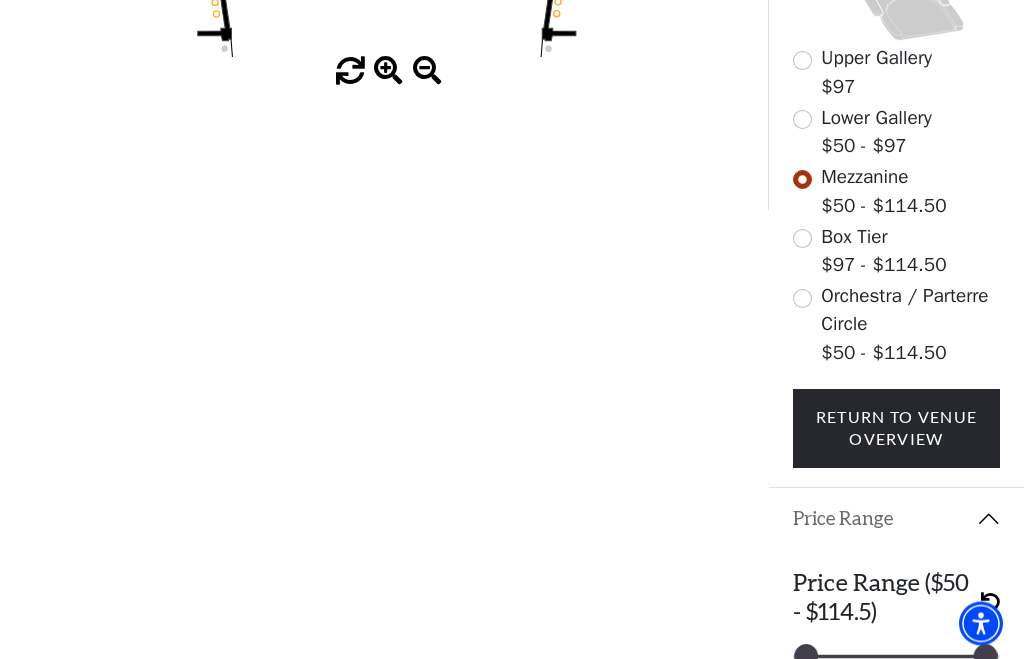 click on "Legend" at bounding box center [896, 711] 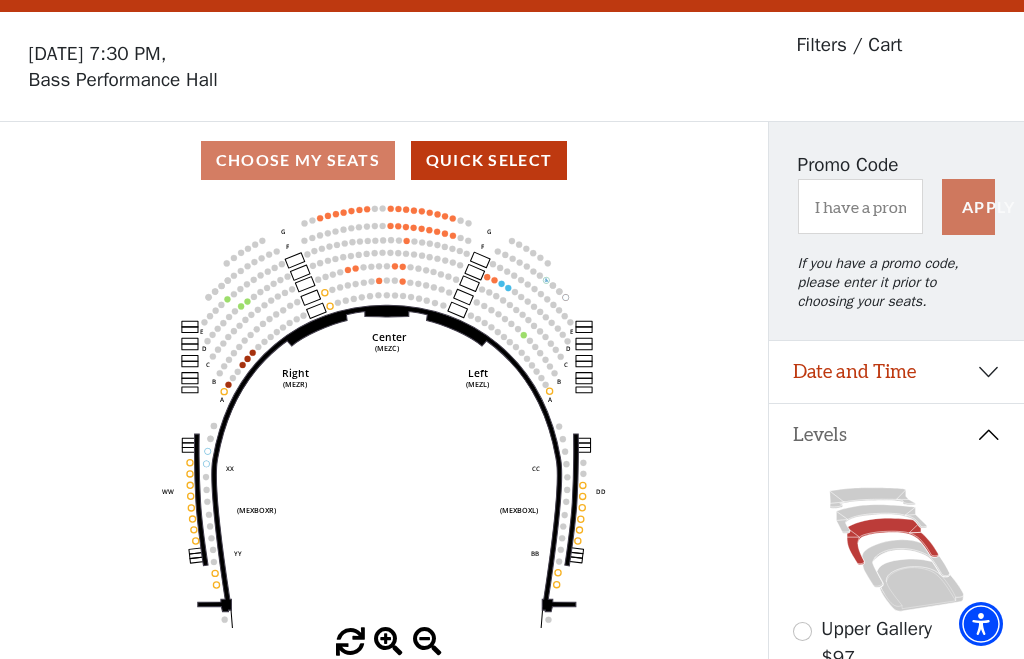 scroll, scrollTop: 47, scrollLeft: 0, axis: vertical 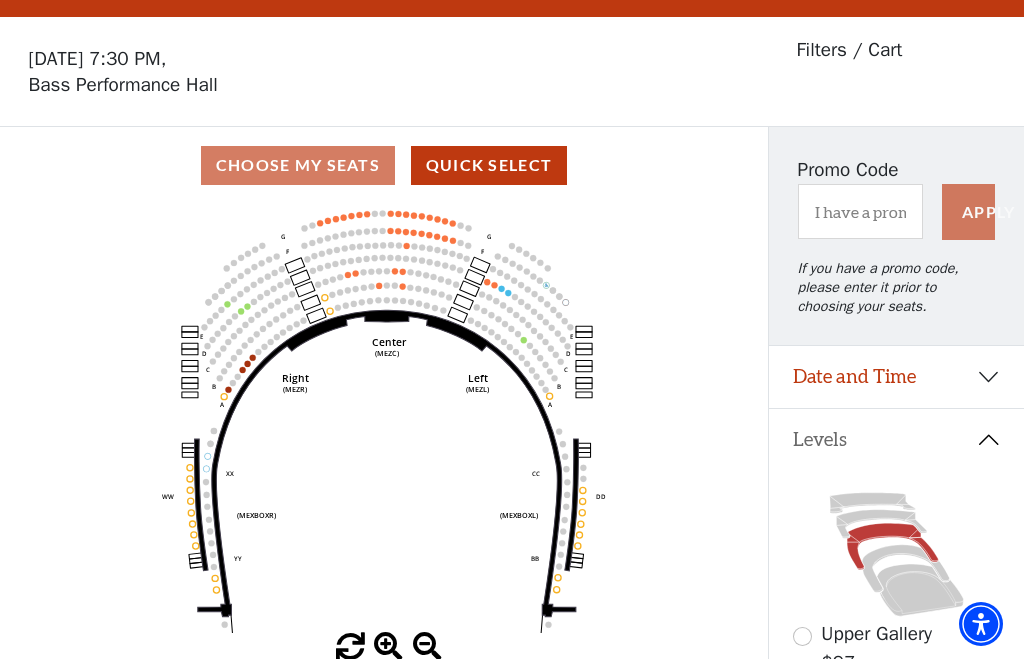 click 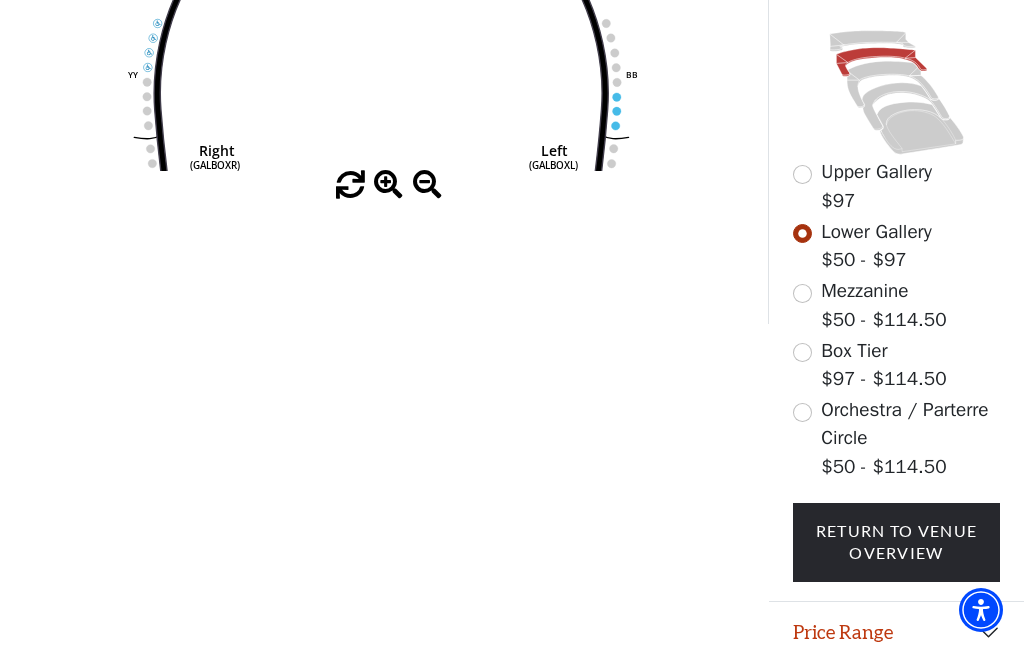 scroll, scrollTop: 495, scrollLeft: 0, axis: vertical 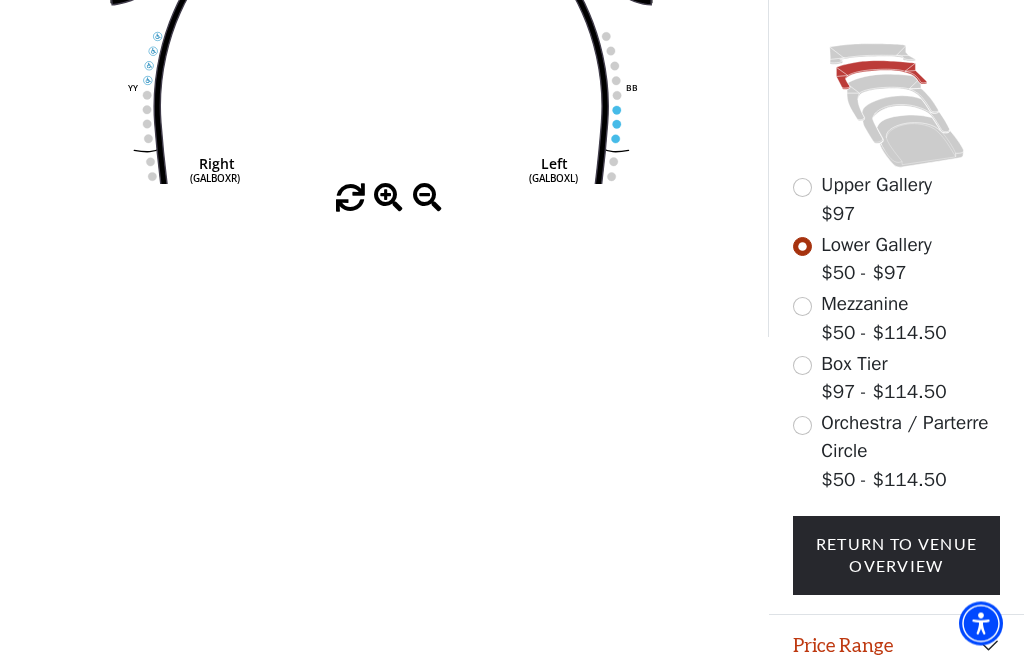 click on "Price Range" at bounding box center (896, 647) 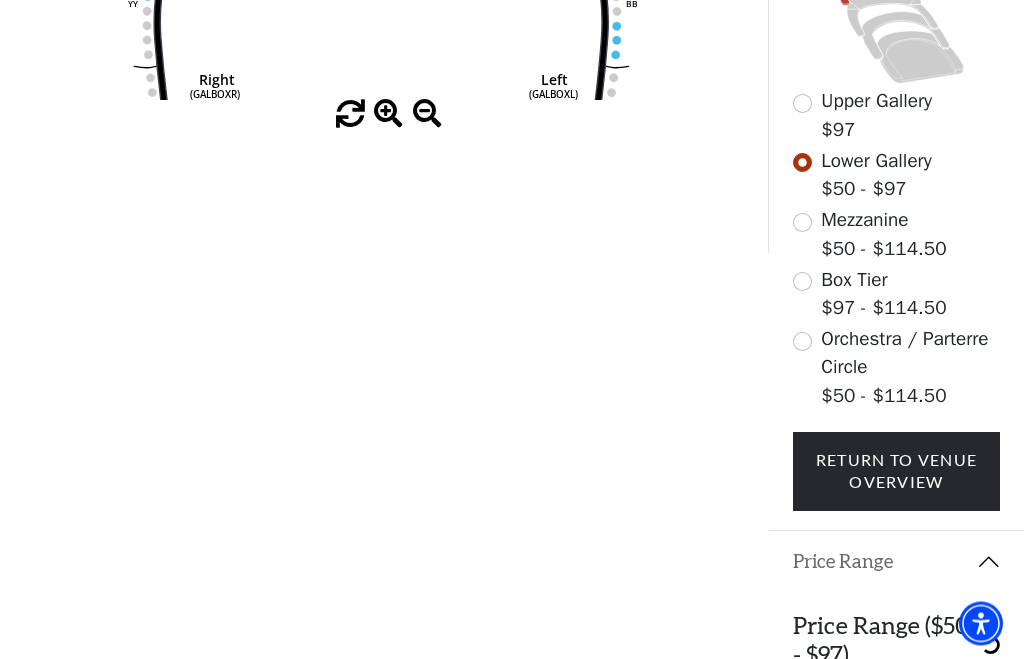 scroll, scrollTop: 622, scrollLeft: 0, axis: vertical 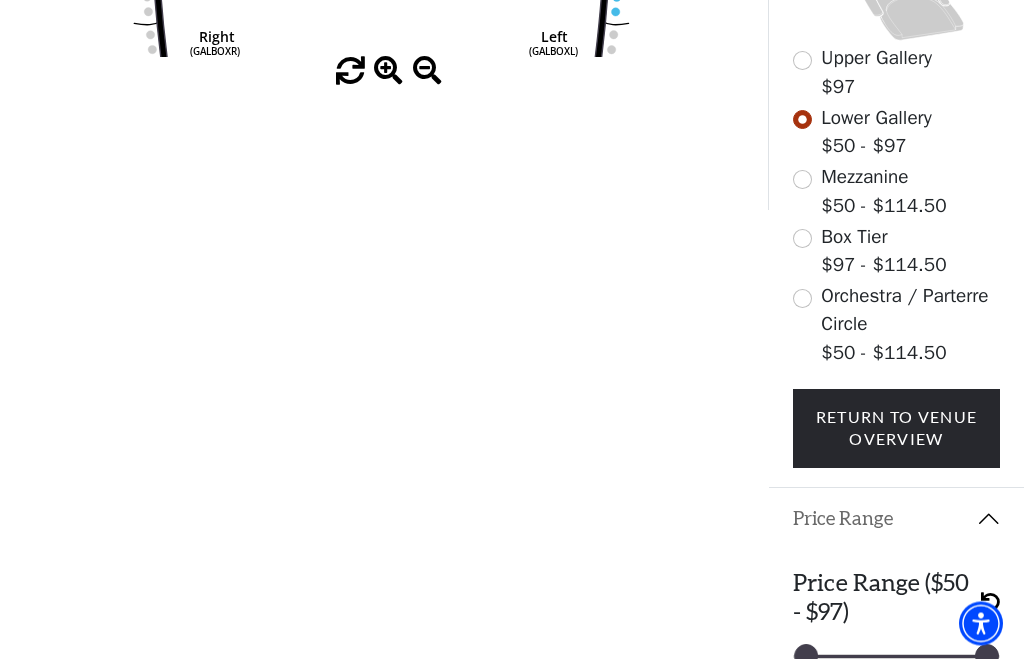 click on "Legend" at bounding box center (896, 711) 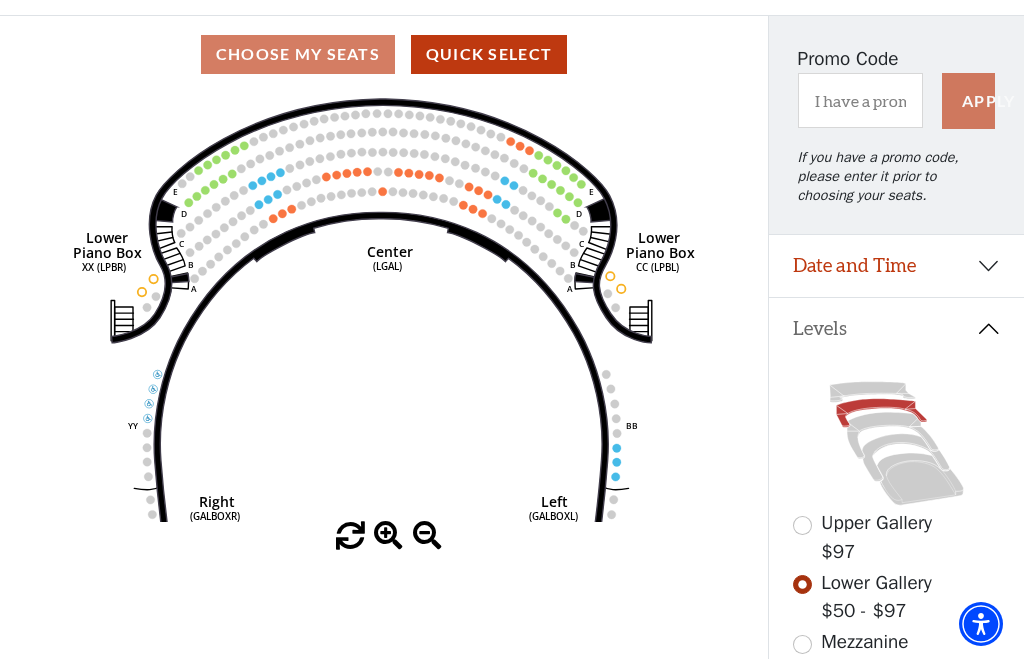 scroll, scrollTop: 152, scrollLeft: 0, axis: vertical 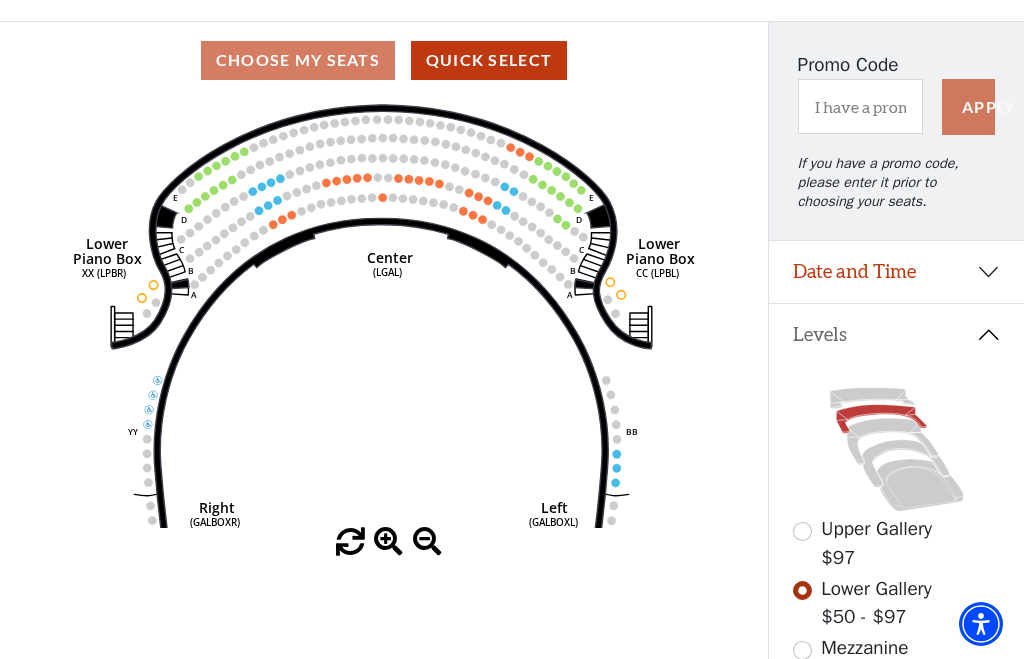 click 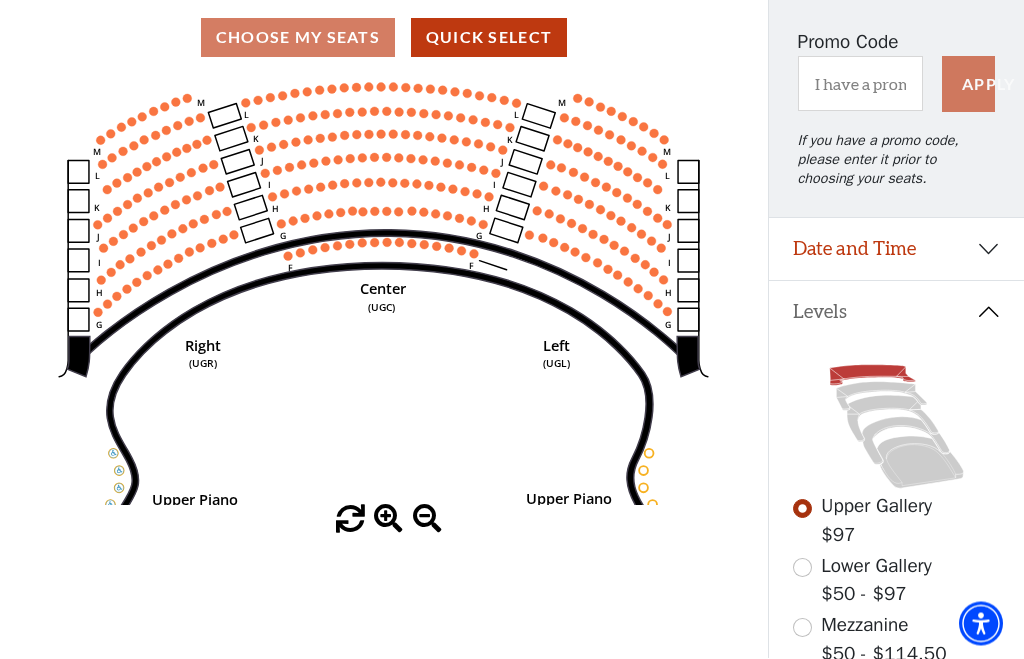scroll, scrollTop: 176, scrollLeft: 0, axis: vertical 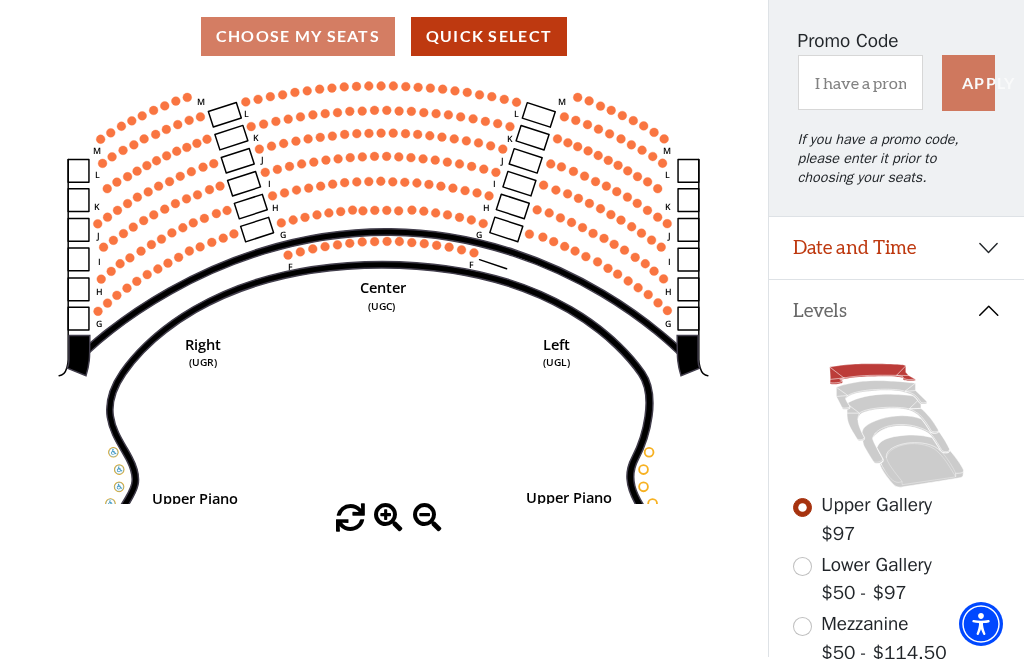 click at bounding box center [802, 626] 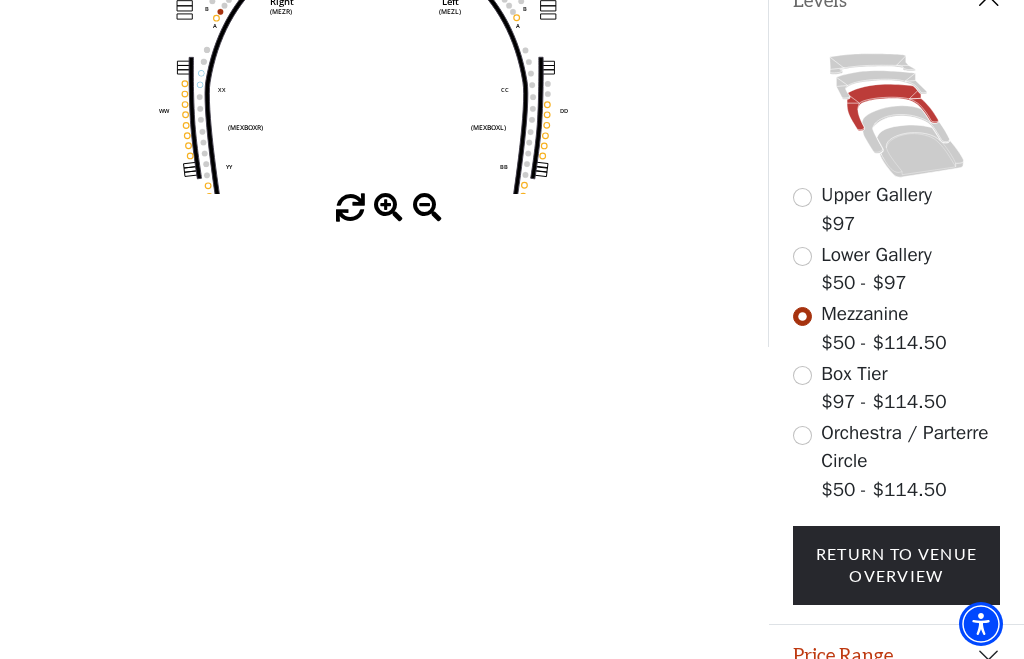 scroll, scrollTop: 495, scrollLeft: 0, axis: vertical 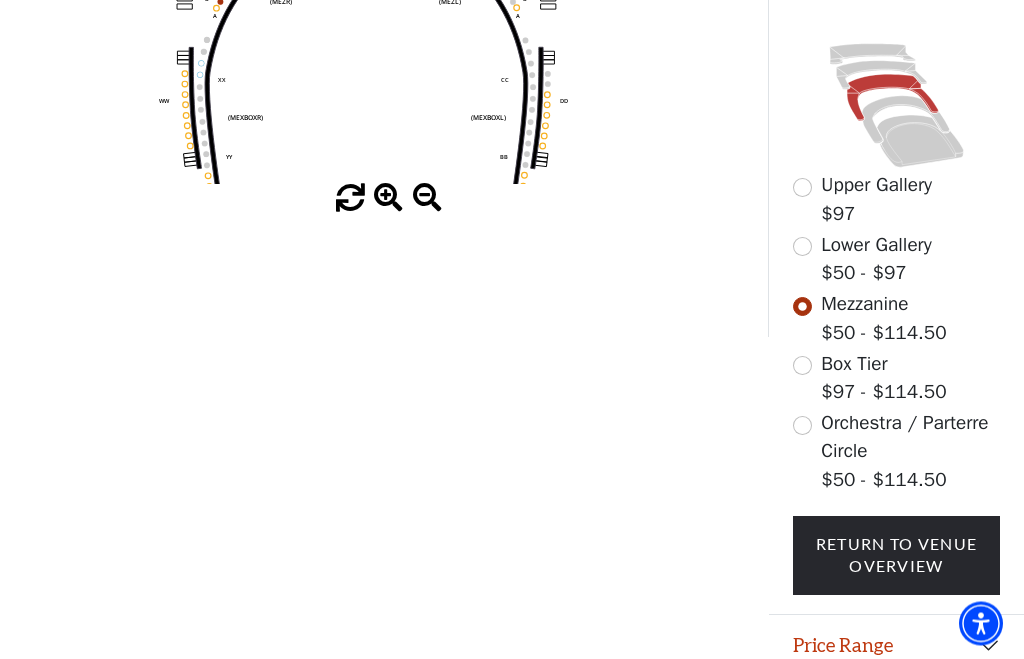 click on "Legend" at bounding box center (896, 709) 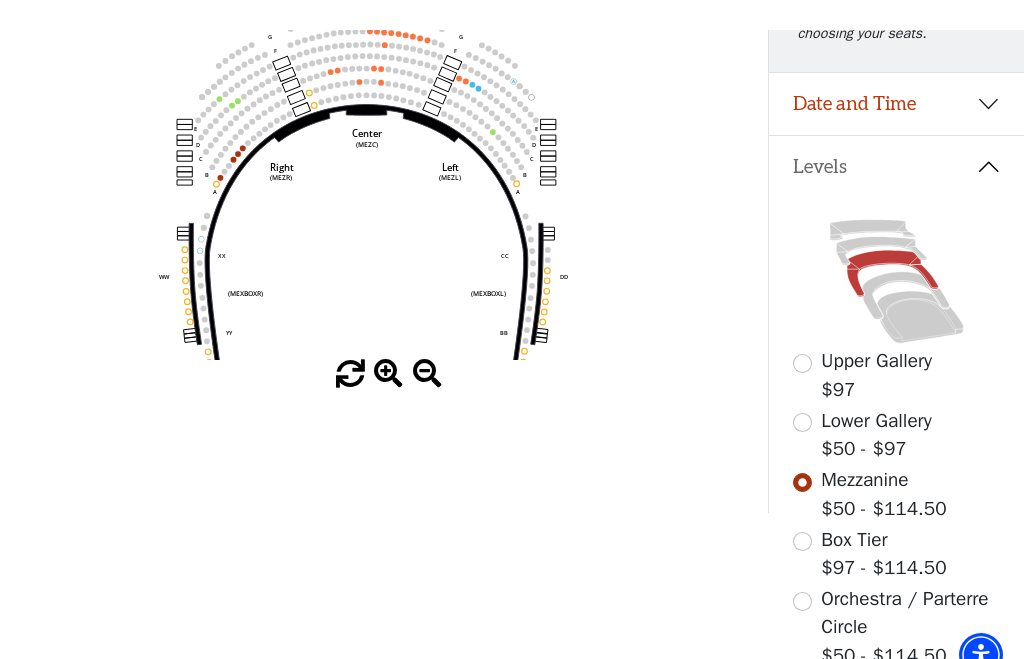 scroll, scrollTop: 0, scrollLeft: 0, axis: both 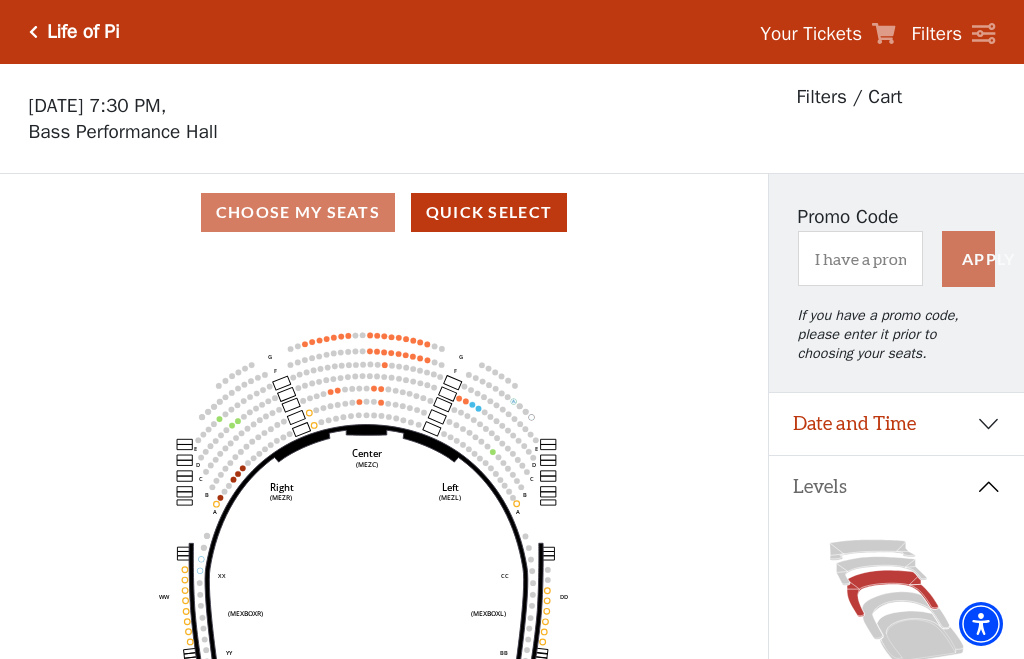 click on "Quick Select" at bounding box center (489, 212) 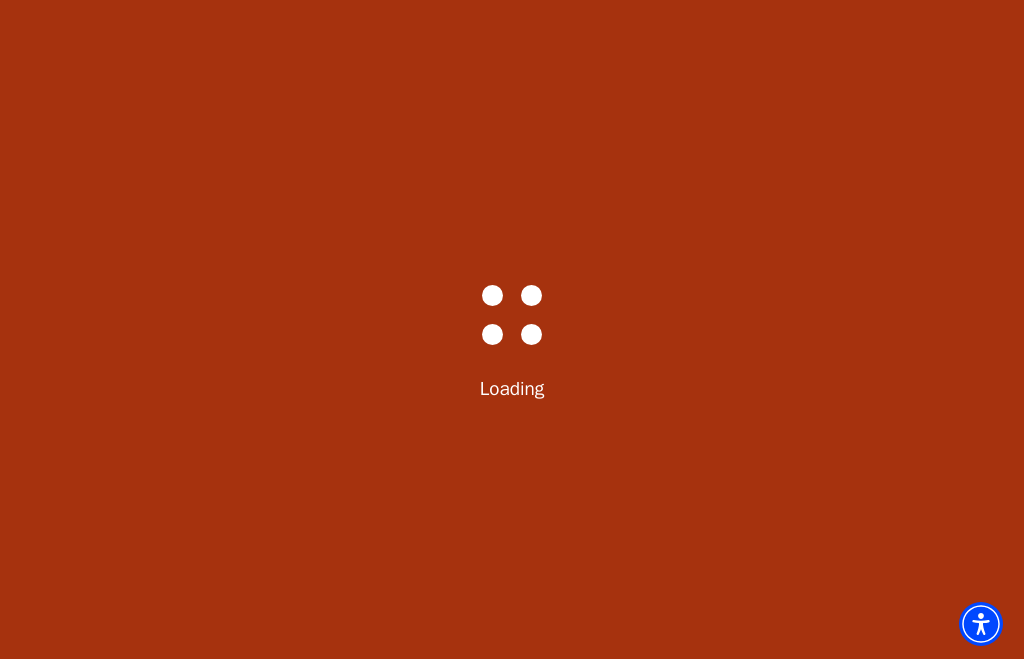 select on "6212" 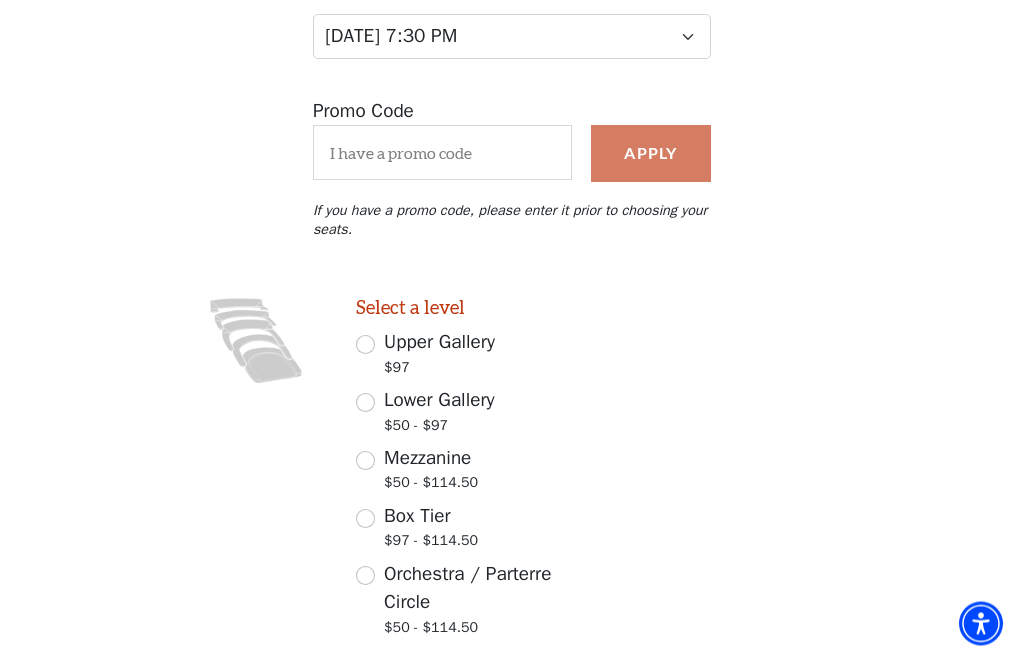 scroll, scrollTop: 303, scrollLeft: 0, axis: vertical 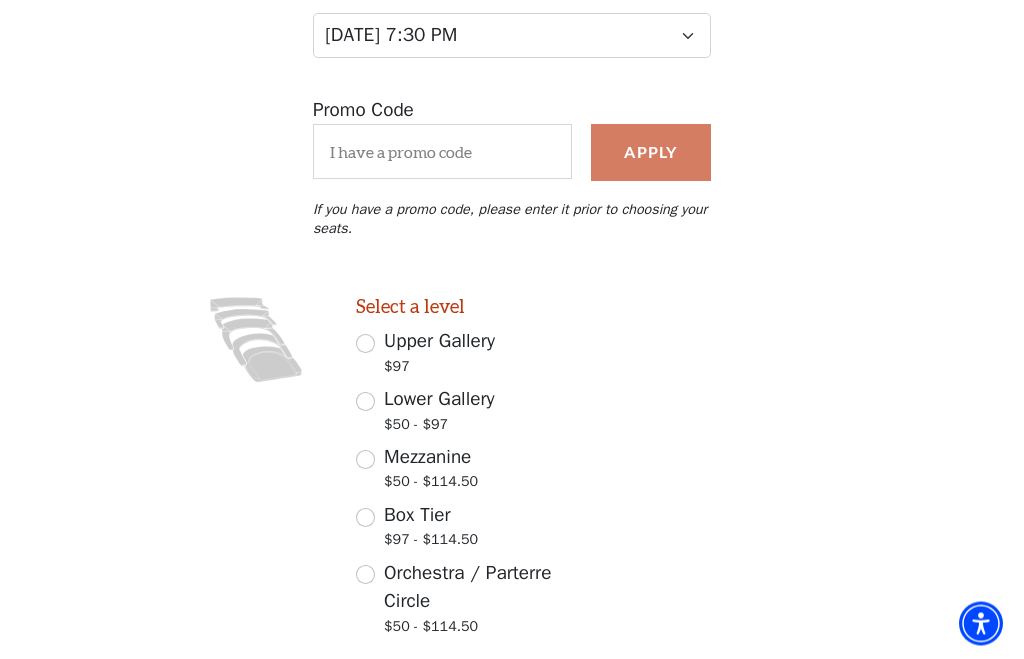 click on "Mezzanine     $50 - $114.50" at bounding box center (365, 460) 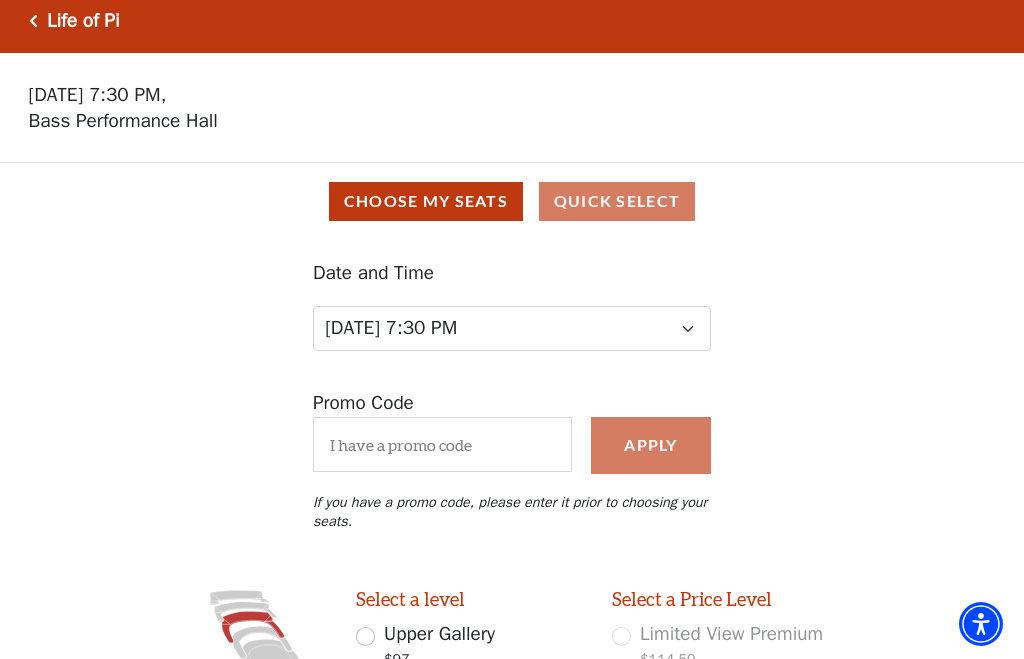 scroll, scrollTop: 0, scrollLeft: 0, axis: both 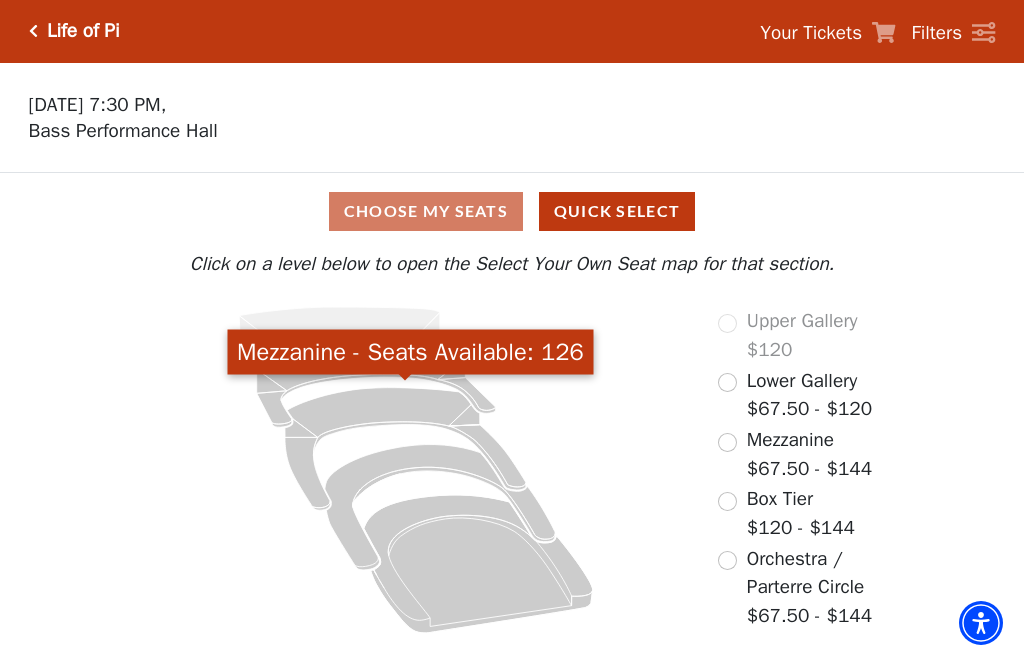 click 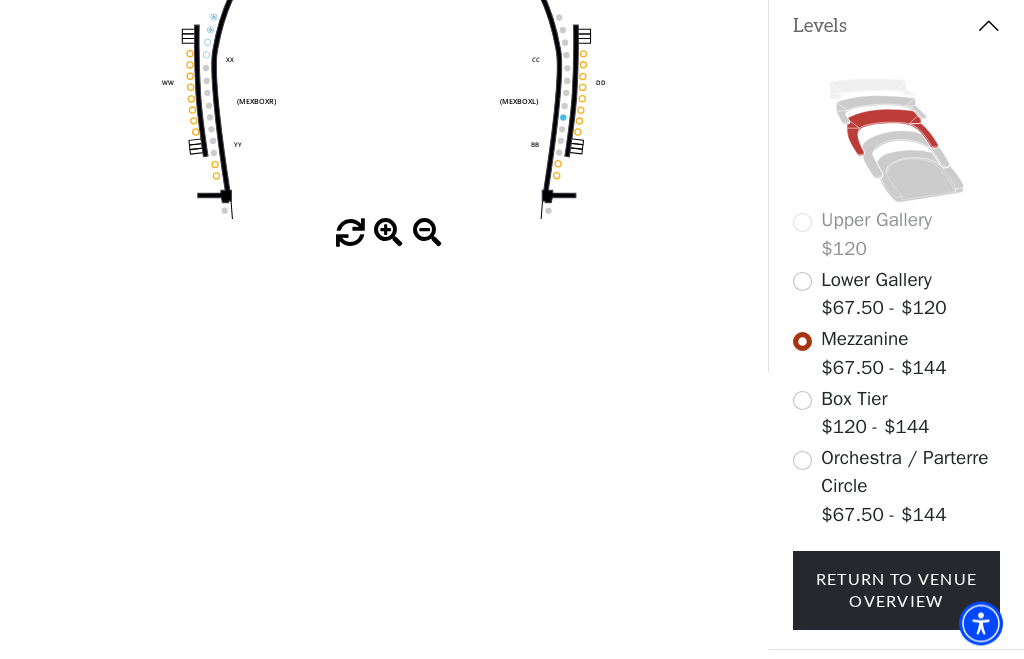 scroll, scrollTop: 495, scrollLeft: 0, axis: vertical 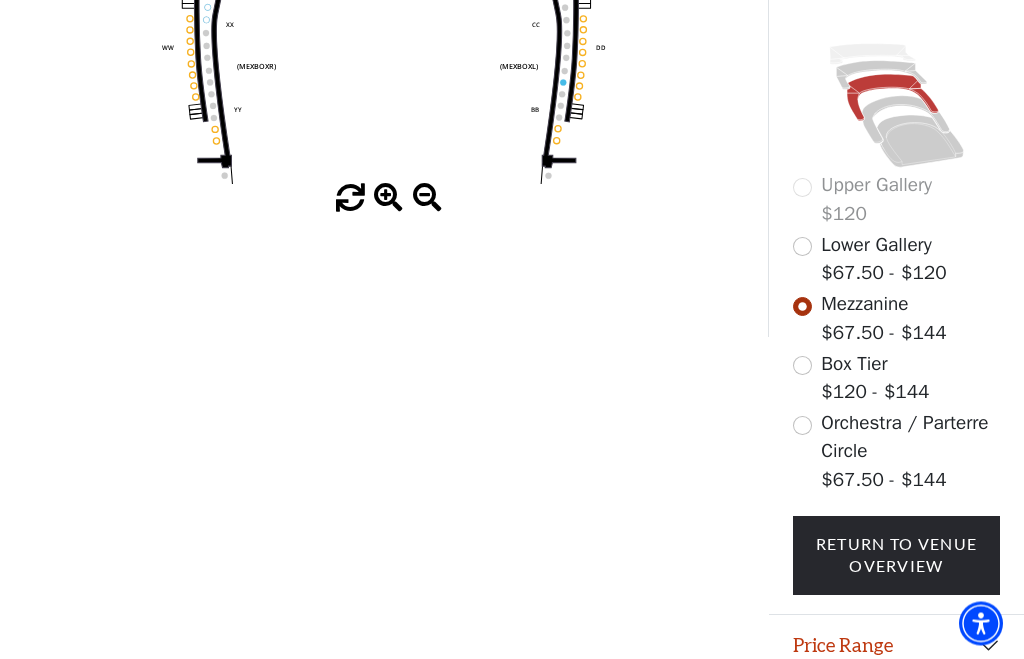 click on "Price Range" at bounding box center [896, 647] 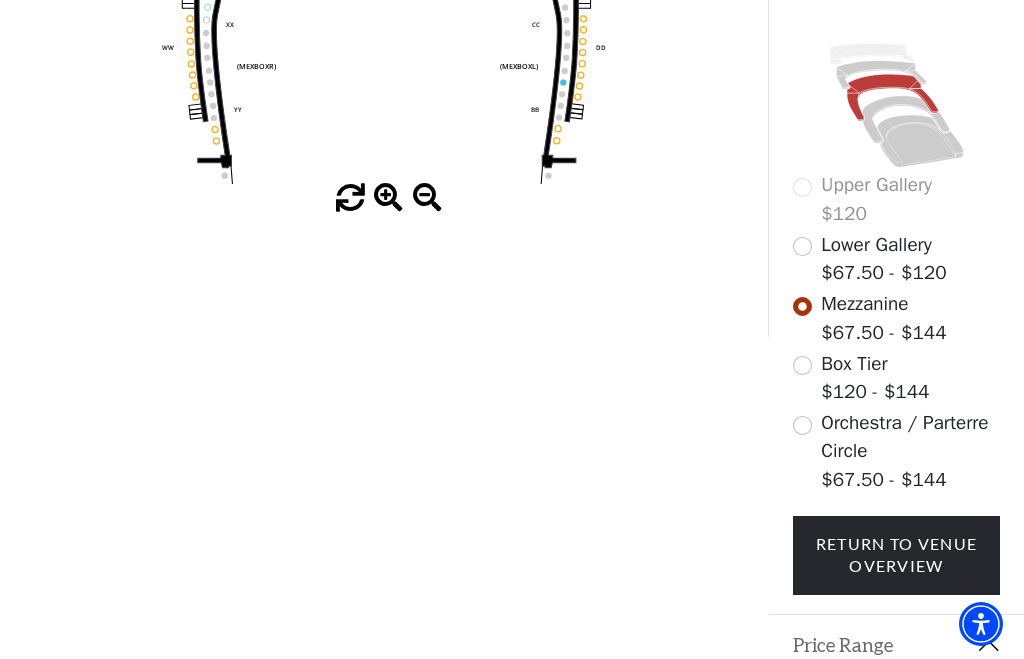 scroll, scrollTop: 622, scrollLeft: 0, axis: vertical 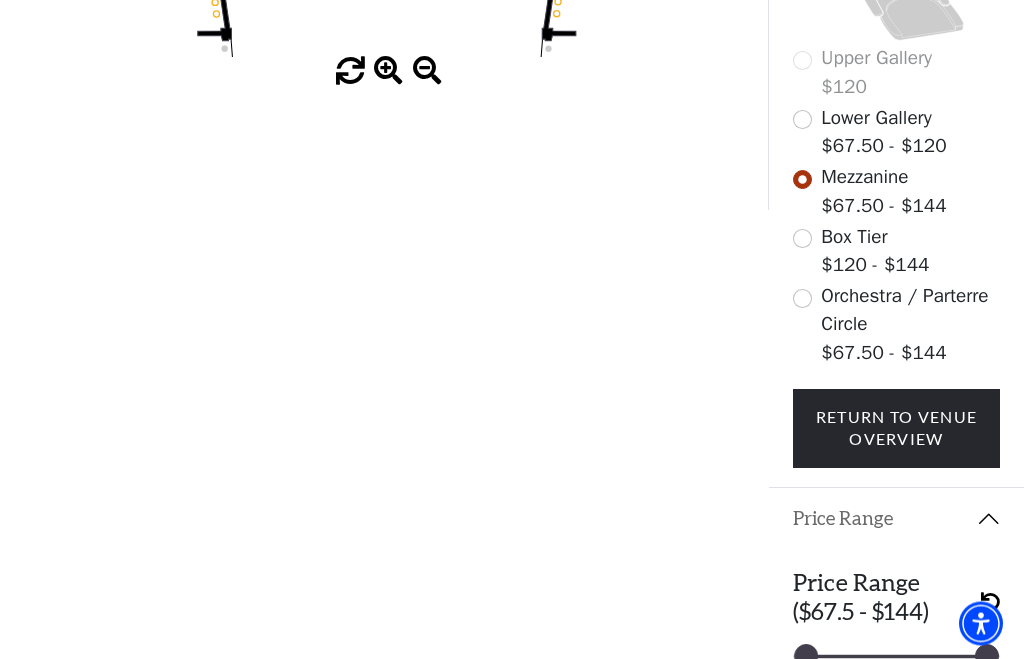 click on "Legend" at bounding box center [896, 711] 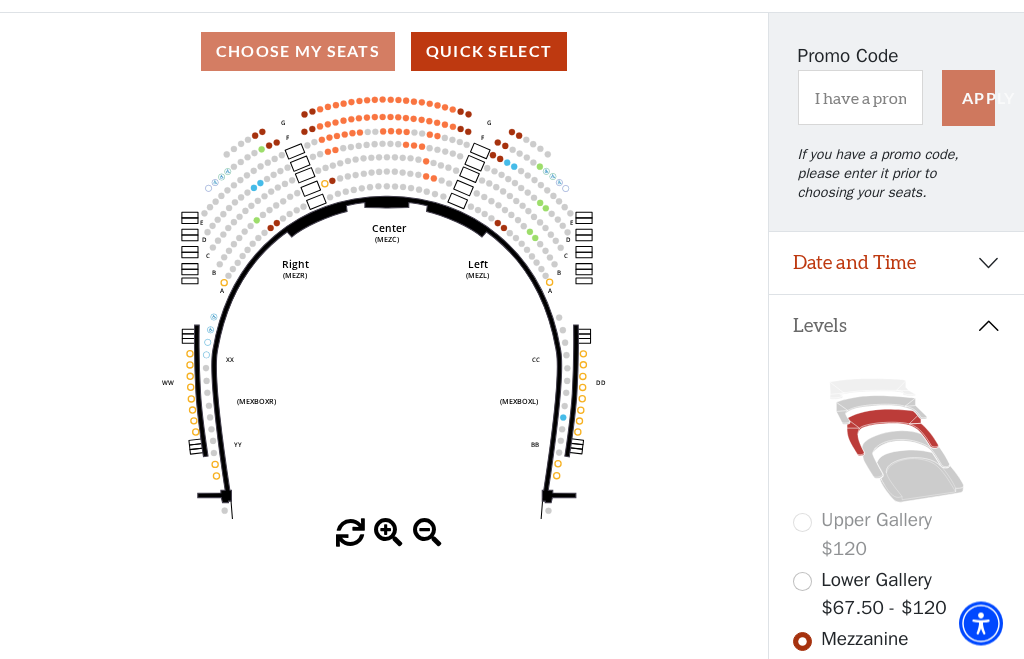 scroll, scrollTop: 161, scrollLeft: 0, axis: vertical 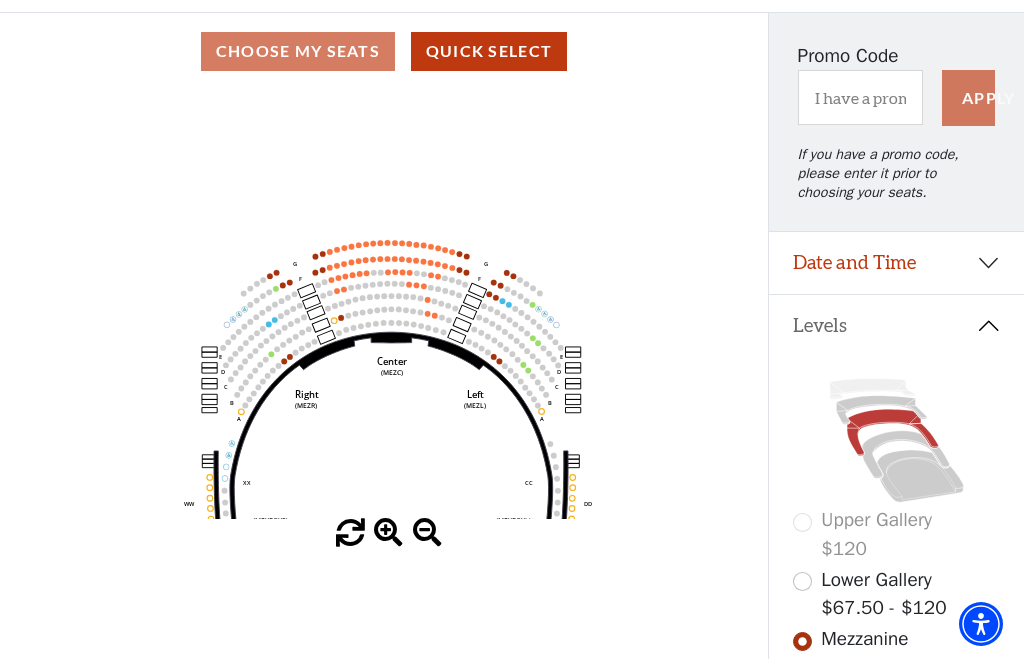 click 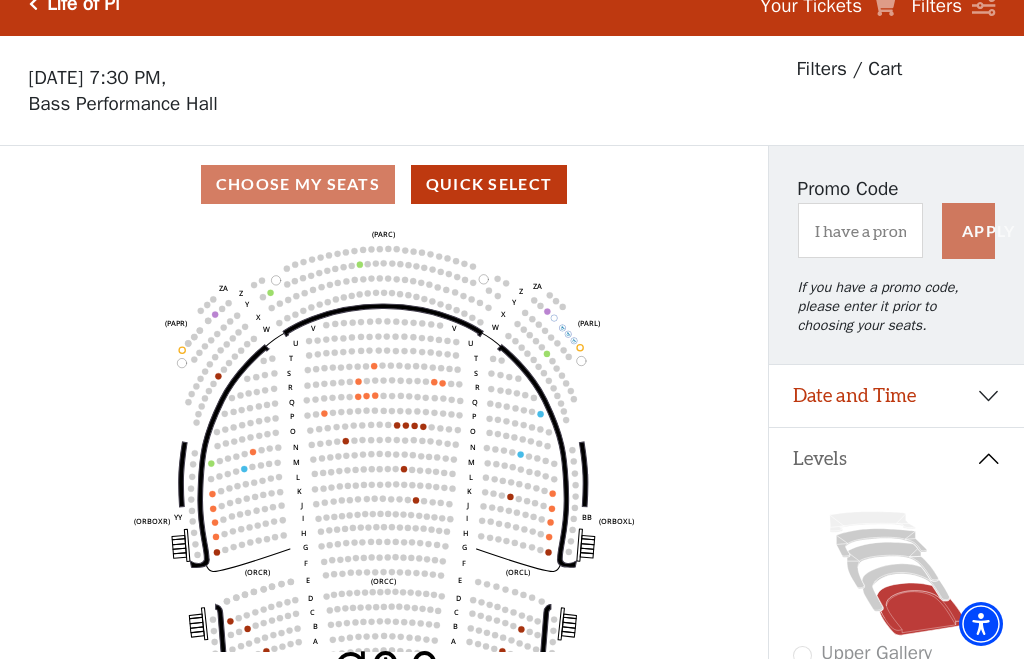 scroll, scrollTop: 0, scrollLeft: 0, axis: both 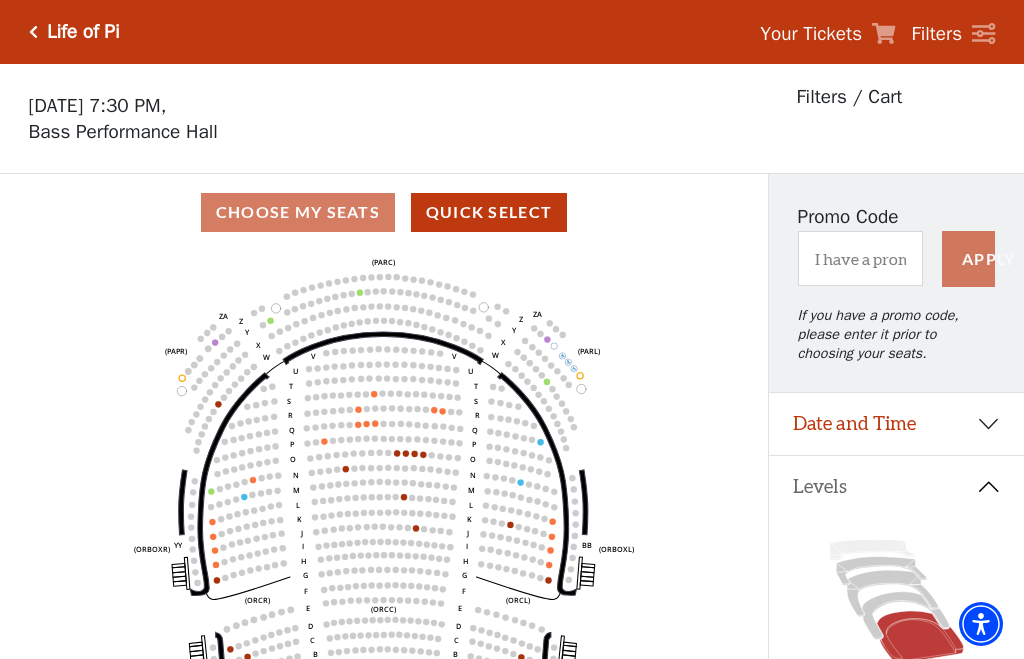 click on "Life of Pi" at bounding box center [79, 32] 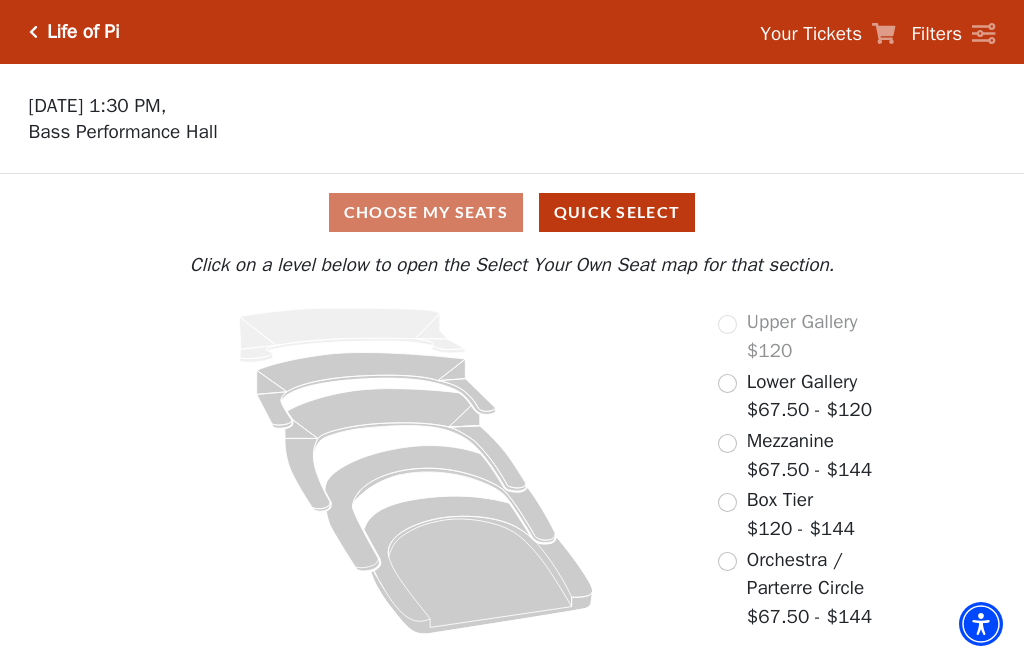scroll, scrollTop: 0, scrollLeft: 0, axis: both 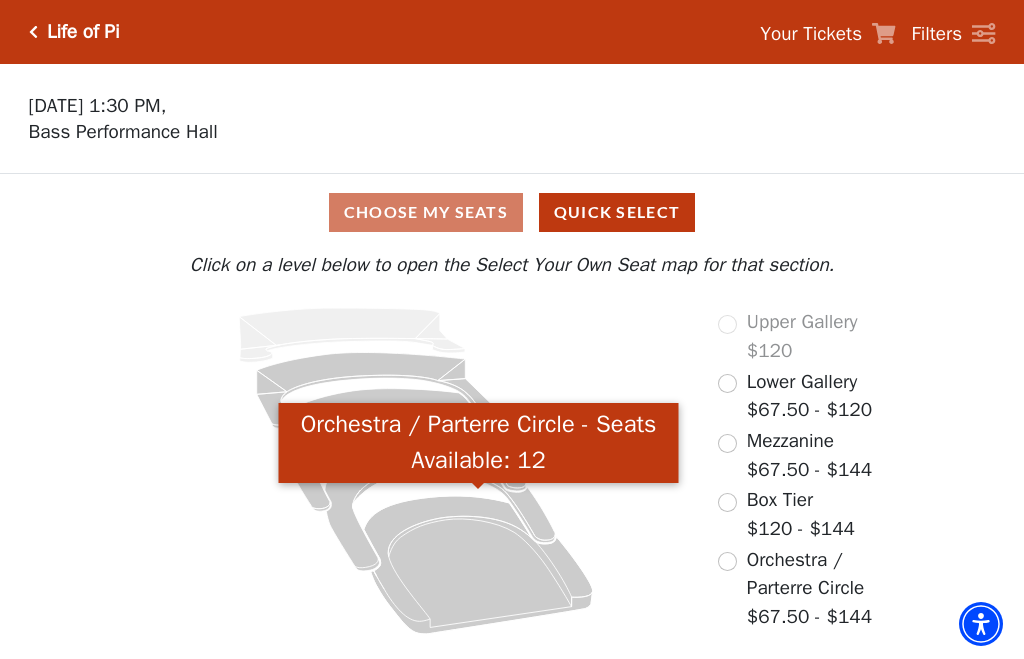 click 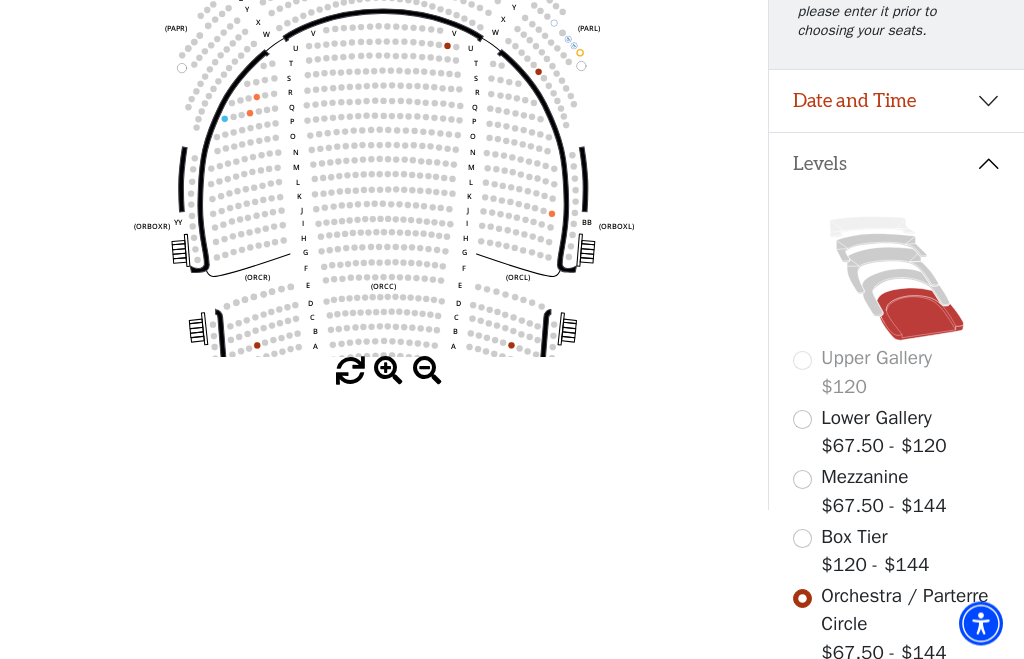 scroll, scrollTop: 331, scrollLeft: 0, axis: vertical 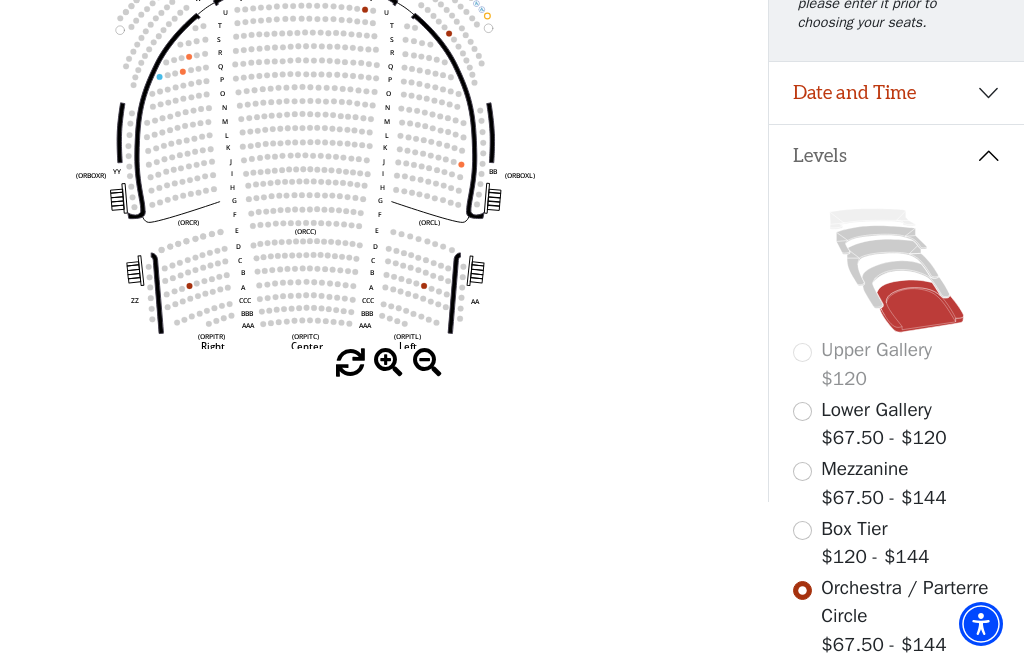 click 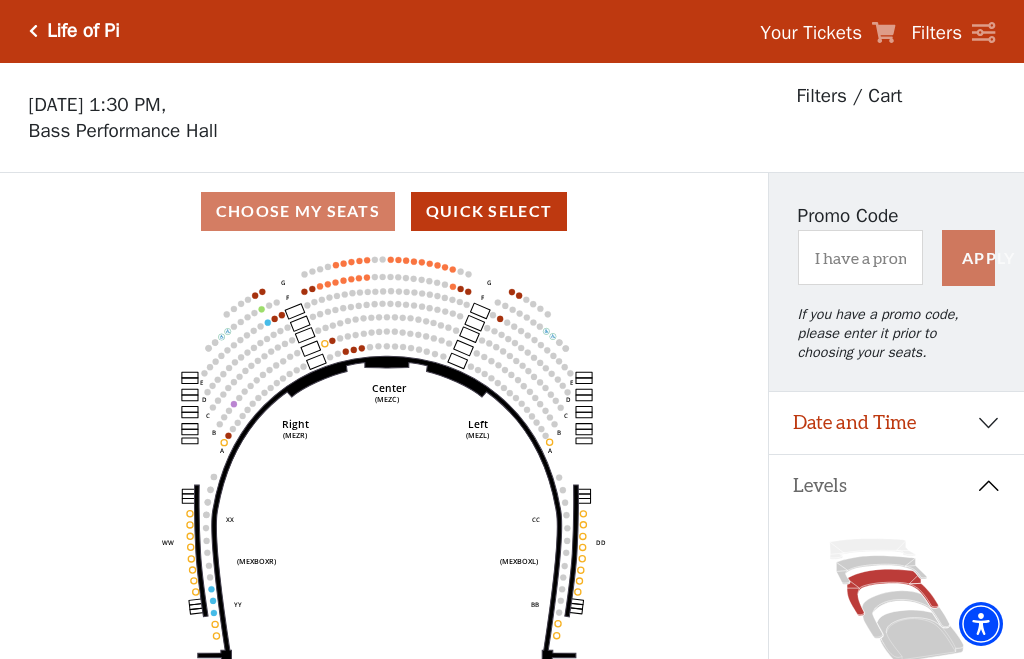 scroll, scrollTop: 93, scrollLeft: 0, axis: vertical 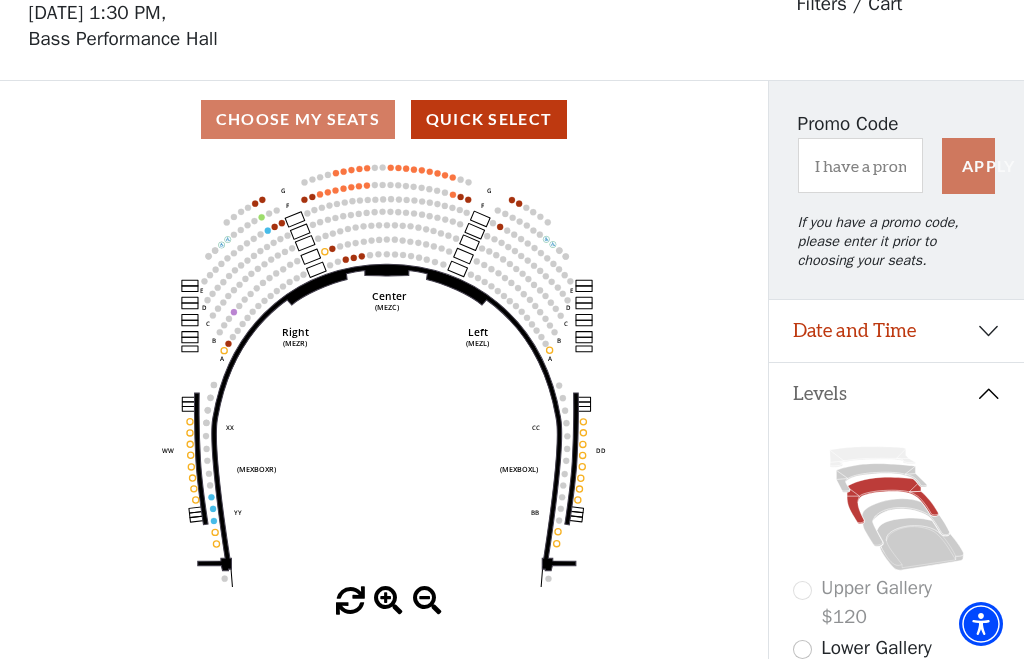 click 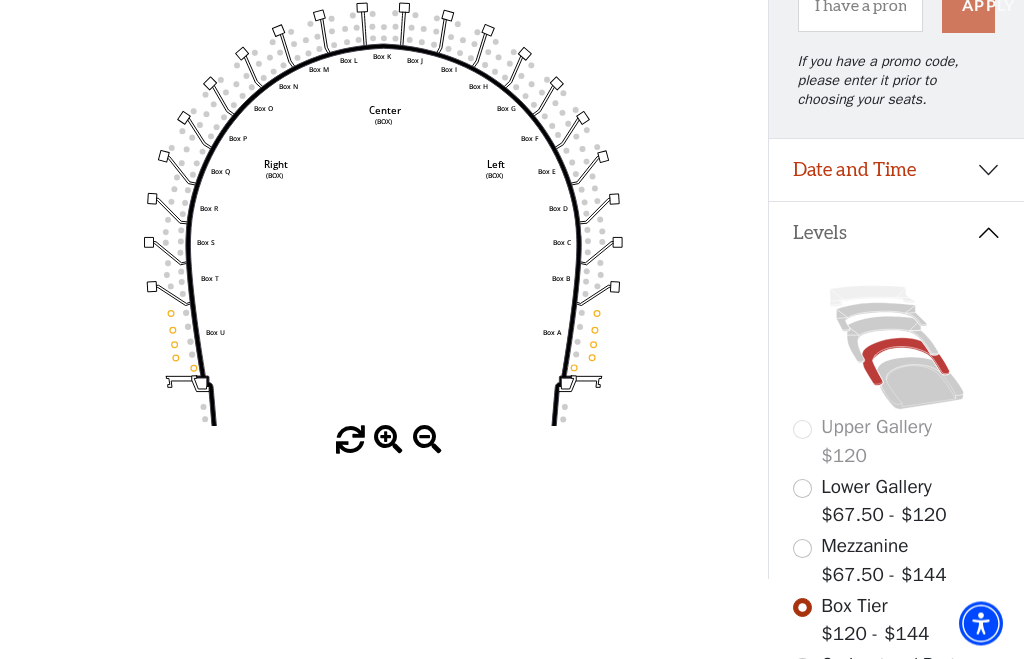 scroll, scrollTop: 254, scrollLeft: 0, axis: vertical 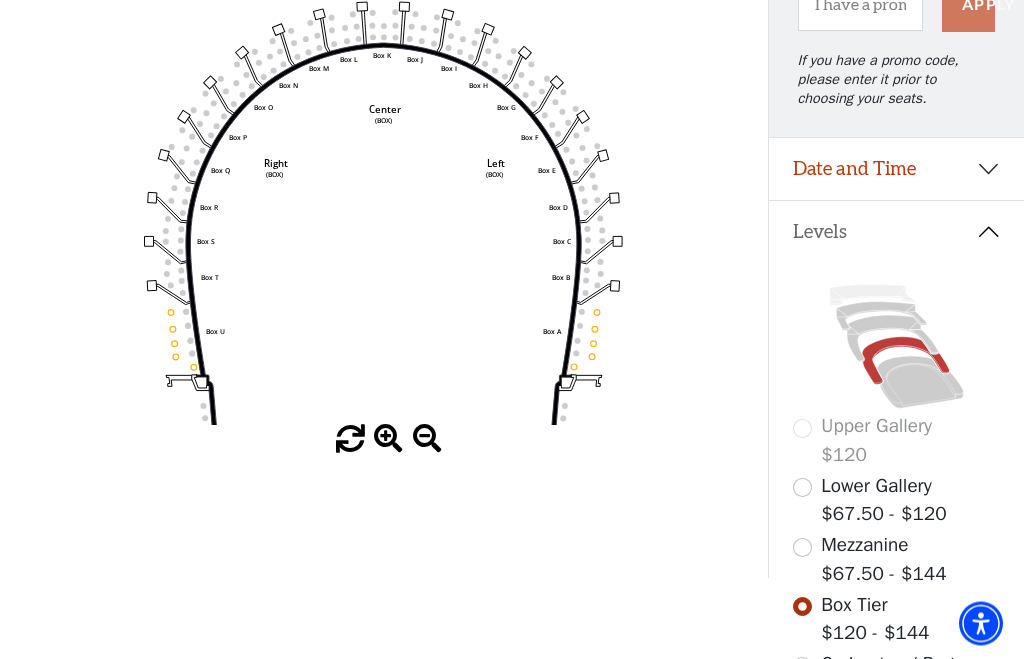 click 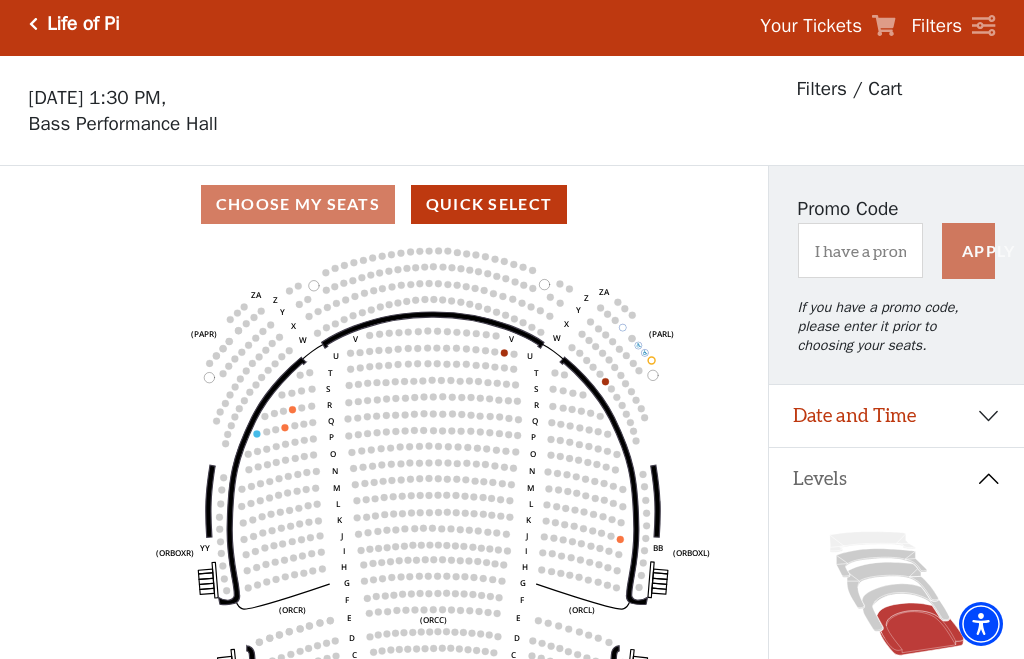 scroll, scrollTop: 0, scrollLeft: 0, axis: both 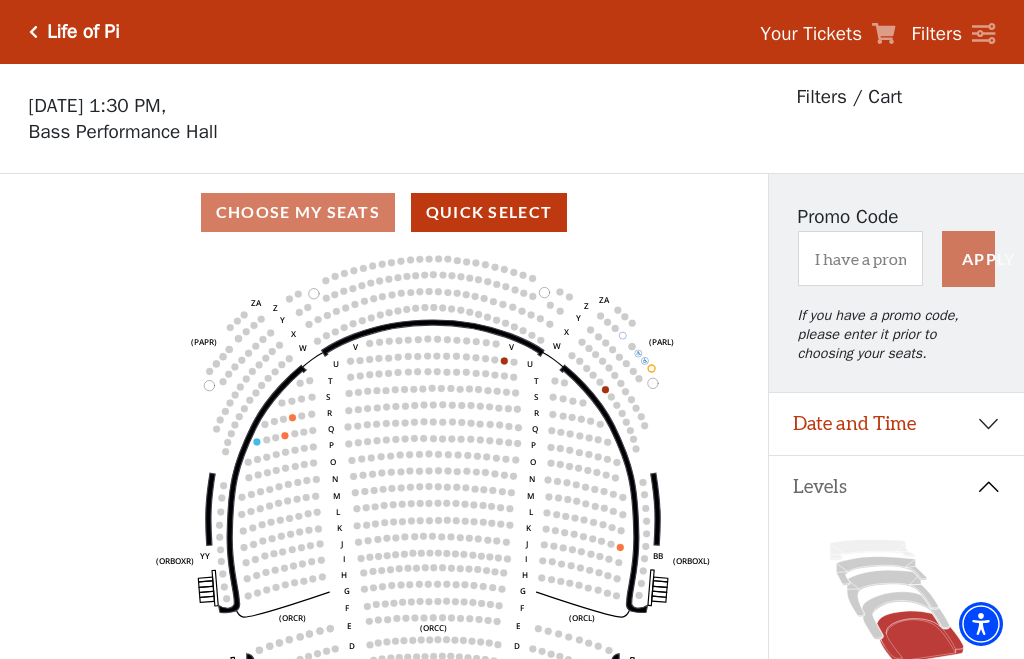 click at bounding box center [33, 32] 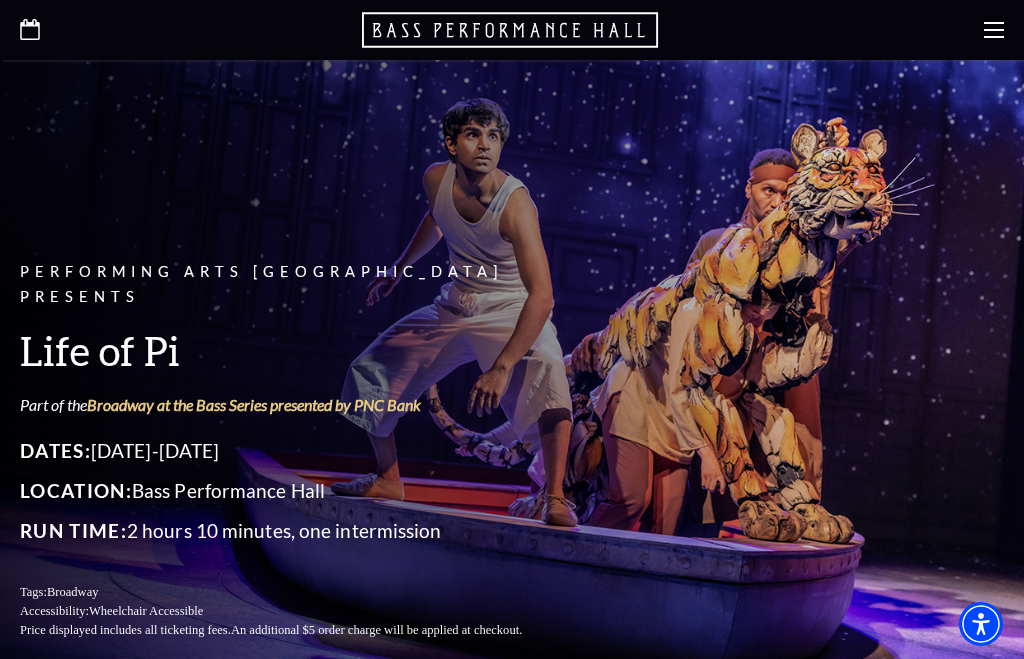 scroll, scrollTop: 0, scrollLeft: 0, axis: both 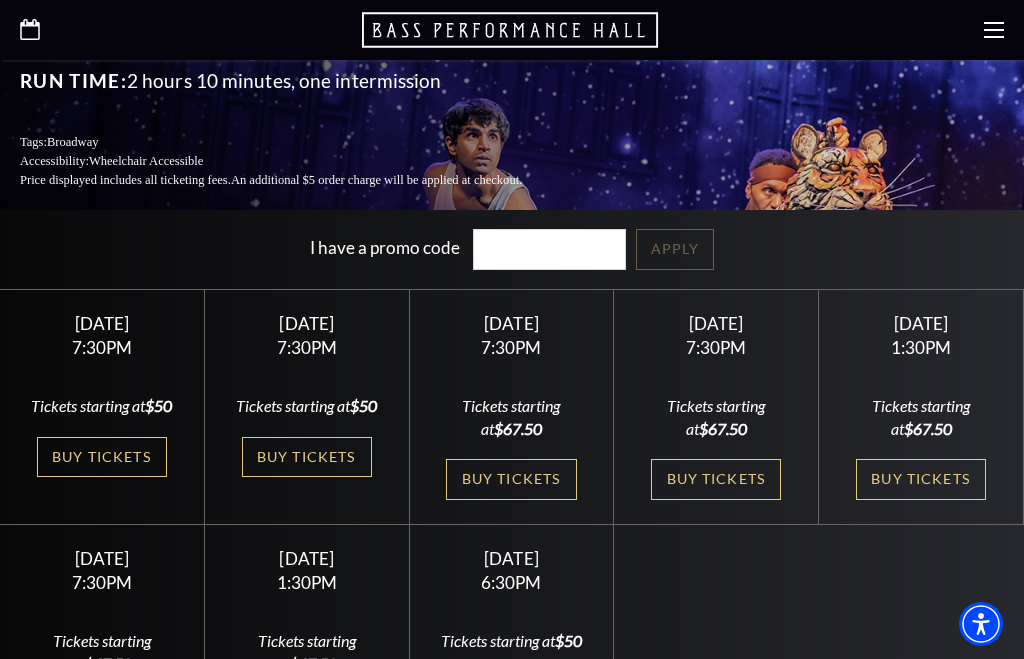 click on "Buy Tickets" at bounding box center [307, 457] 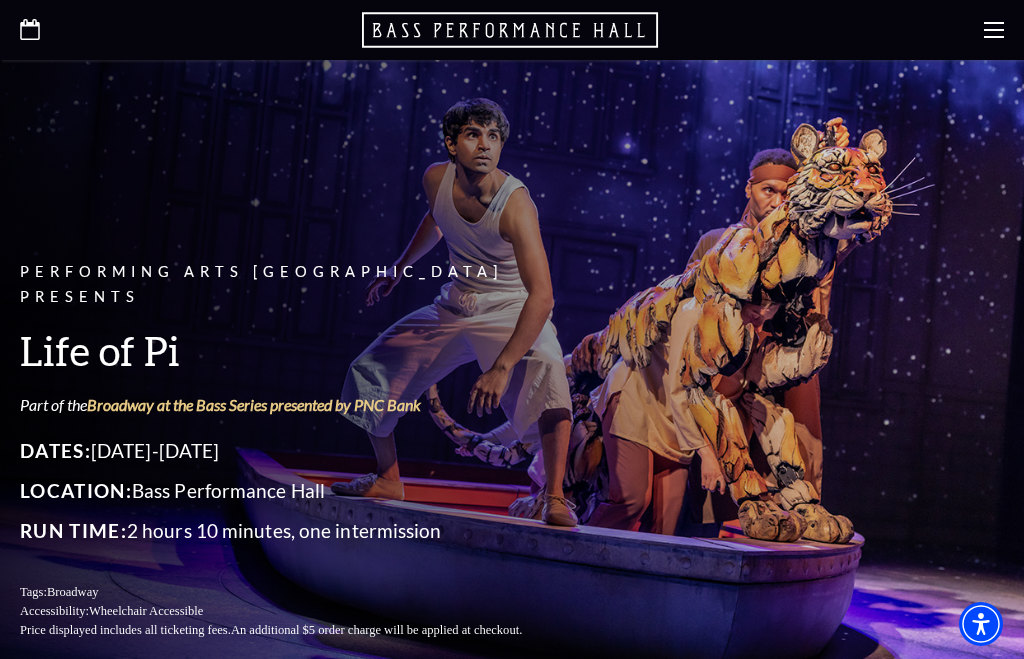scroll, scrollTop: 517, scrollLeft: 0, axis: vertical 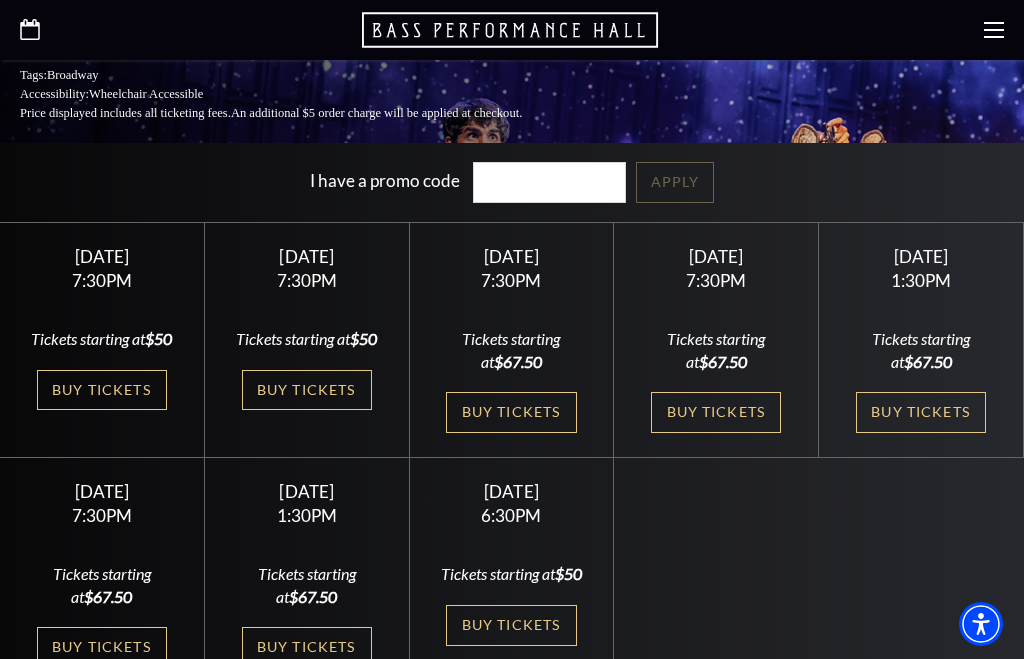 click on "Buy Tickets" at bounding box center [102, 390] 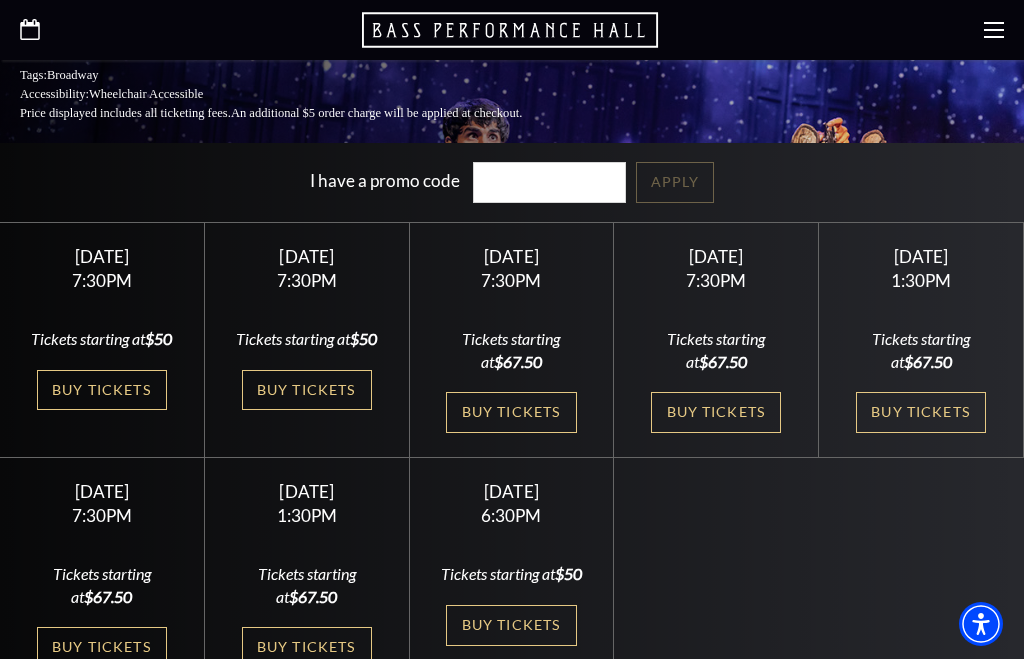 click on "Buy Tickets" at bounding box center (511, 412) 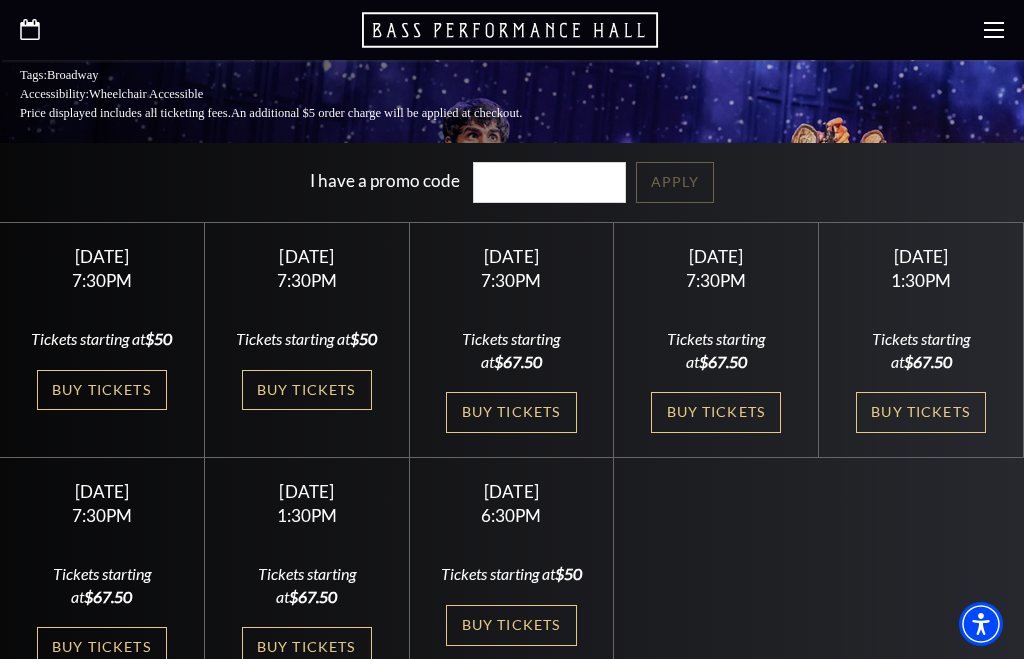 click on "Buy Tickets" at bounding box center (716, 412) 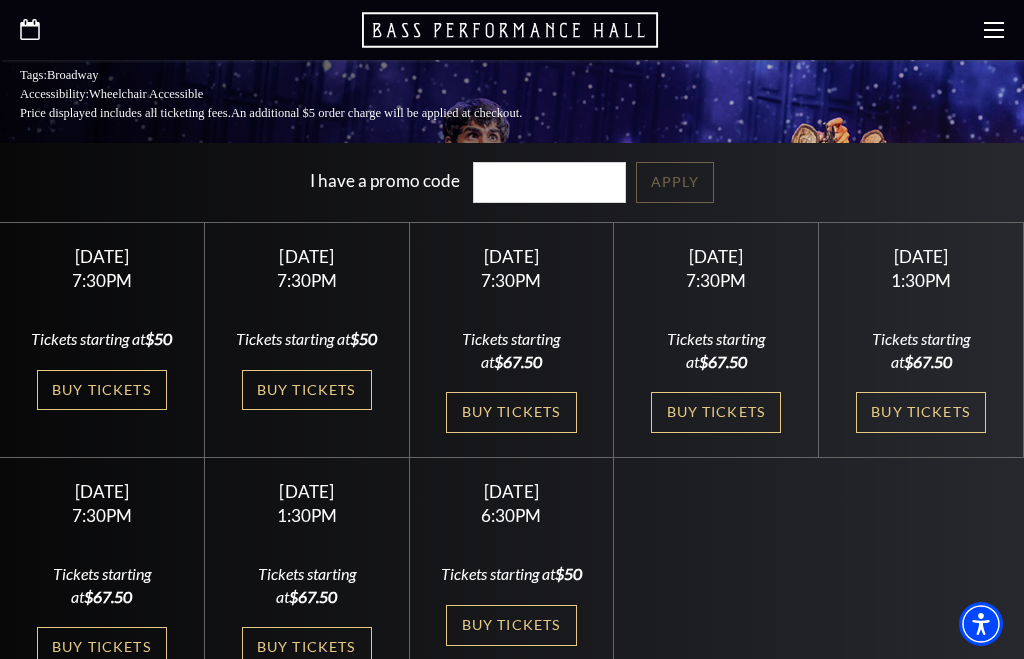 click on "Buy Tickets" at bounding box center (921, 412) 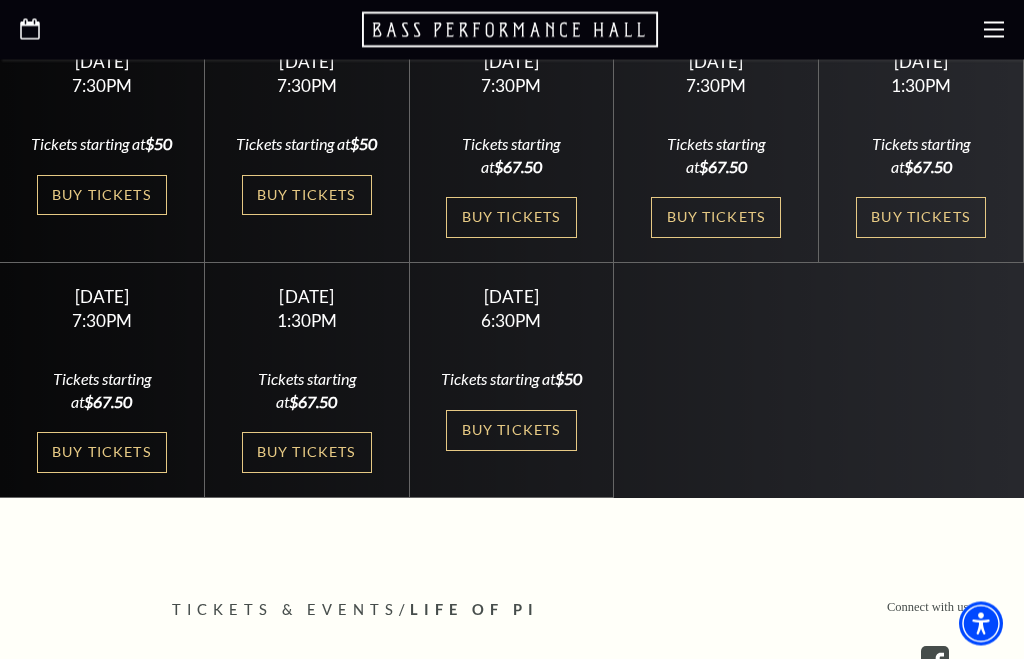 scroll, scrollTop: 713, scrollLeft: 0, axis: vertical 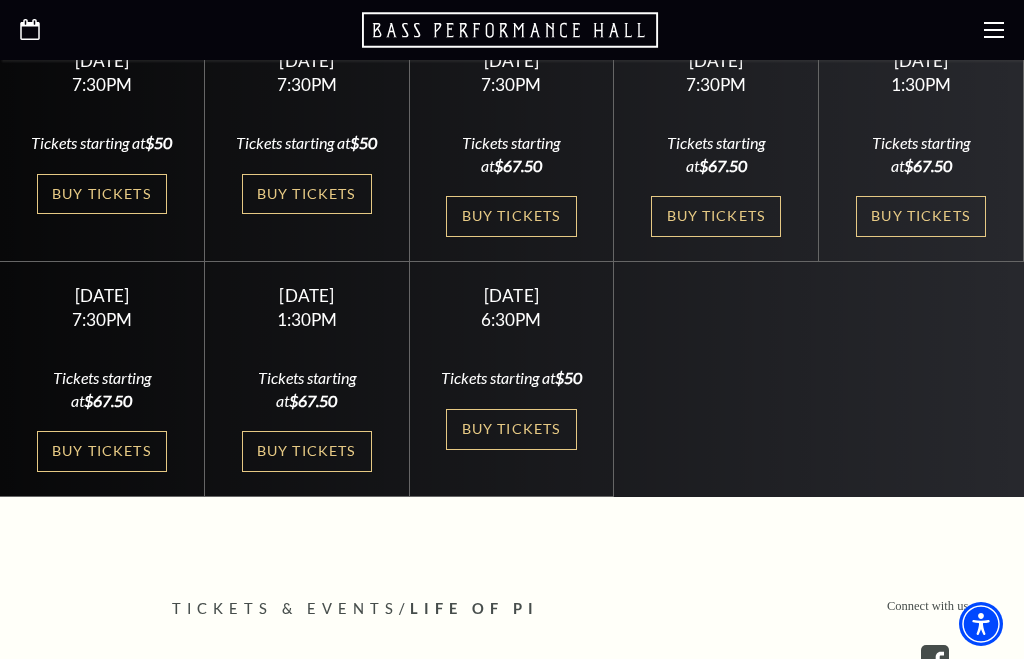click on "Buy Tickets" at bounding box center [102, 451] 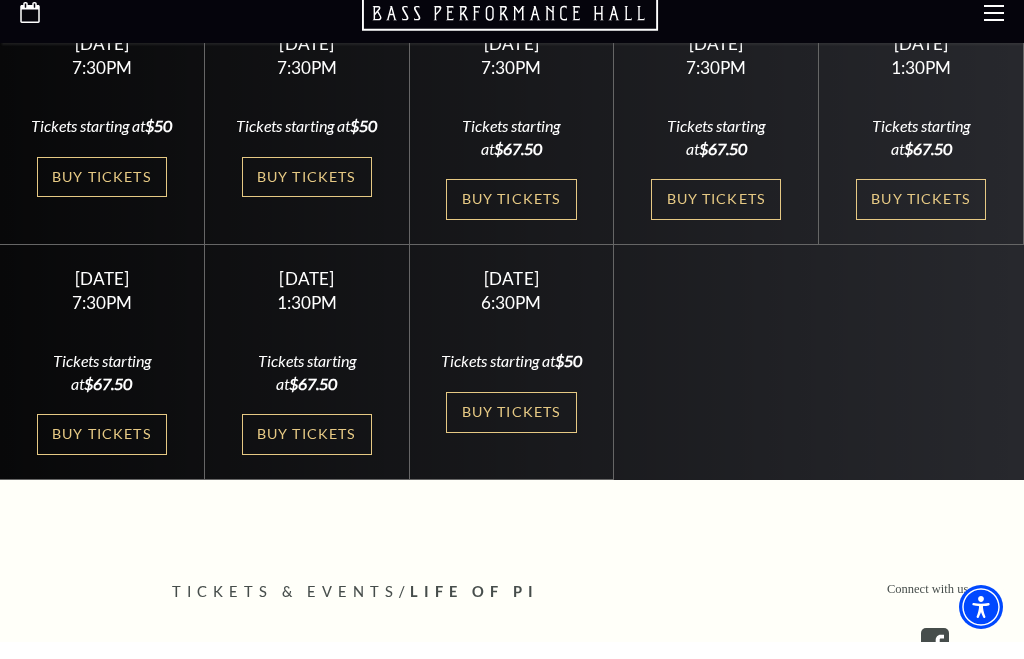 scroll, scrollTop: 780, scrollLeft: 0, axis: vertical 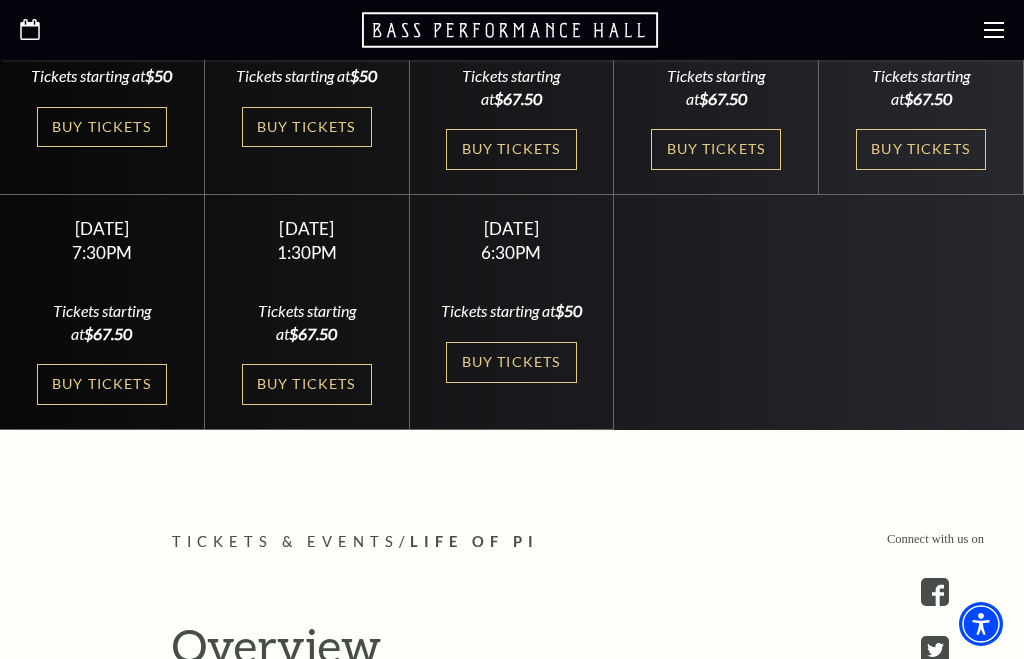 click on "Buy Tickets" at bounding box center (307, 384) 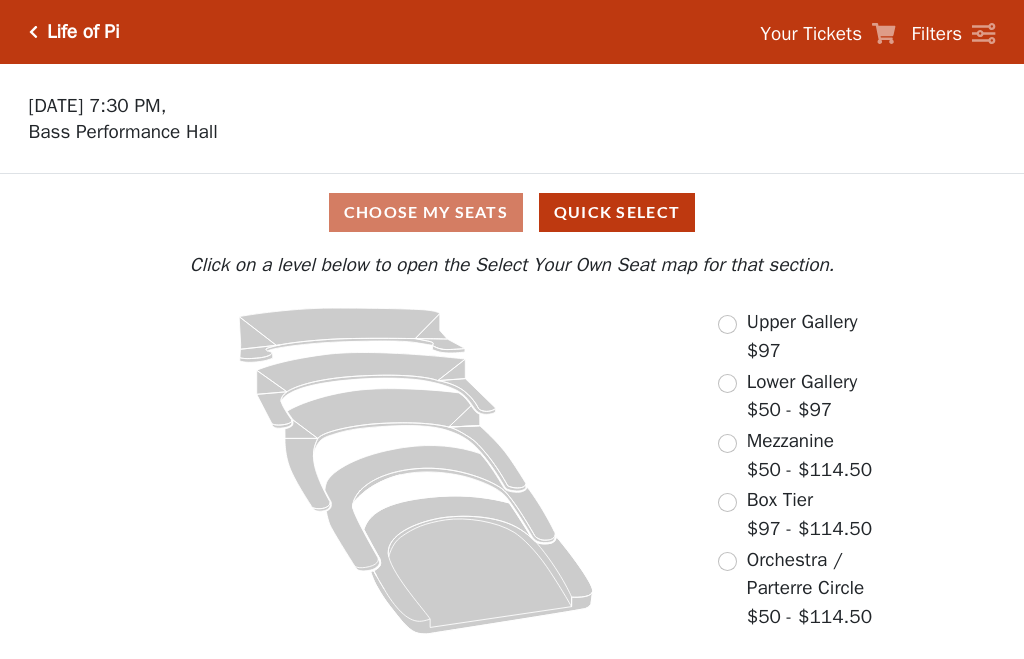 scroll, scrollTop: 0, scrollLeft: 0, axis: both 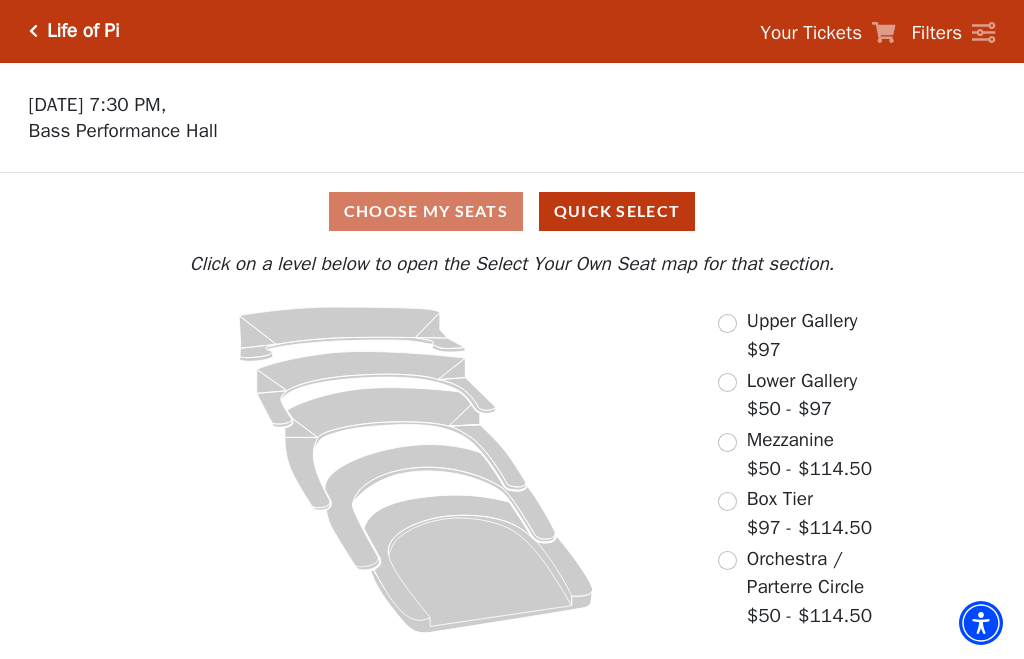 click at bounding box center (727, 561) 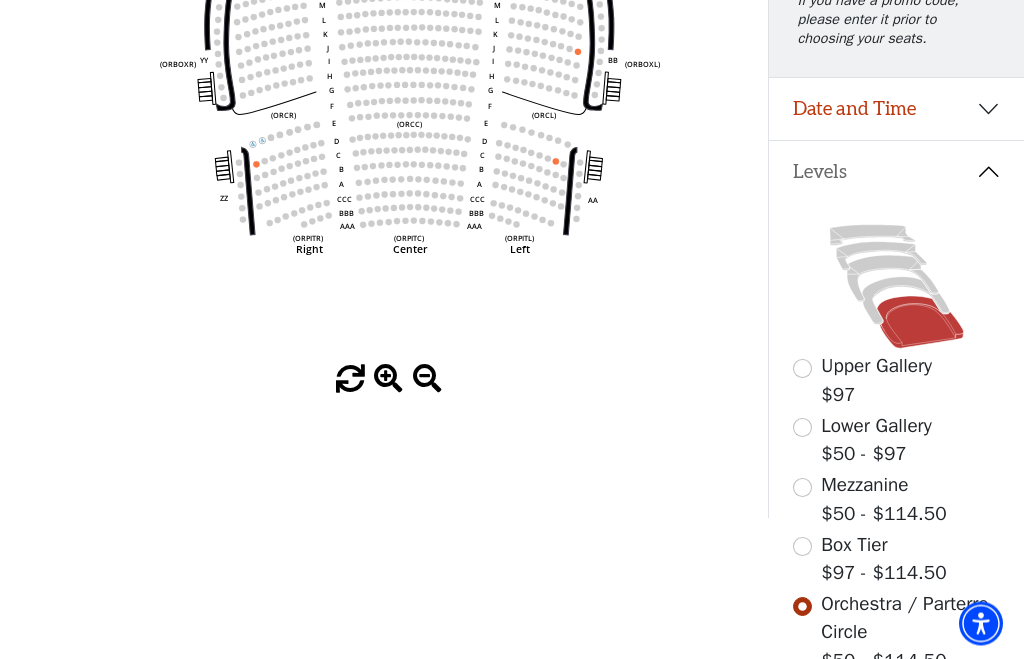 scroll, scrollTop: 315, scrollLeft: 0, axis: vertical 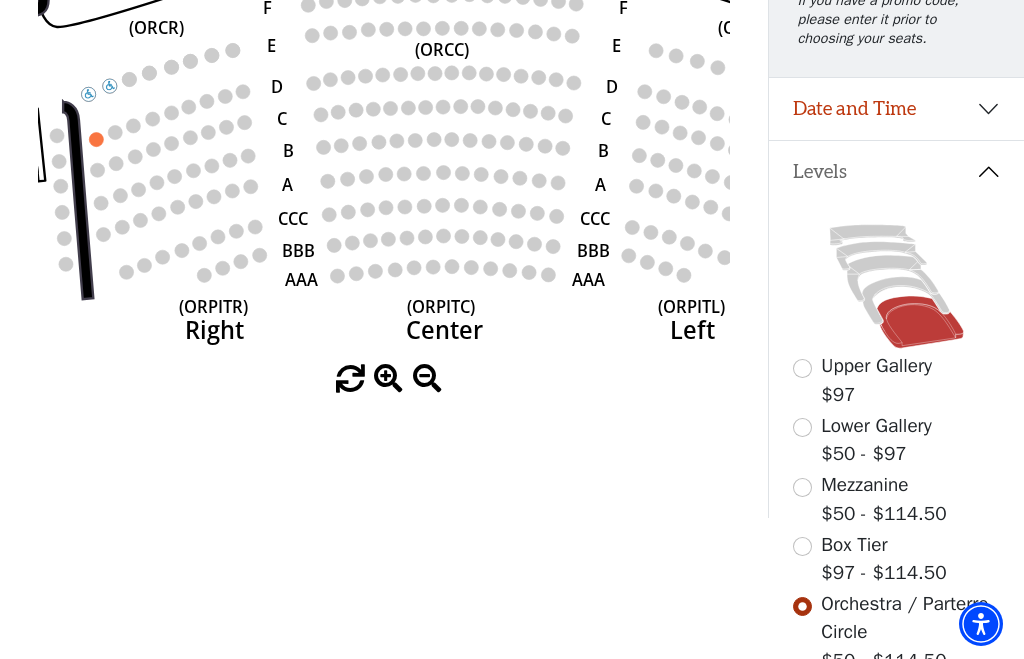 click on "*{
pointer-events: fill;
}
Life of Pi   Your Tickets       Filters     Choose Your Own Seats
Wednesday, September 24 at 7:30 PM,
Bass Performance Hall
Filters / Cart
Current Level   Orchestra / Parterre Circle" 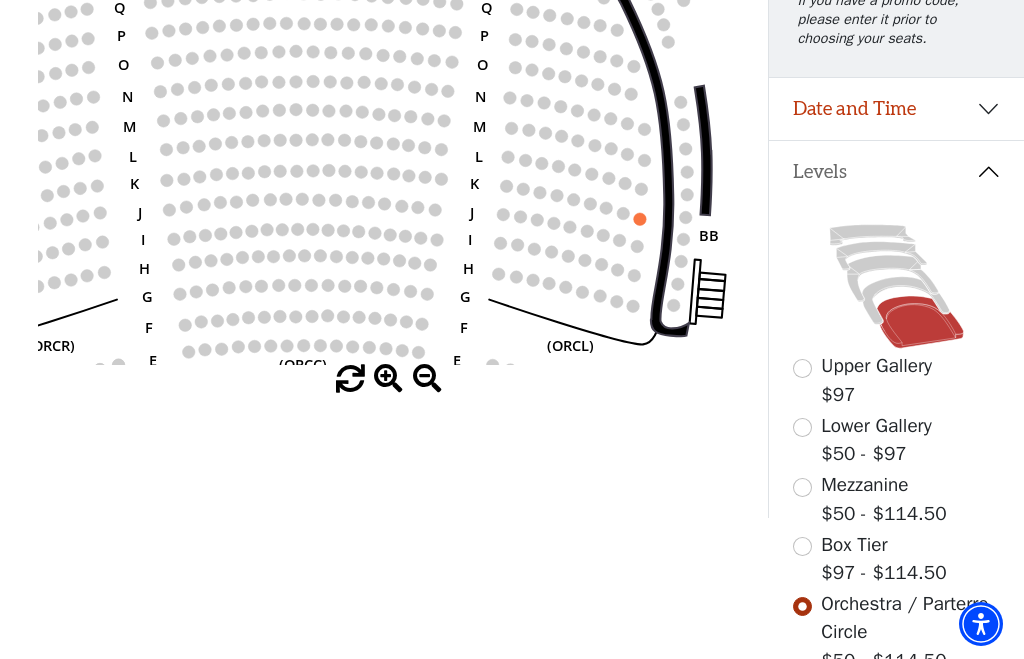 click 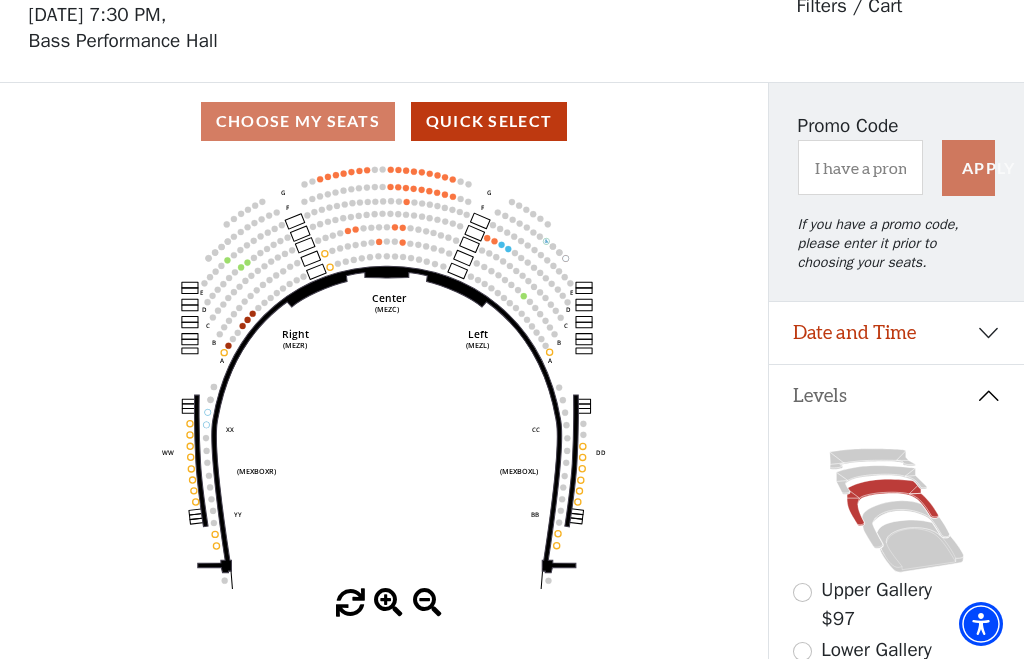scroll, scrollTop: 93, scrollLeft: 0, axis: vertical 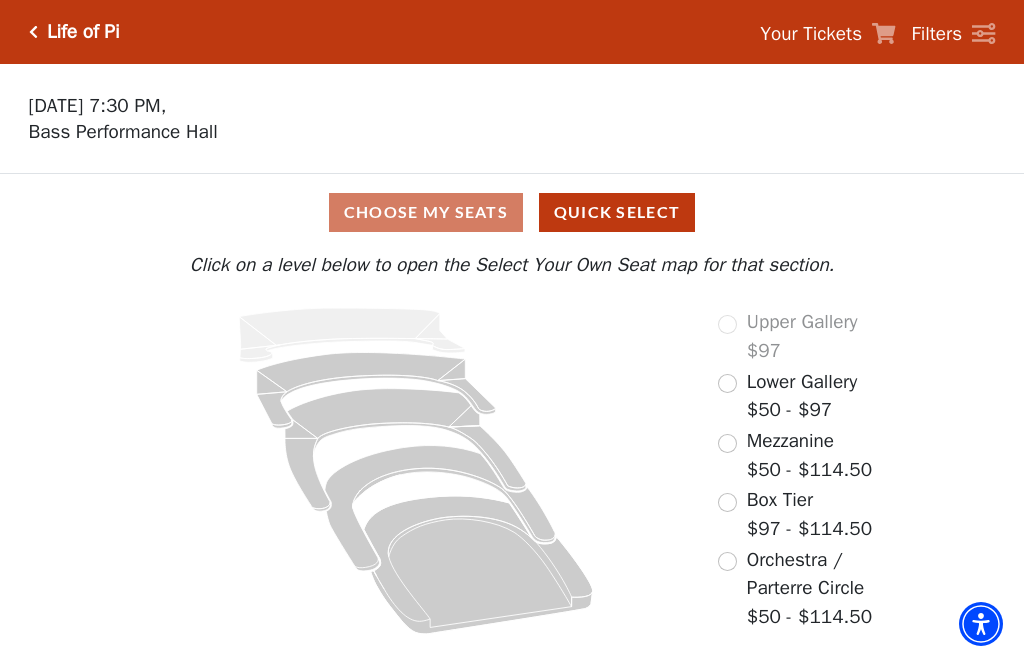 click on "Orchestra / Parterre Circle" at bounding box center [806, 574] 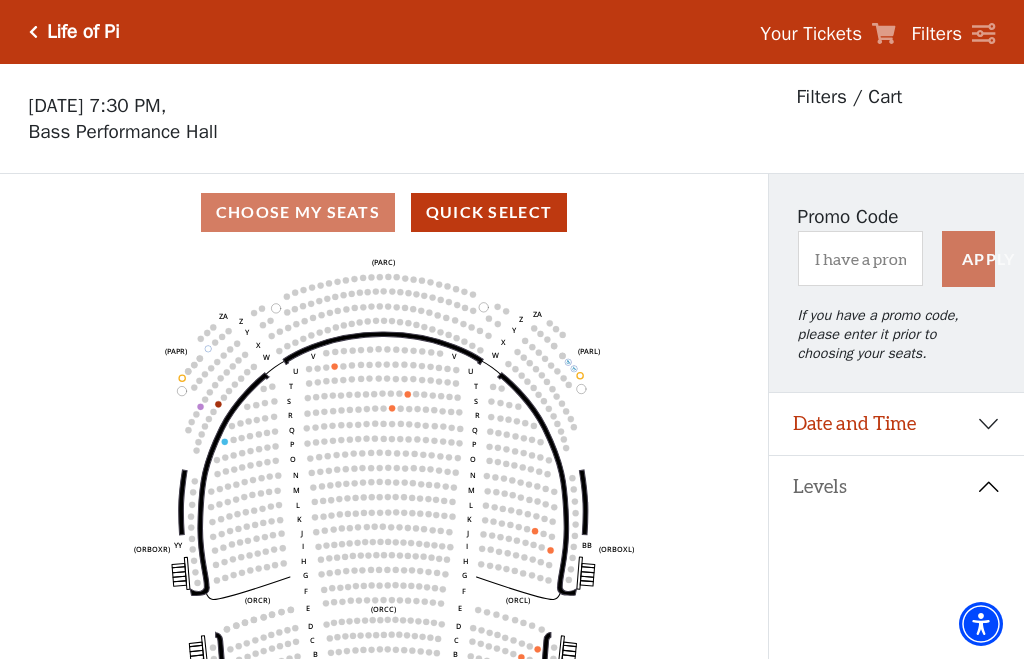 scroll, scrollTop: 93, scrollLeft: 0, axis: vertical 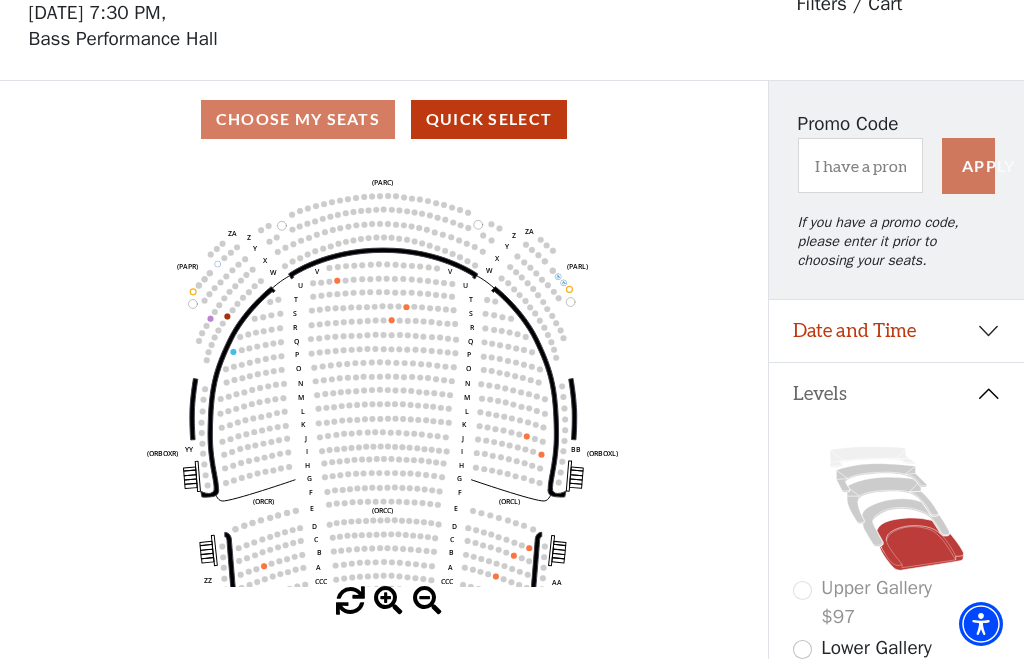 click 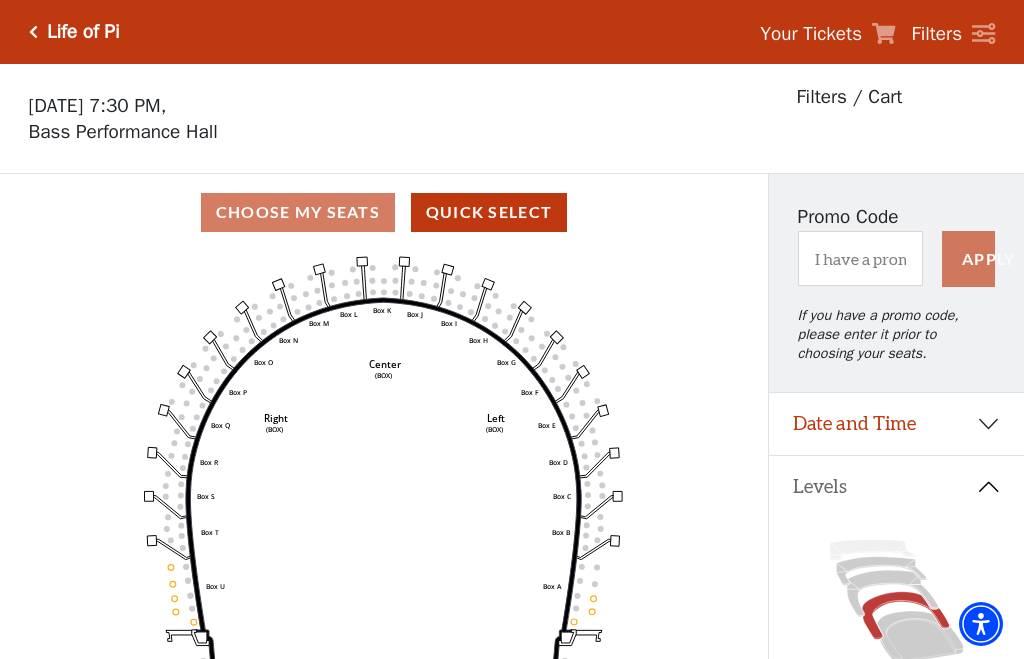 scroll, scrollTop: 93, scrollLeft: 0, axis: vertical 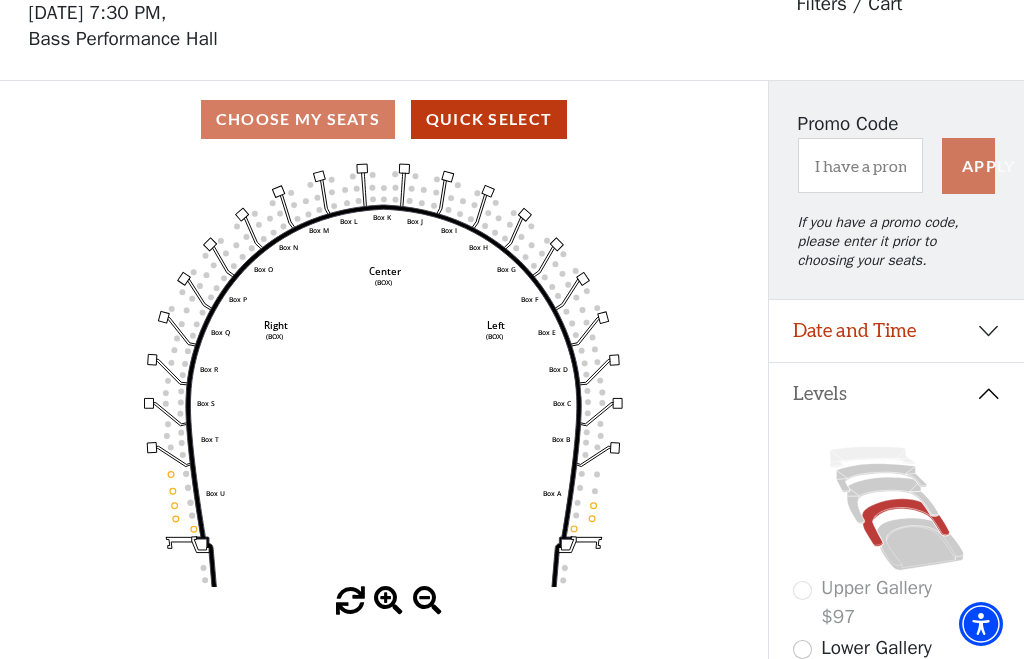 click 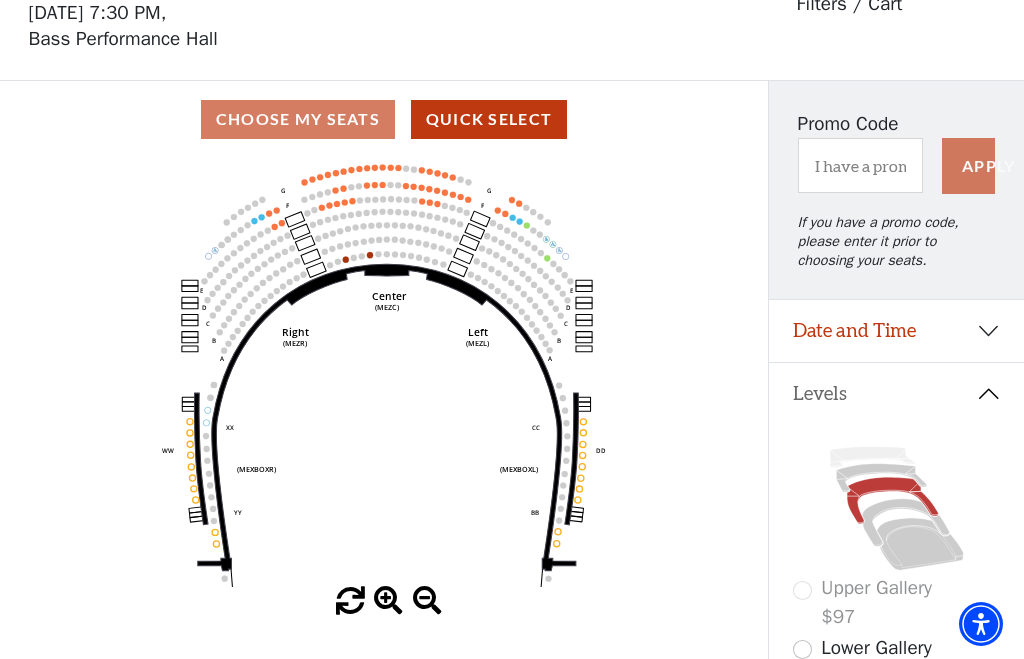 scroll, scrollTop: 0, scrollLeft: 0, axis: both 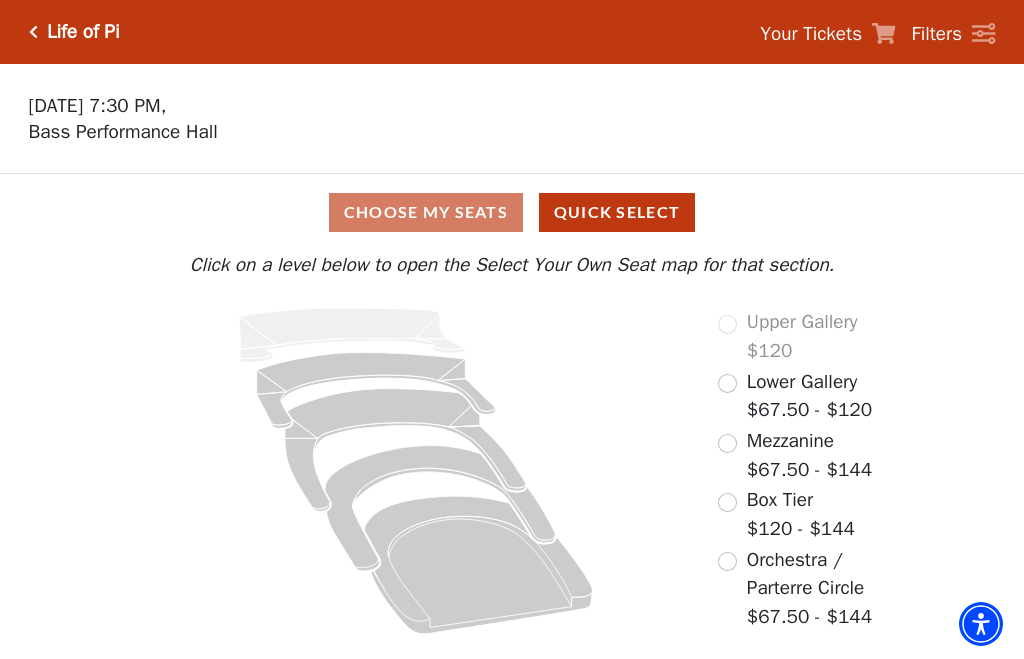 click at bounding box center (727, 561) 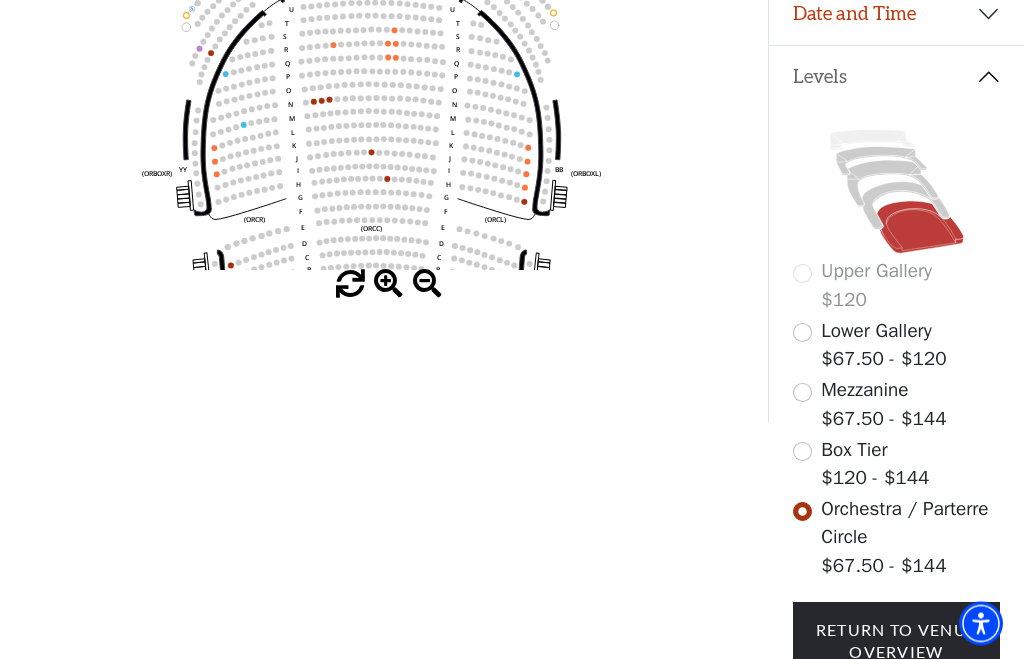 scroll, scrollTop: 495, scrollLeft: 0, axis: vertical 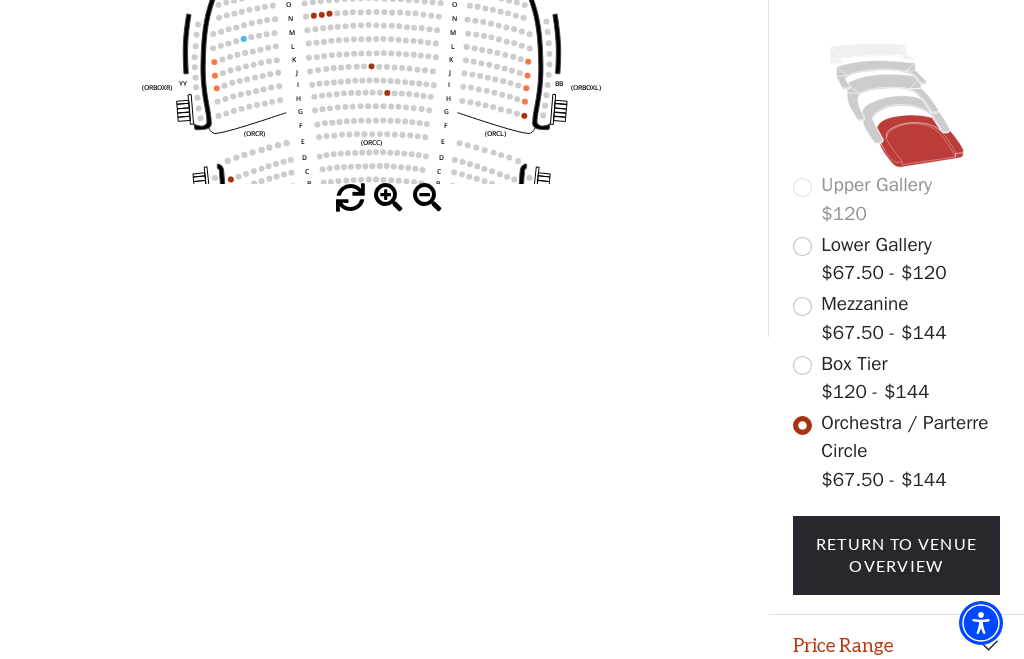click on "Legend" at bounding box center (896, 709) 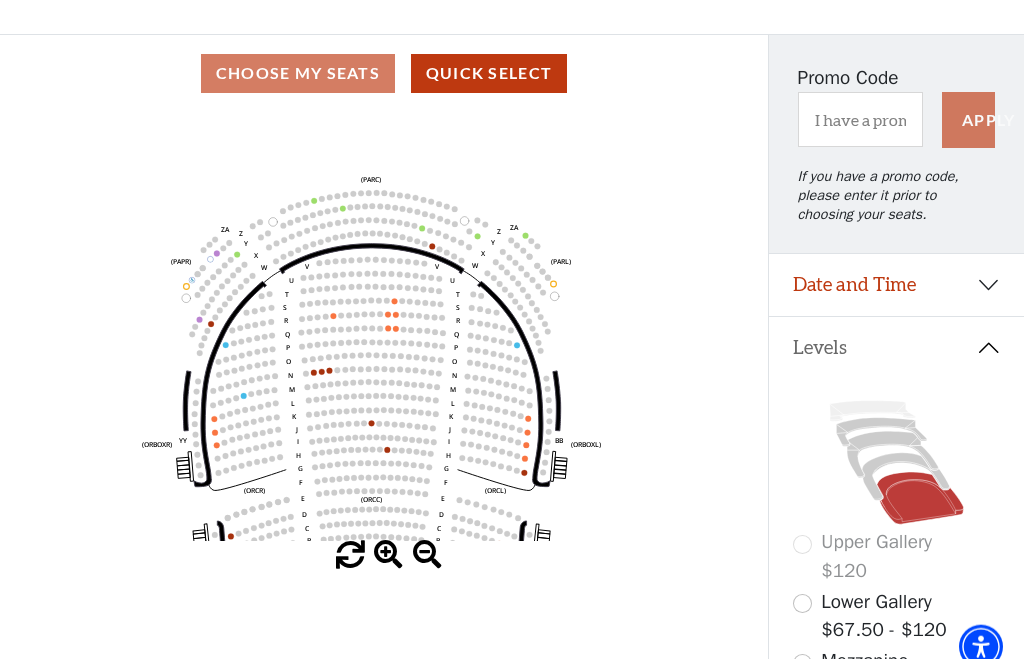 scroll, scrollTop: 0, scrollLeft: 0, axis: both 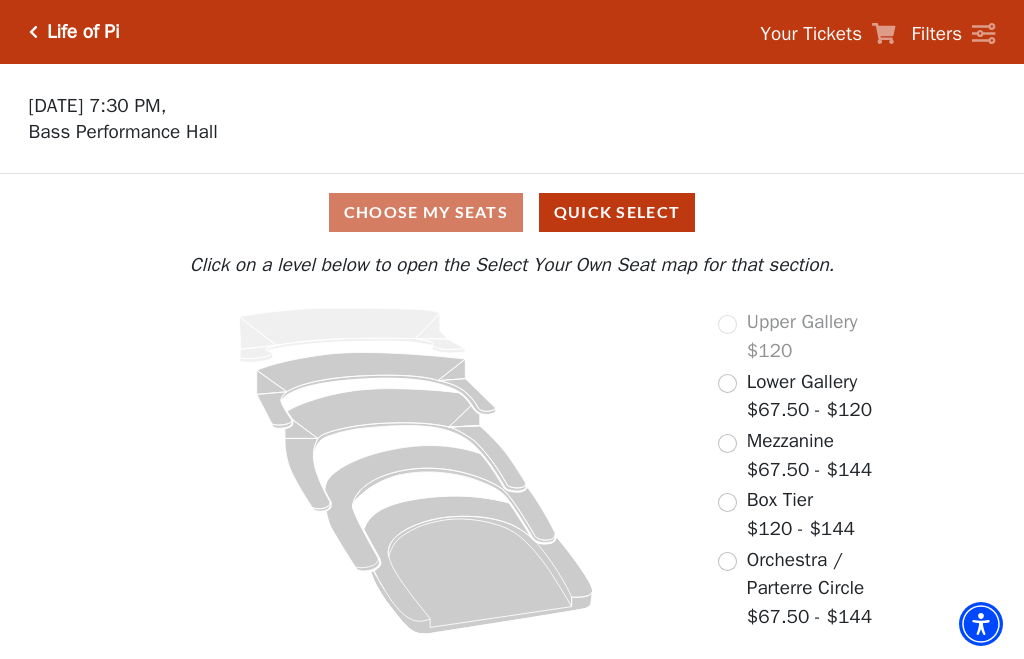 click at bounding box center (727, 561) 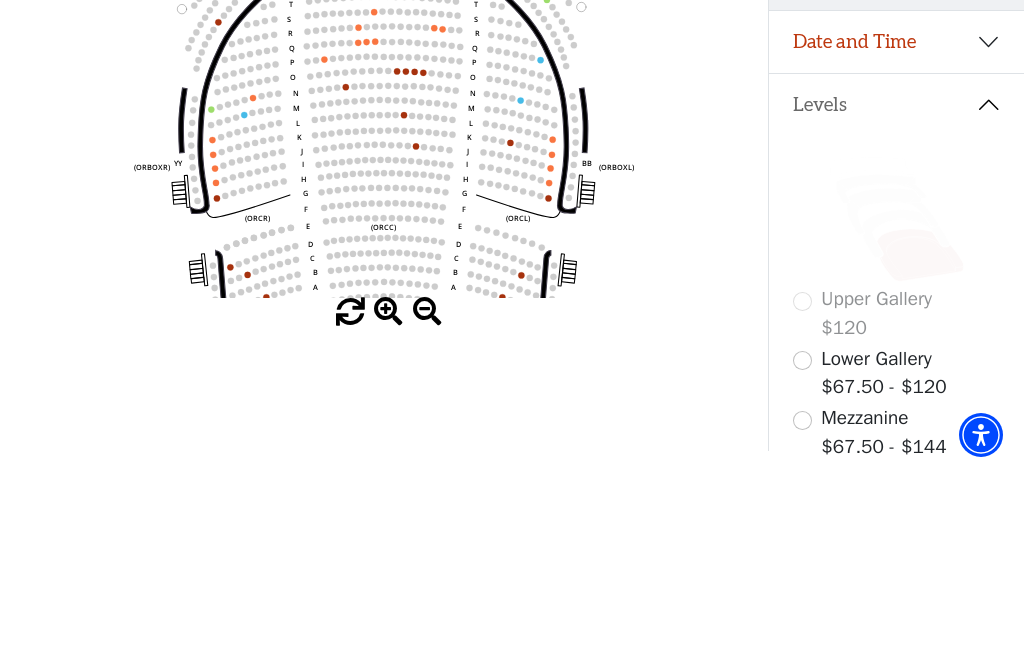 scroll, scrollTop: 495, scrollLeft: 0, axis: vertical 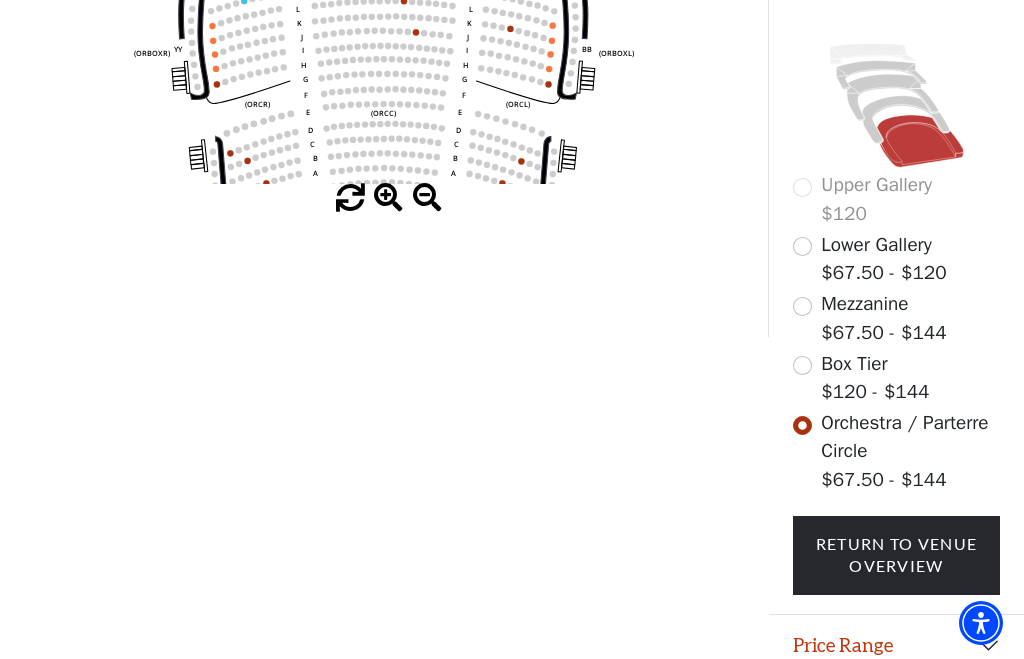 click on "Legend" at bounding box center (896, 709) 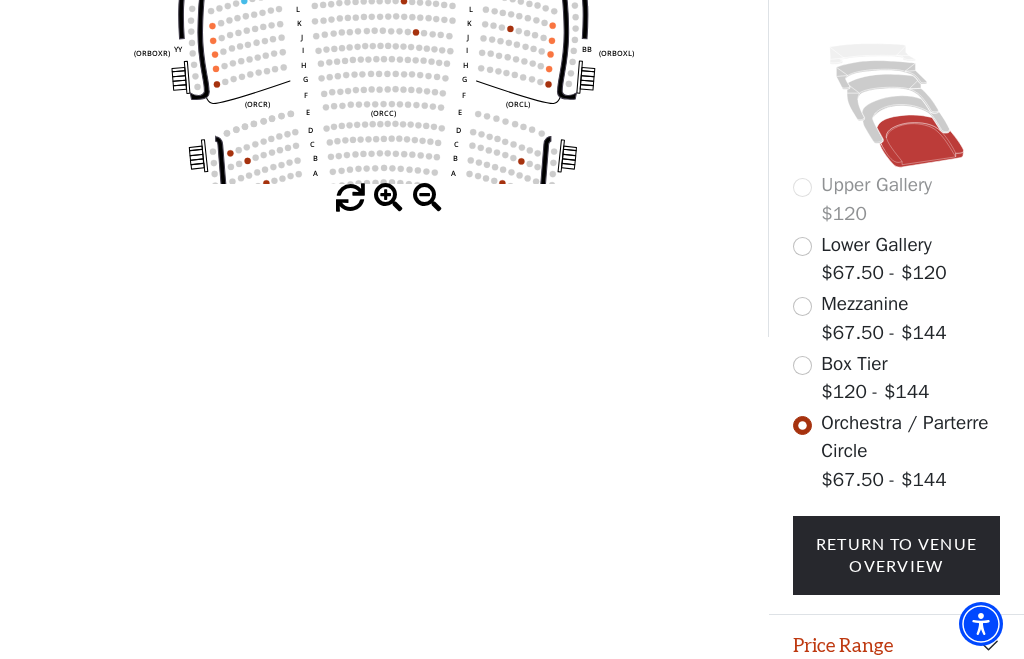 click on "Legend" at bounding box center [896, 708] 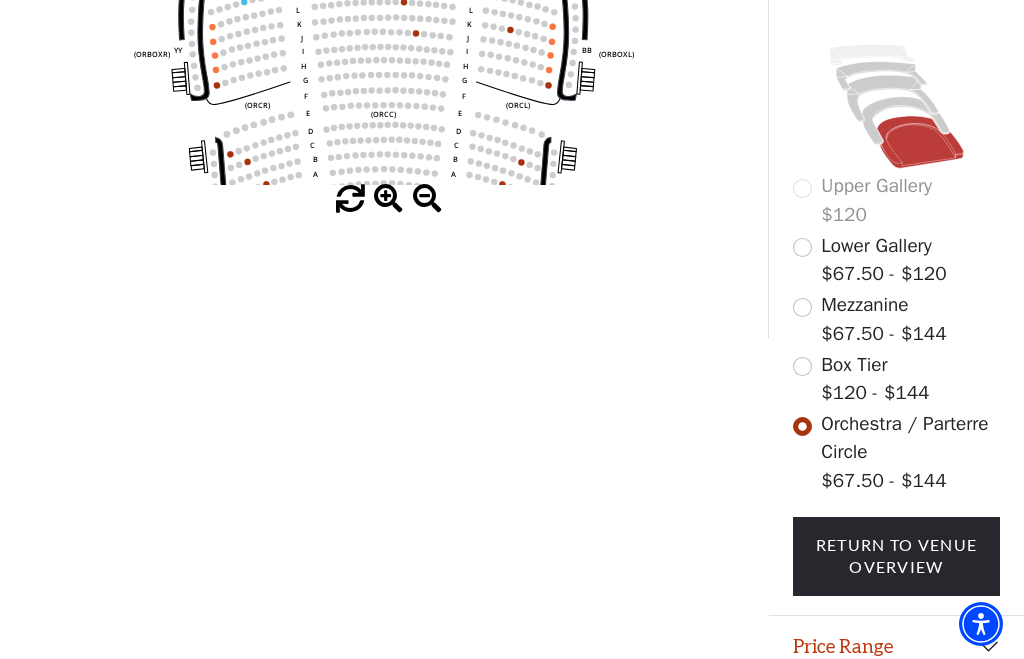 scroll, scrollTop: 495, scrollLeft: 0, axis: vertical 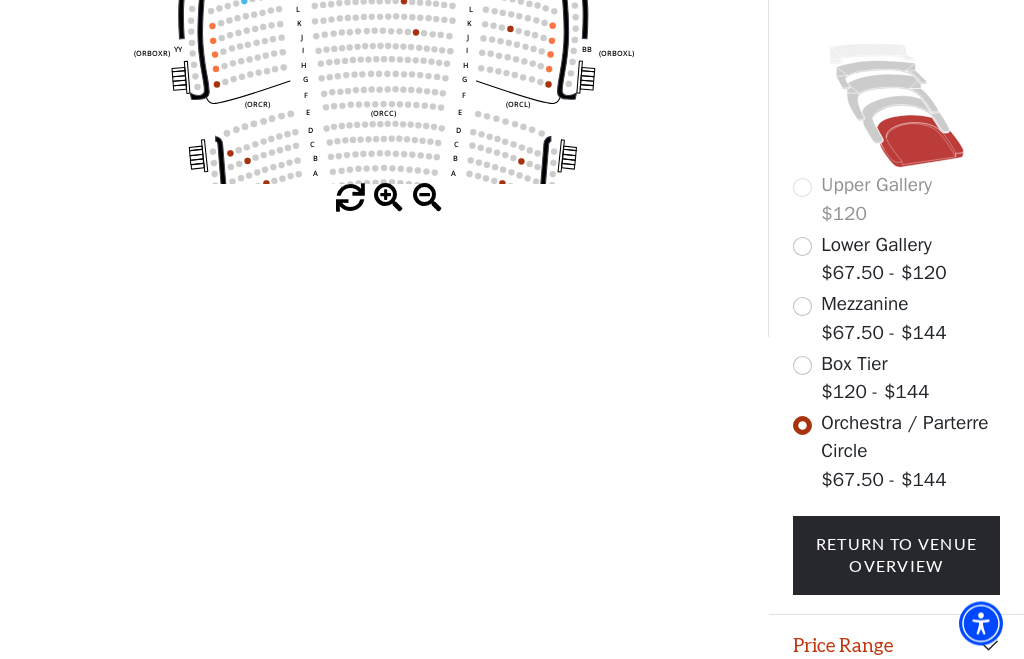 click on "Legend" at bounding box center [896, 709] 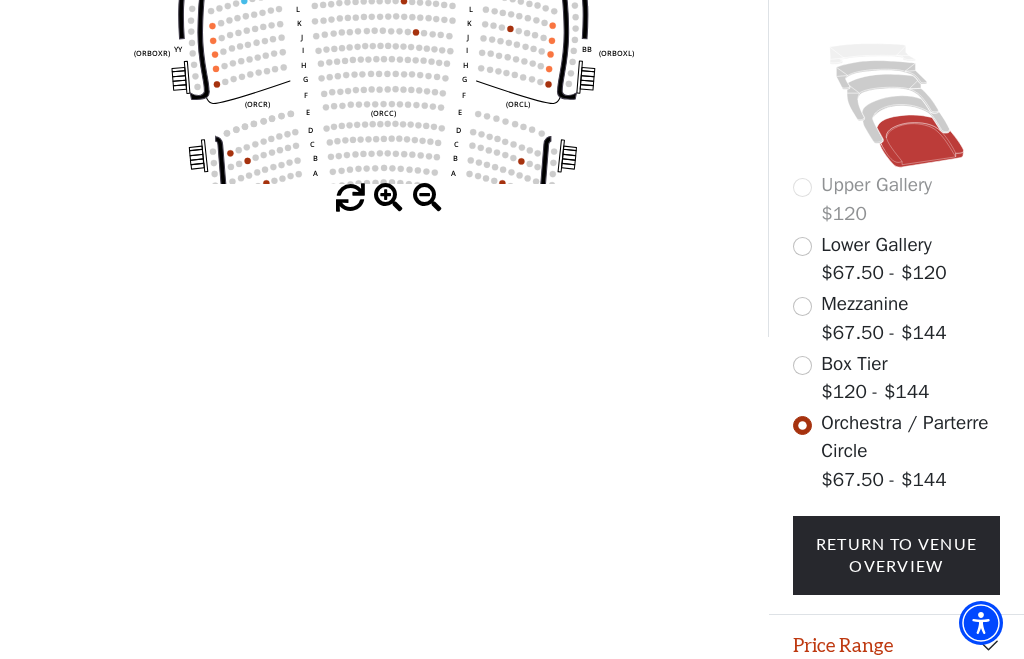 scroll, scrollTop: 496, scrollLeft: 0, axis: vertical 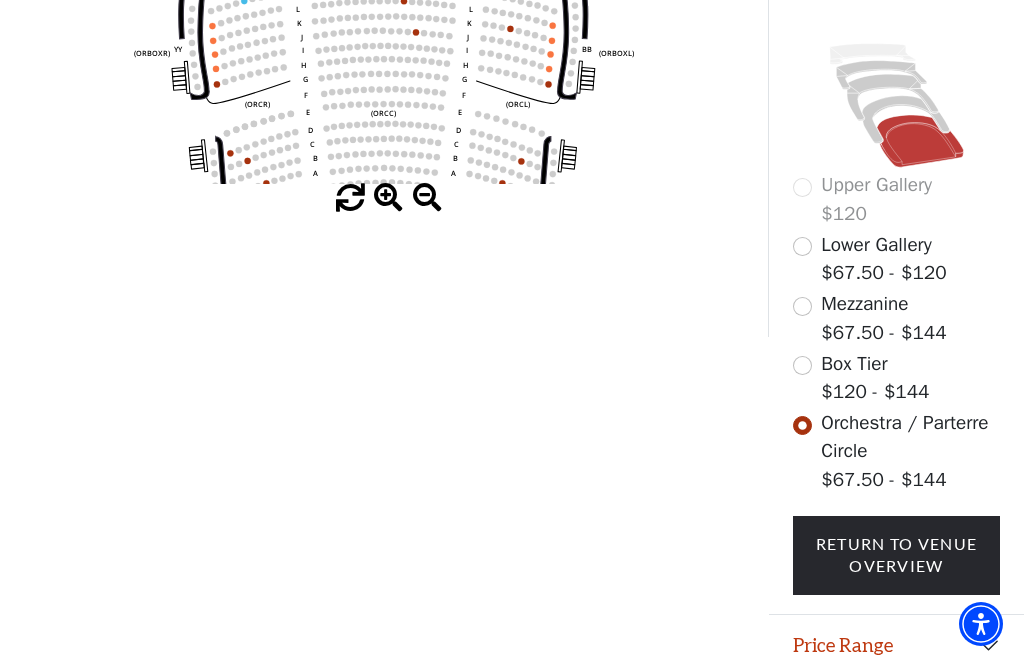 click on "Legend" at bounding box center (896, 708) 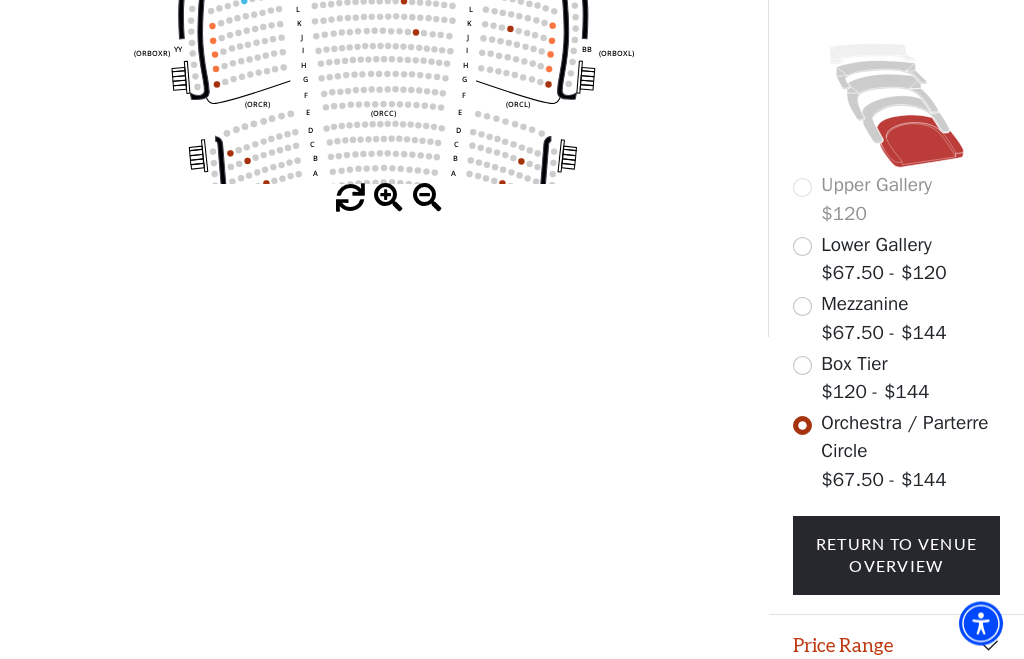 scroll, scrollTop: 495, scrollLeft: 0, axis: vertical 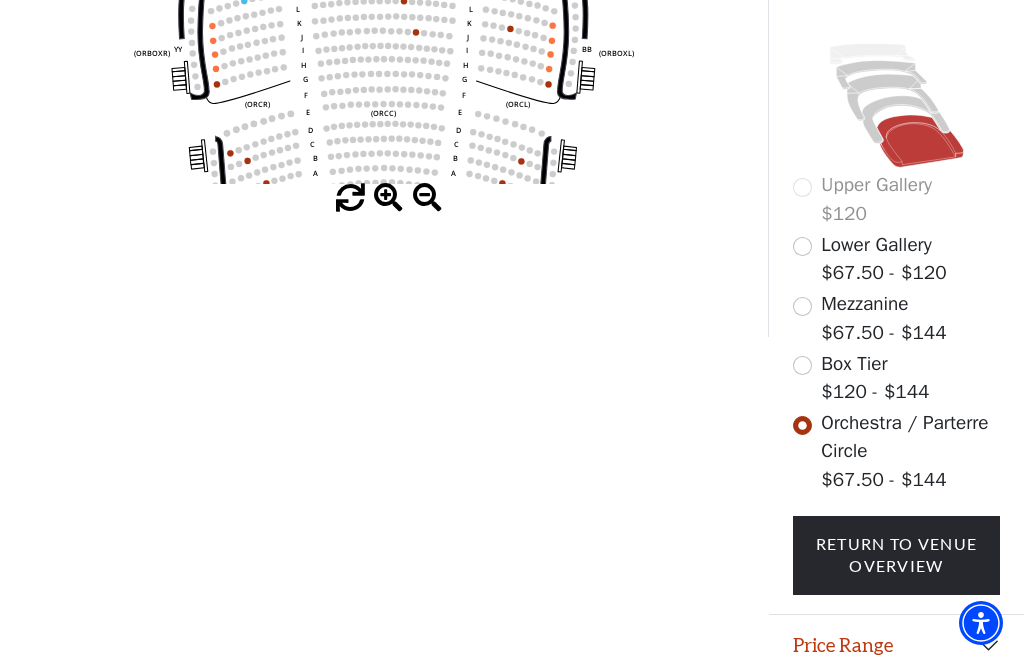 click on "Price Range" at bounding box center (896, 647) 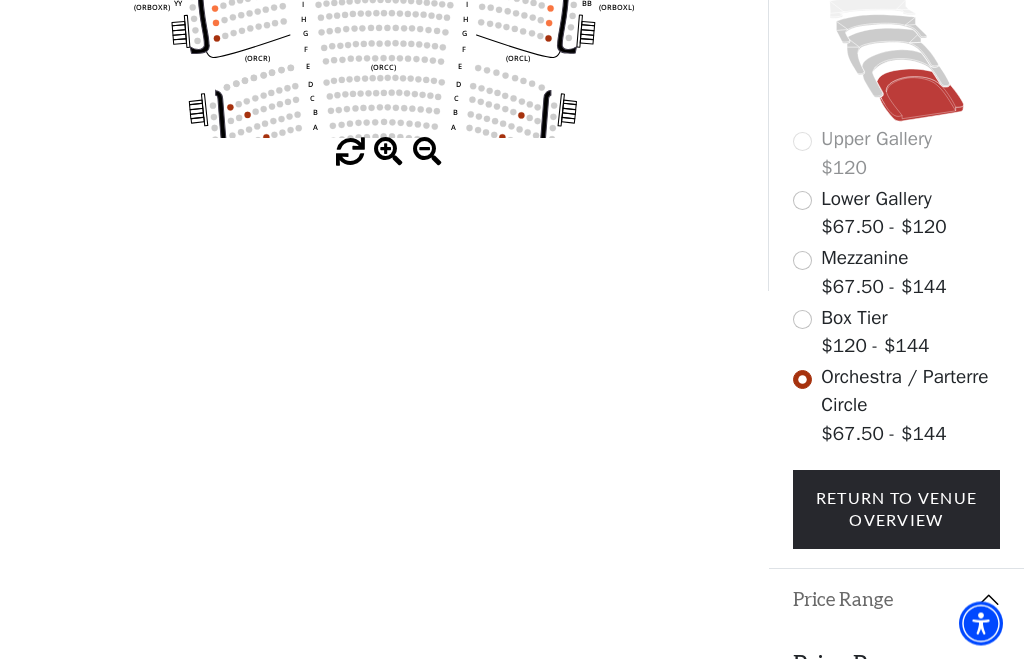 scroll, scrollTop: 622, scrollLeft: 0, axis: vertical 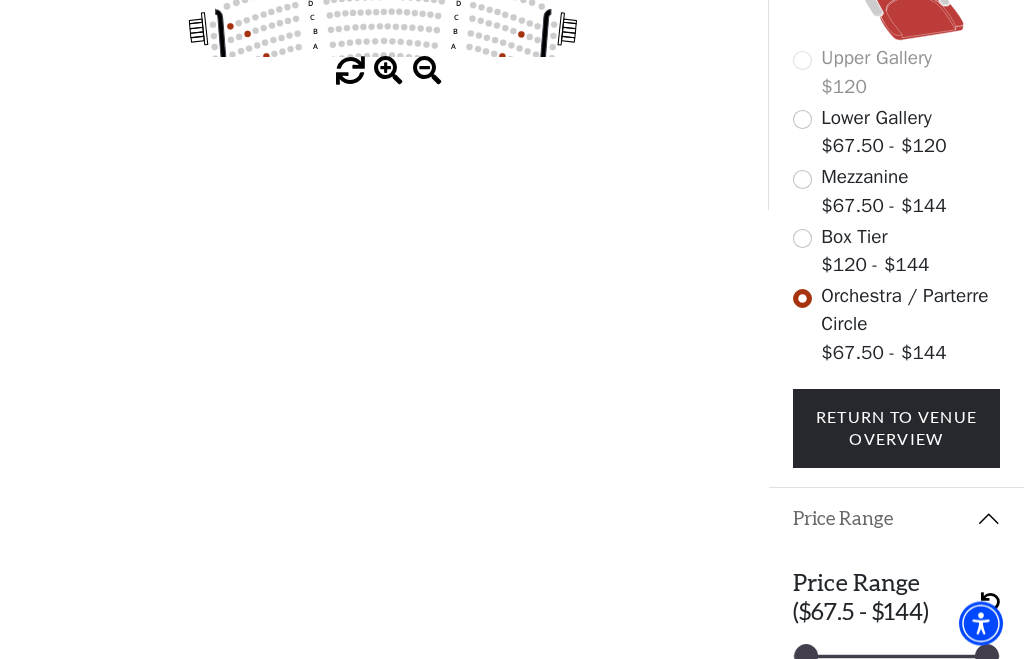 click on "Legend" at bounding box center (896, 711) 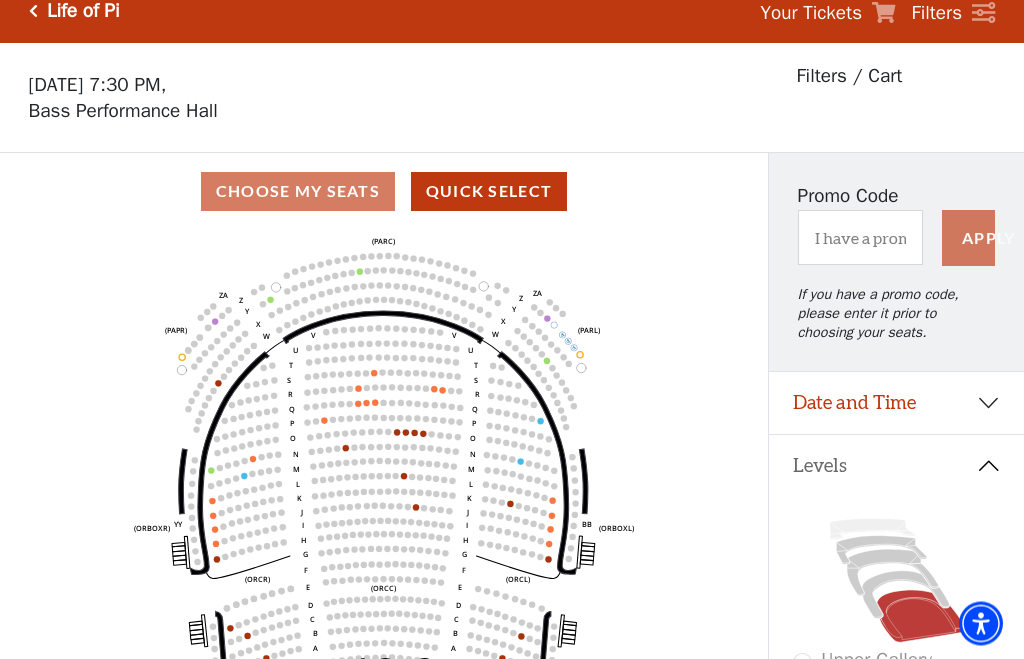 scroll, scrollTop: 0, scrollLeft: 0, axis: both 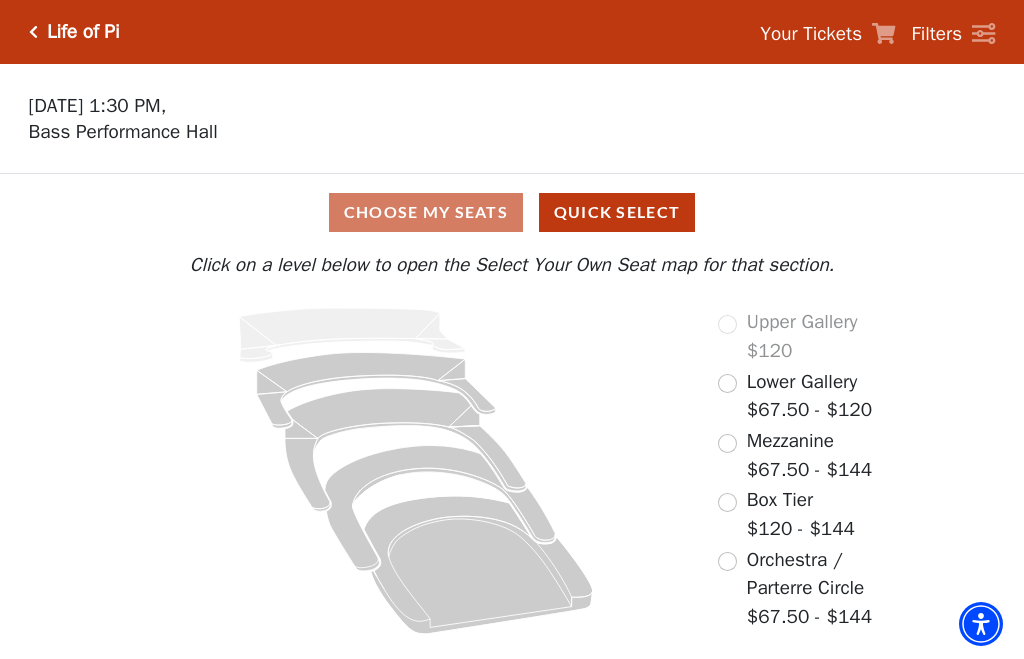 click at bounding box center [727, 561] 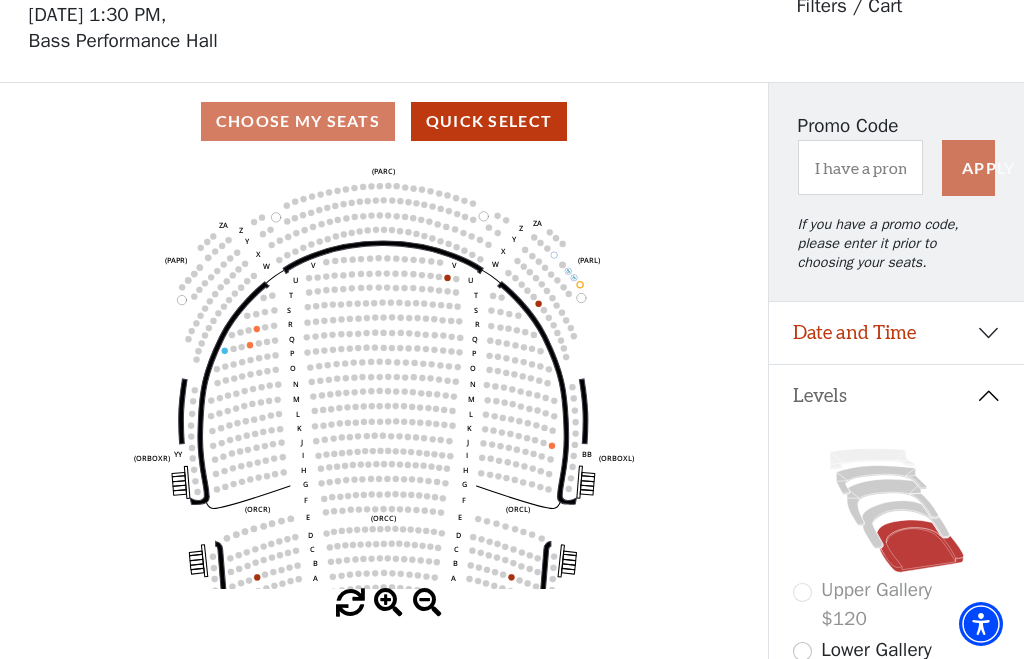 scroll, scrollTop: 93, scrollLeft: 0, axis: vertical 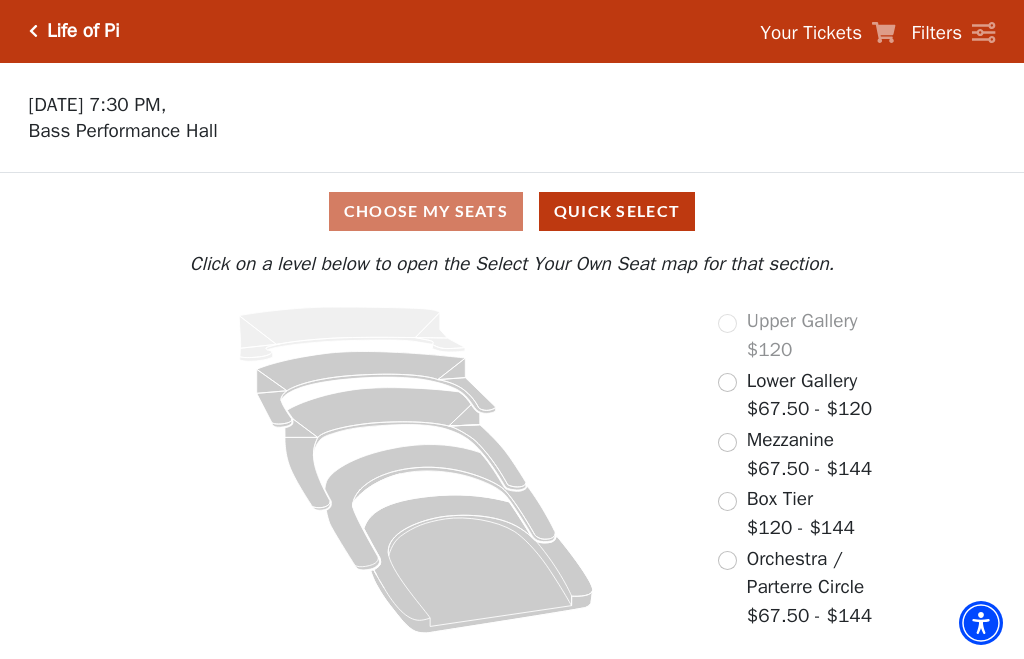click on "Orchestra / Parterre Circle" at bounding box center (806, 574) 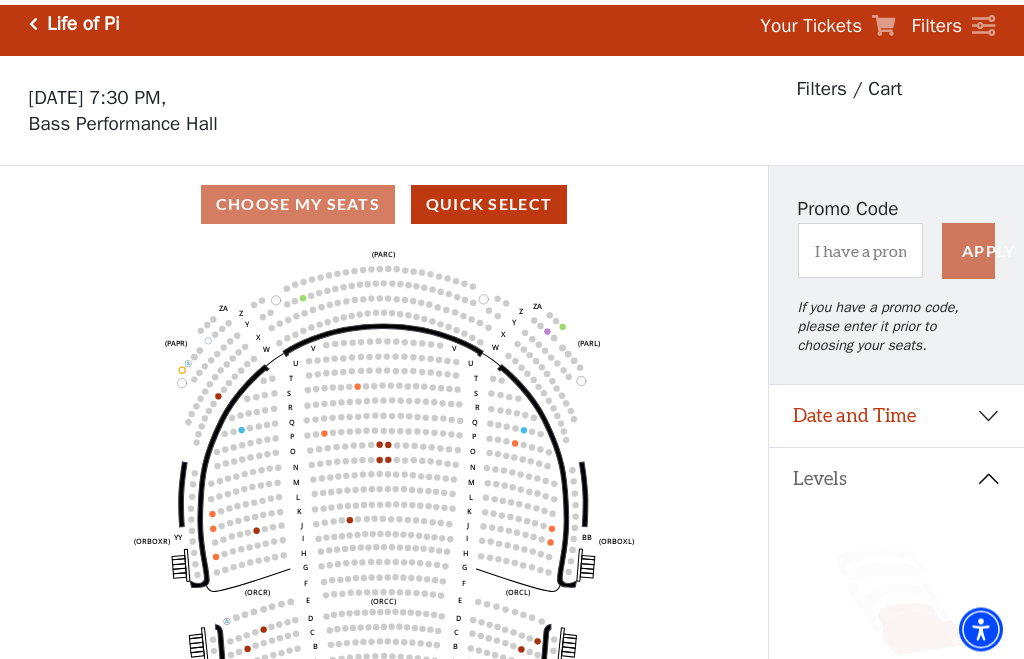 scroll, scrollTop: 0, scrollLeft: 0, axis: both 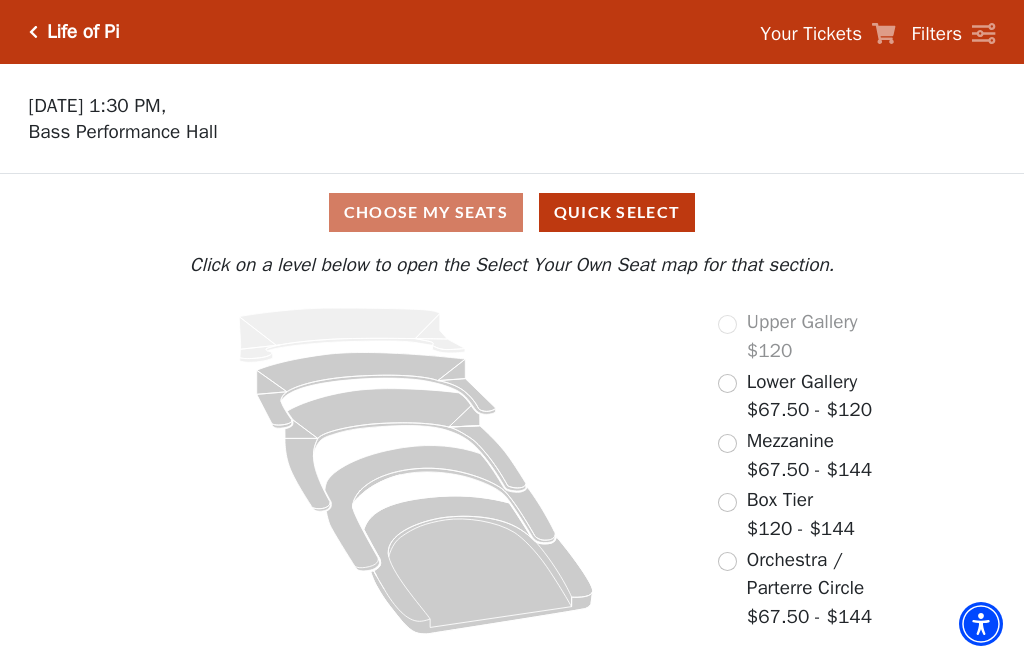 click at bounding box center [727, 561] 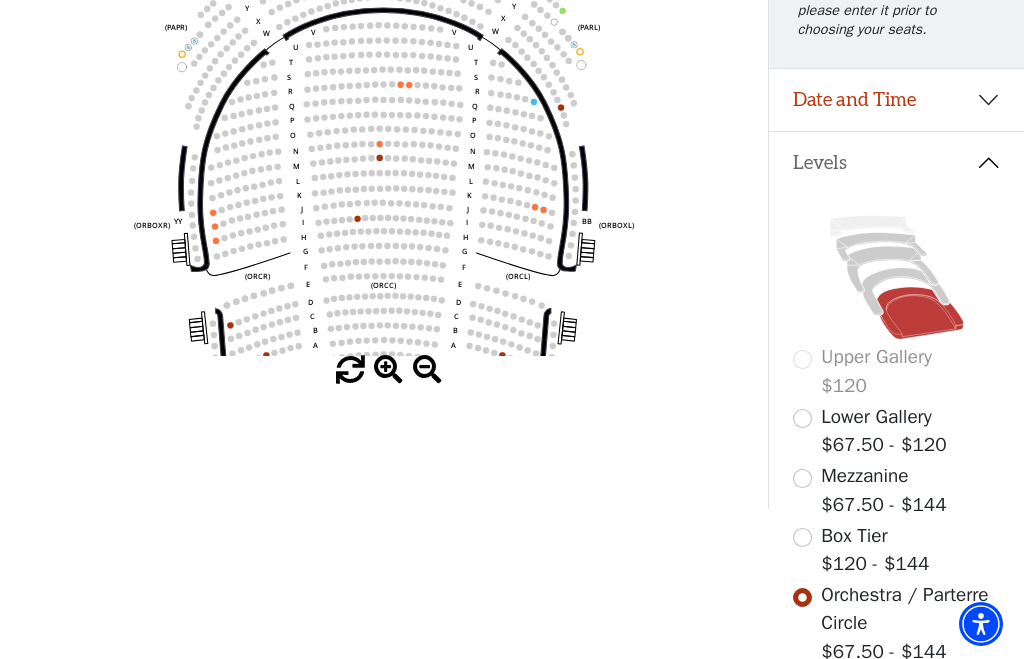 scroll, scrollTop: 495, scrollLeft: 0, axis: vertical 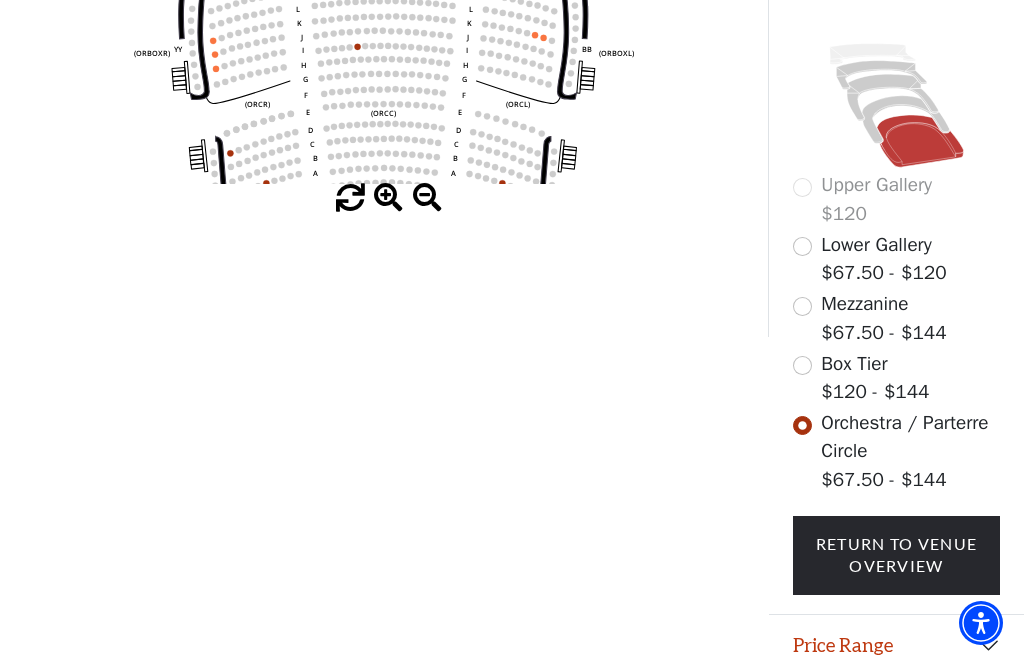 click on "Price Range" at bounding box center (896, 647) 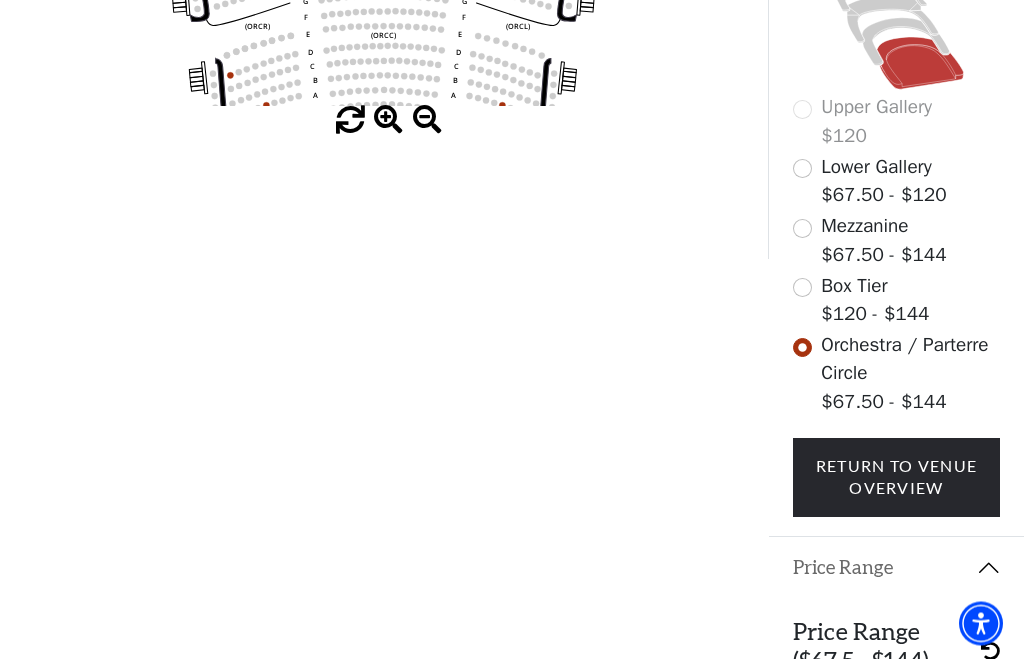 scroll, scrollTop: 622, scrollLeft: 0, axis: vertical 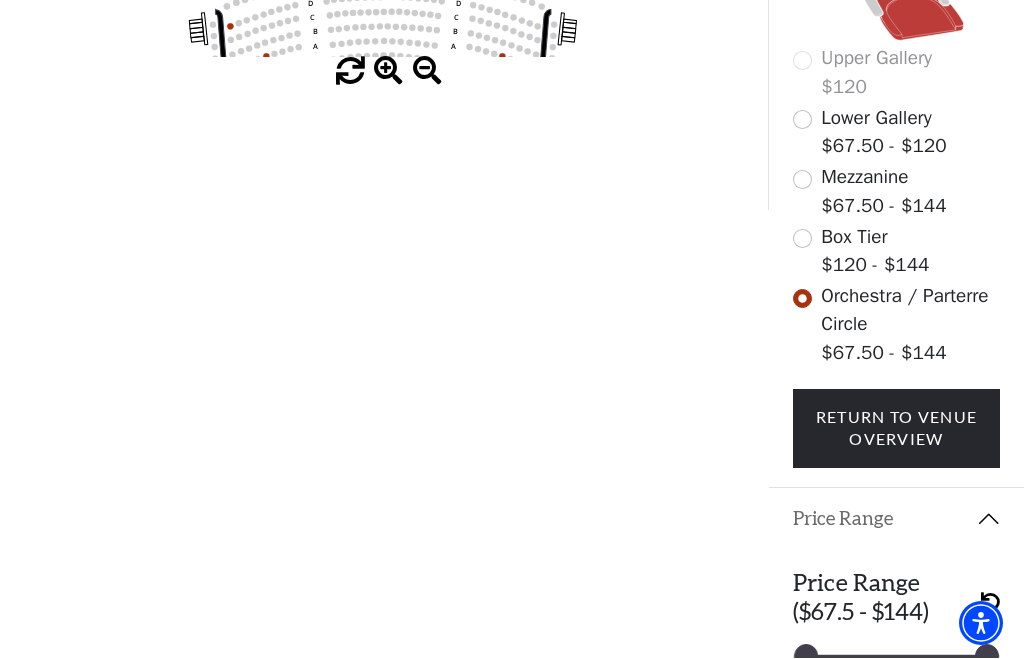click on "Legend" at bounding box center [896, 711] 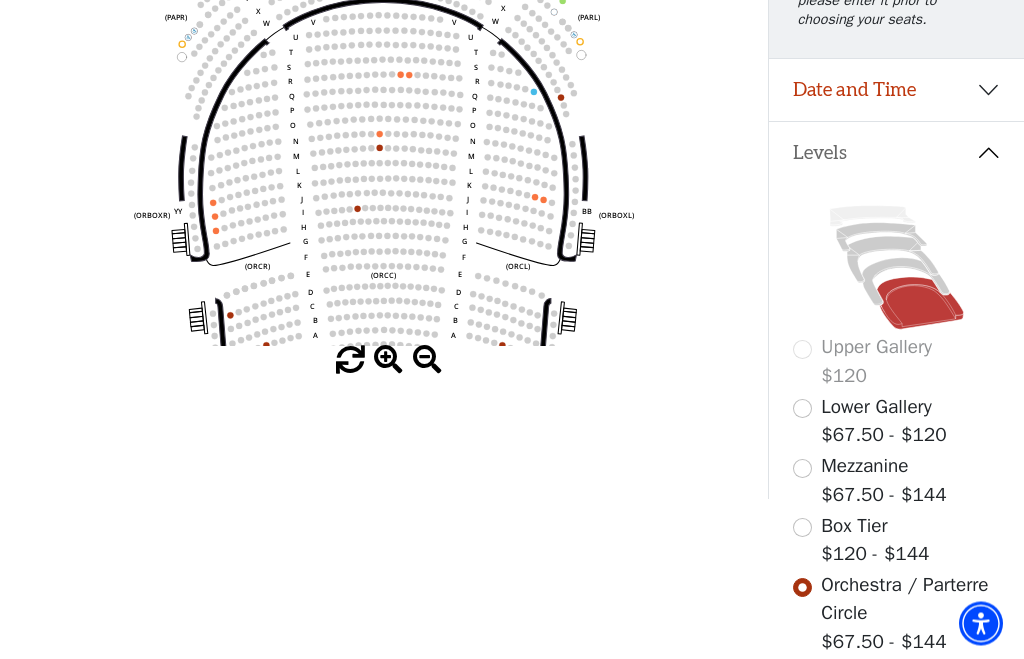 scroll, scrollTop: 336, scrollLeft: 0, axis: vertical 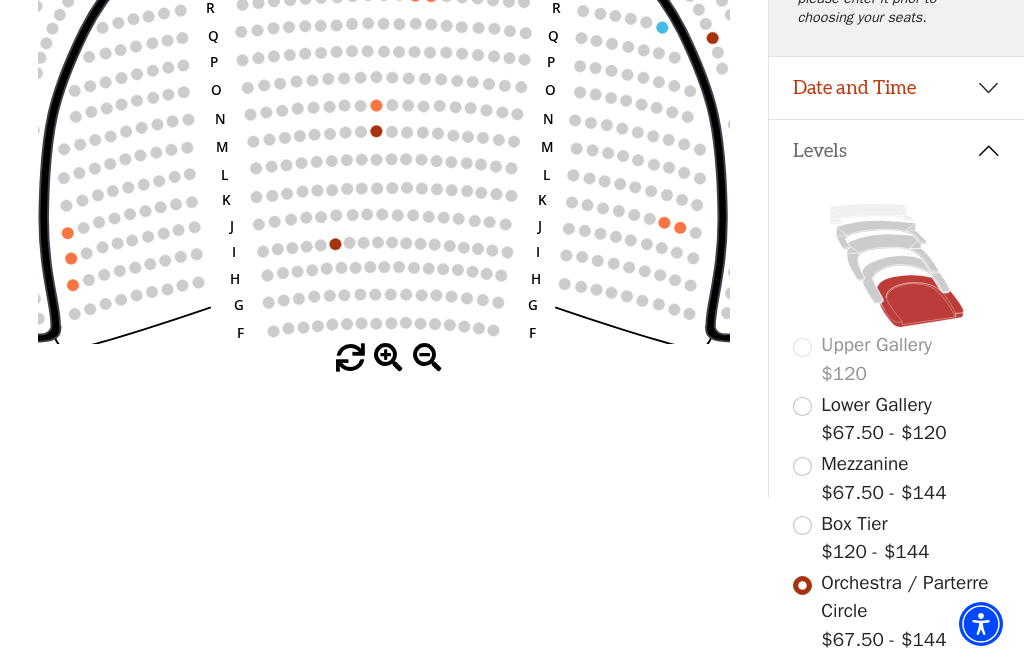 click 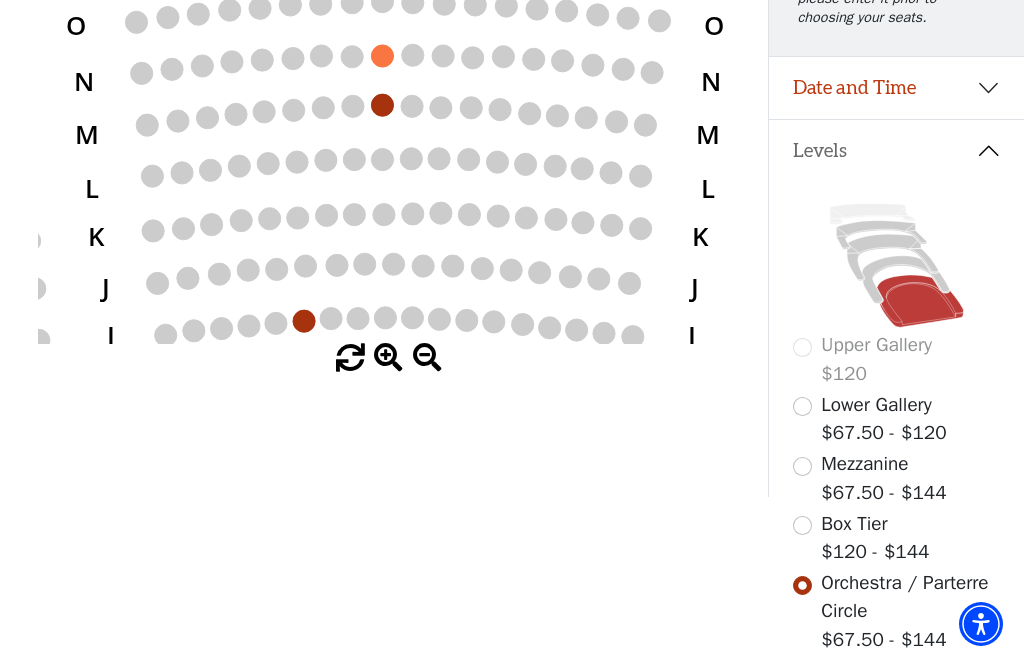 scroll, scrollTop: 0, scrollLeft: 0, axis: both 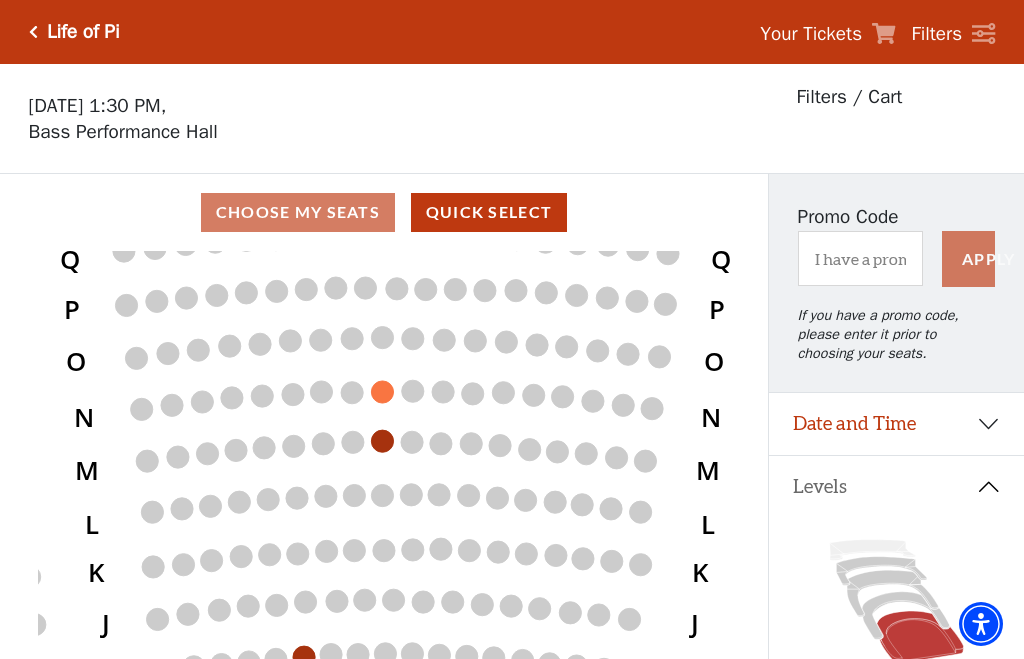 click on "Date and Time" at bounding box center [896, 424] 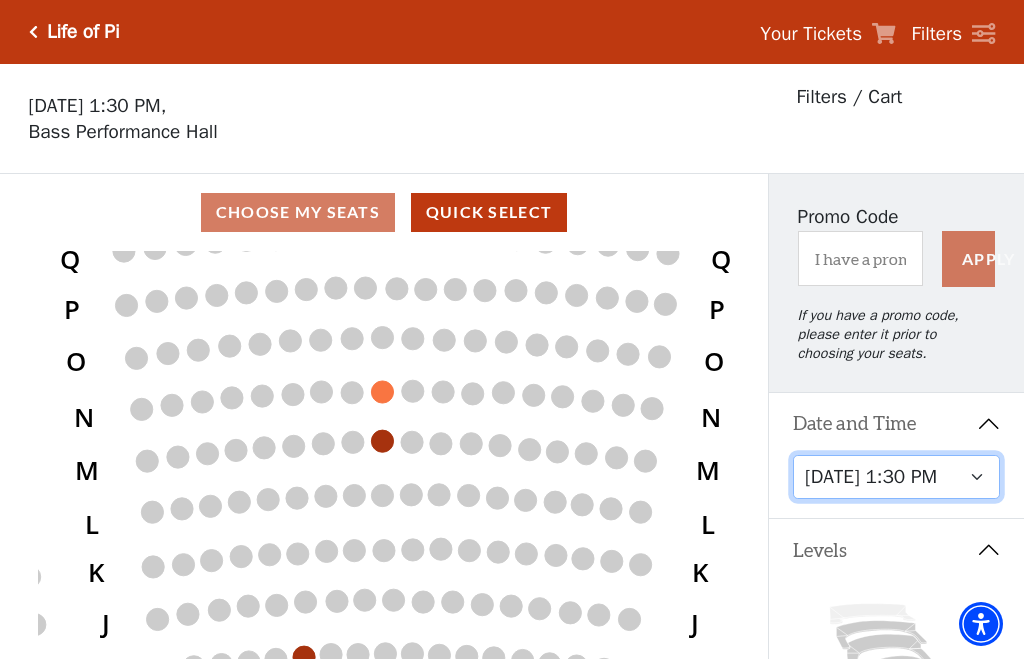 click on "[DATE] 7:30 PM [DATE] 7:30 PM [DATE] 7:30 PM [DATE] 7:30 PM [DATE] 1:30 PM [DATE] 7:30 PM [DATE] 1:30 PM [DATE] 6:30 PM" at bounding box center (897, 477) 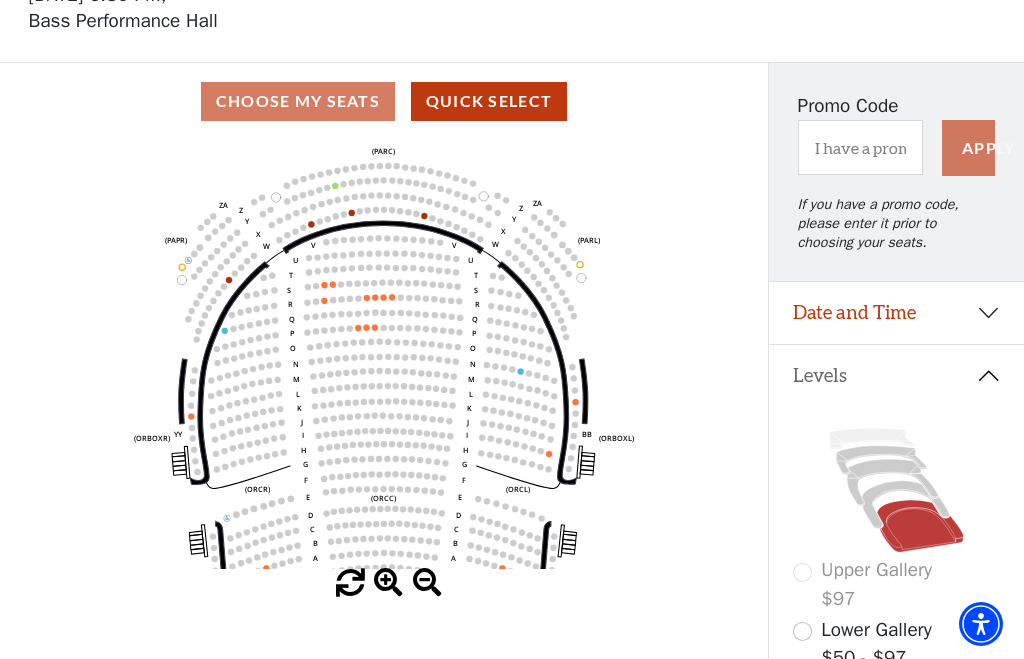 scroll, scrollTop: 115, scrollLeft: 0, axis: vertical 